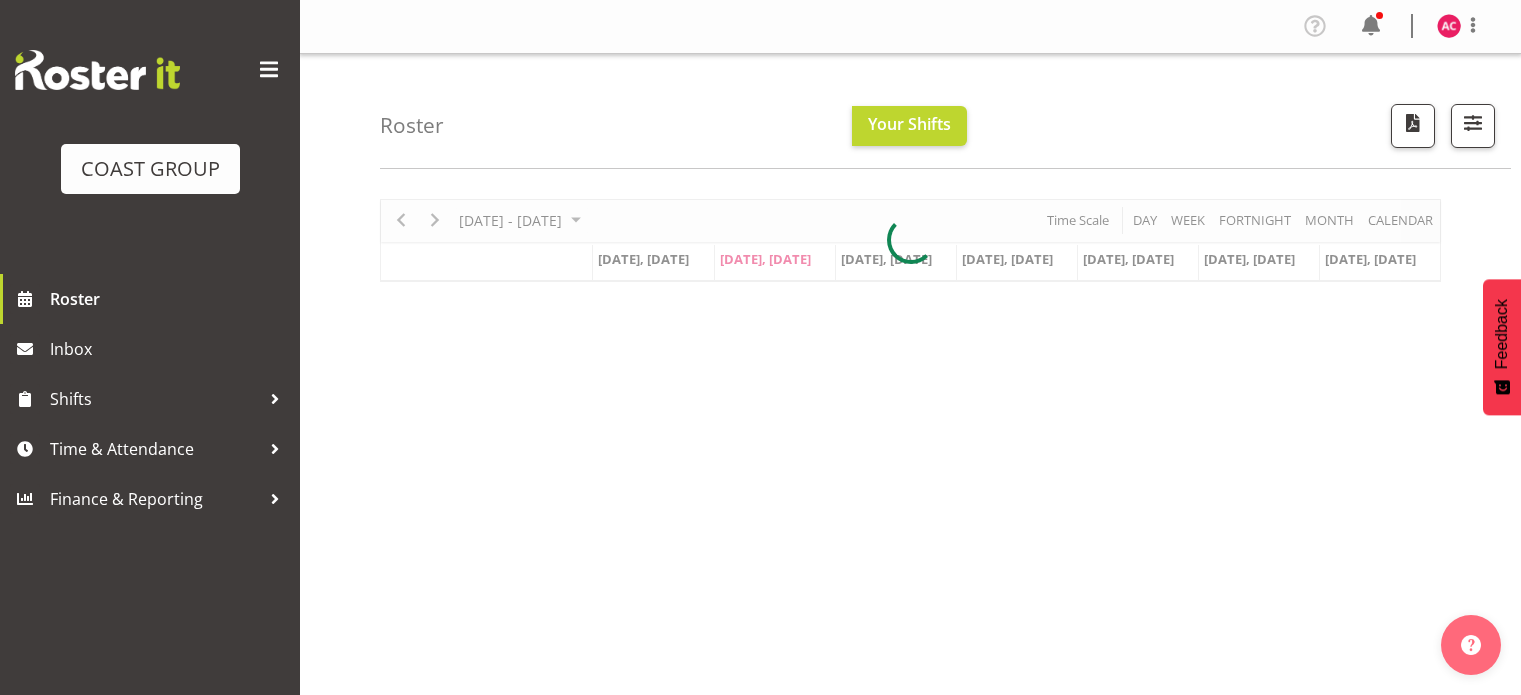 scroll, scrollTop: 0, scrollLeft: 0, axis: both 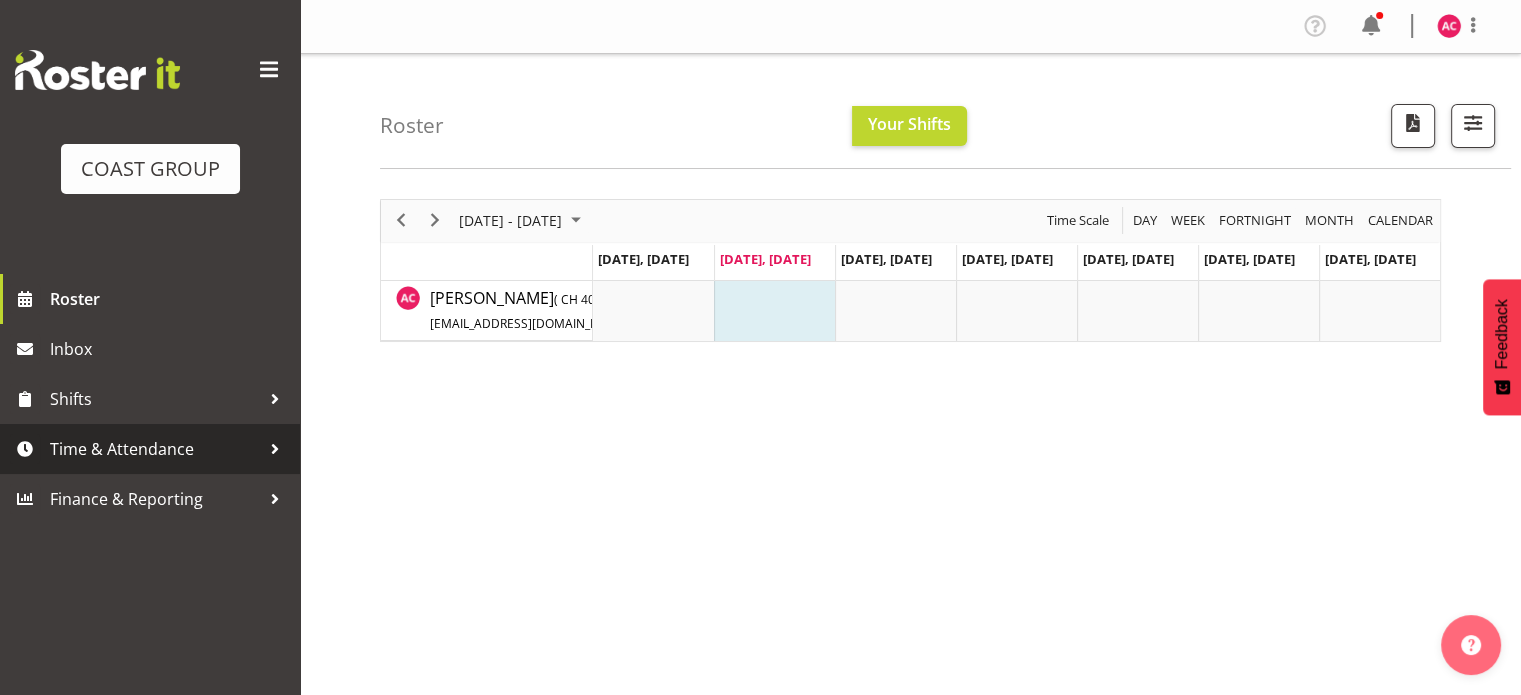 click on "Time & Attendance" at bounding box center [155, 449] 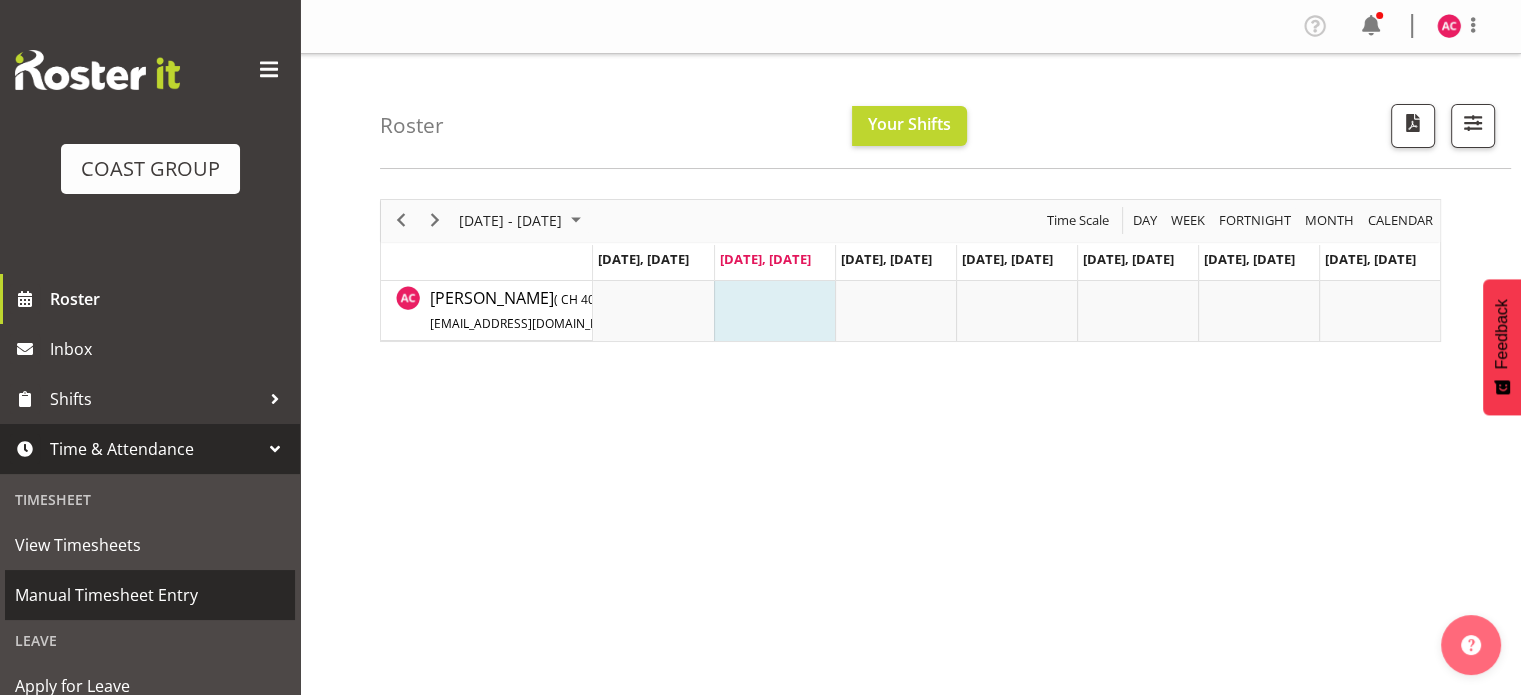 click on "Manual Timesheet Entry" at bounding box center [150, 595] 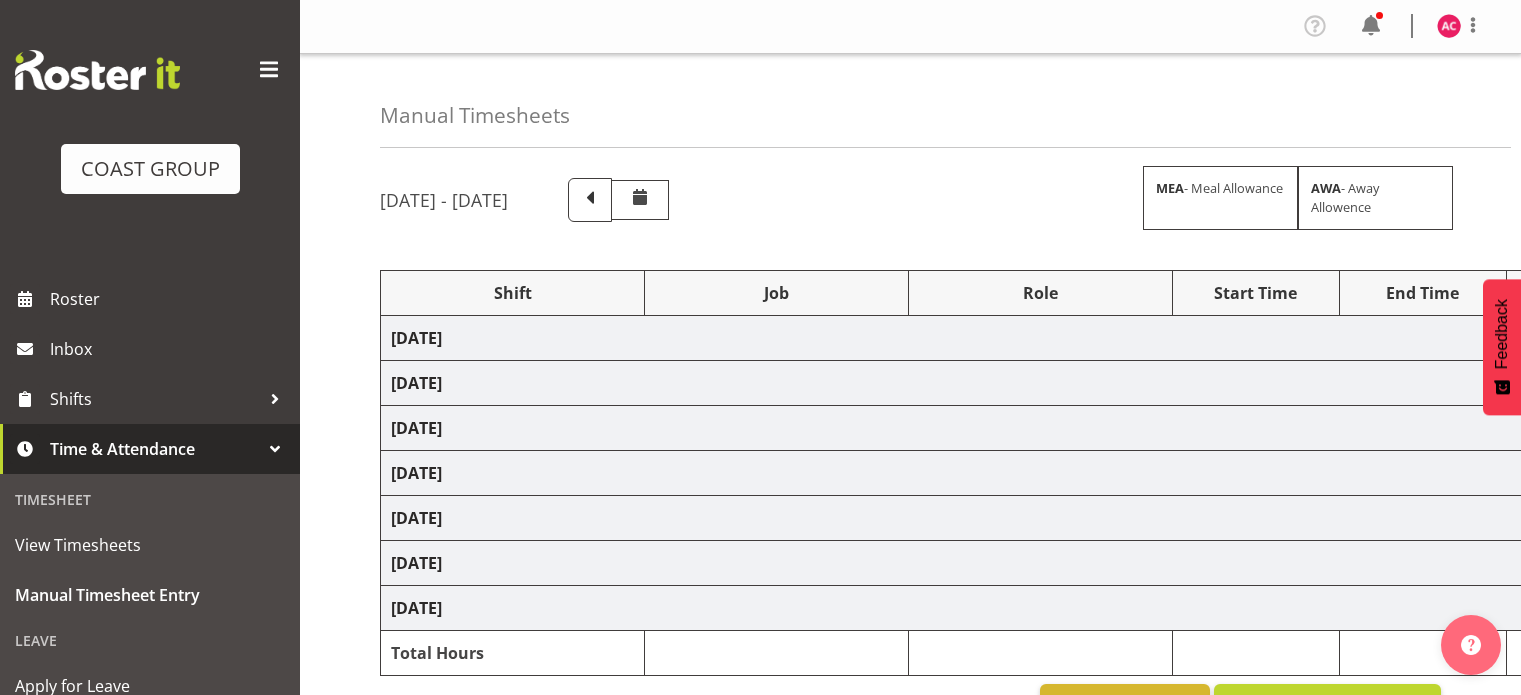 scroll, scrollTop: 0, scrollLeft: 0, axis: both 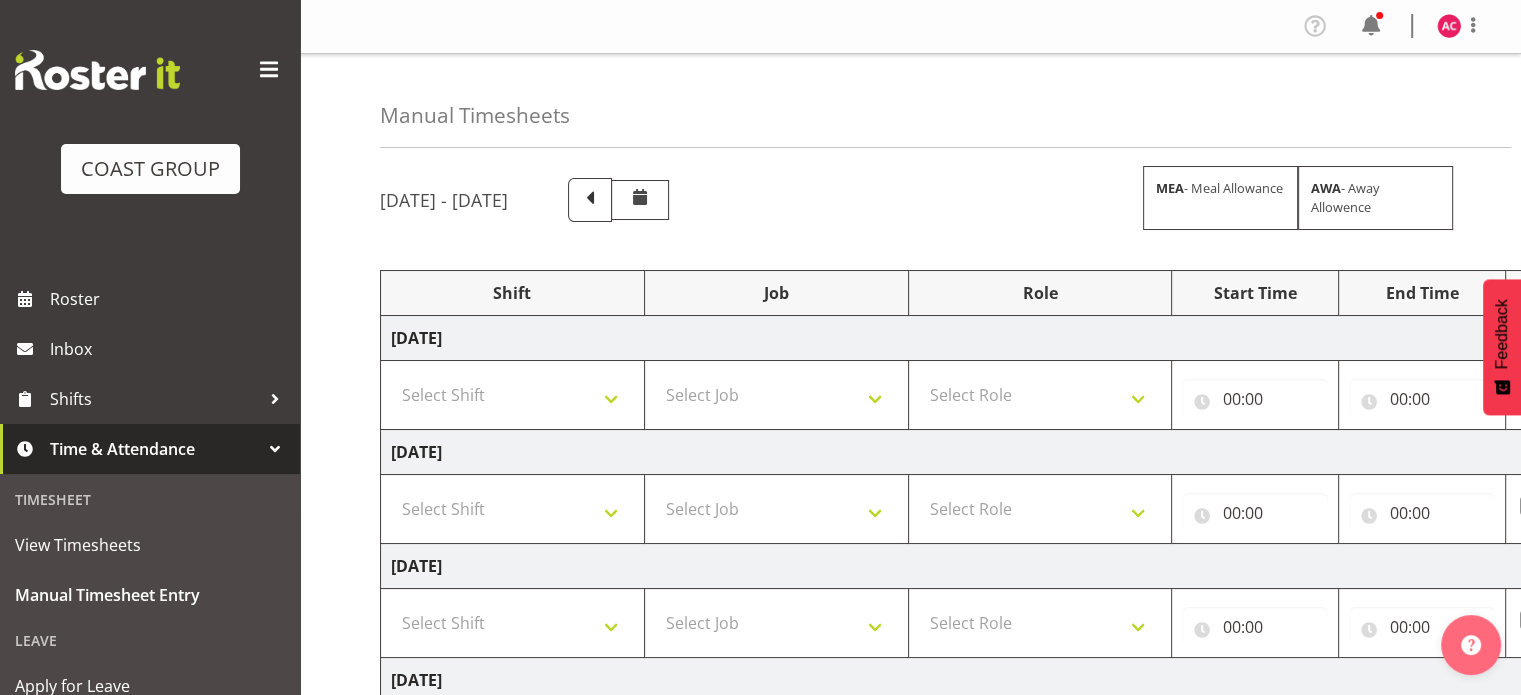 click at bounding box center [269, 70] 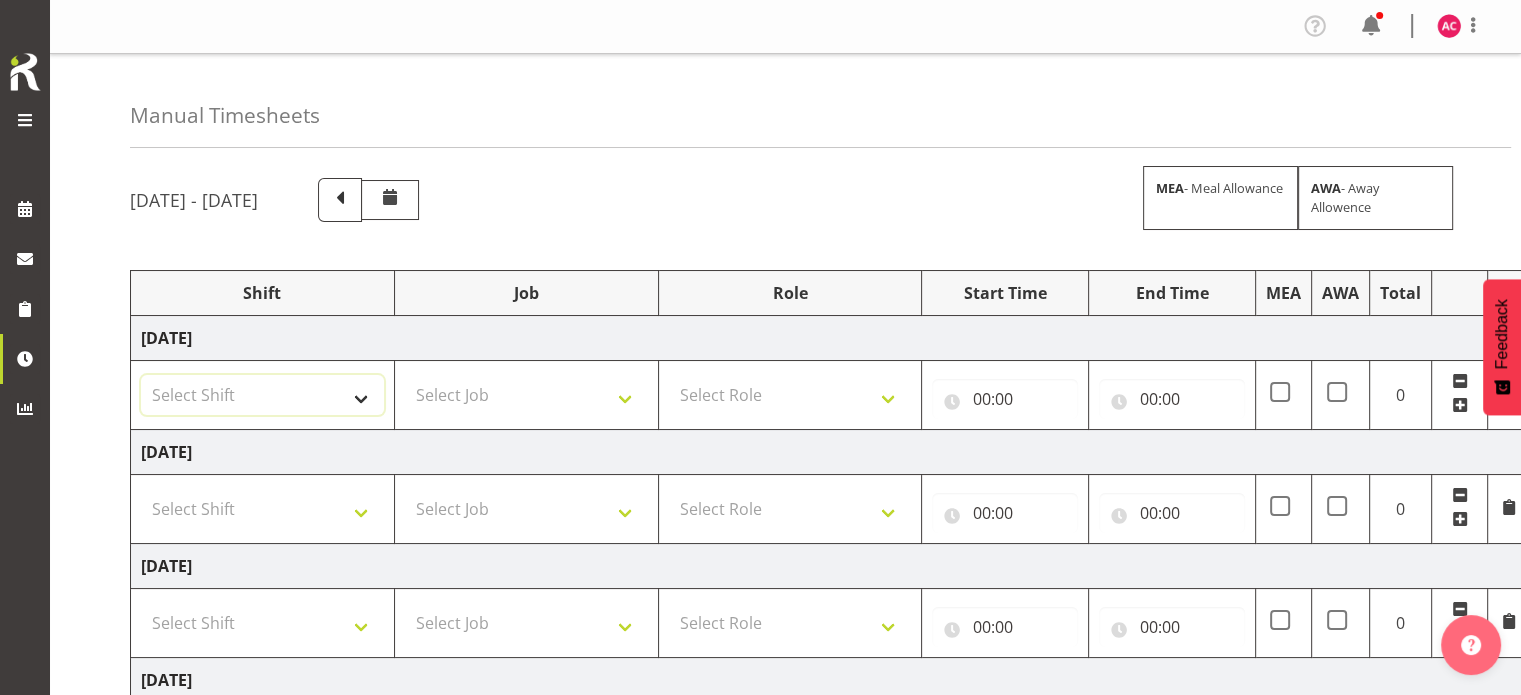click on "Select Shift  1 Carlton Events 1 Carlton accounts ADHB [PERSON_NAME] site Install ADHB [GEOGRAPHIC_DATA] dismantle [GEOGRAPHIC_DATA] install ADHB Manurewa vaccine pop up ADHB Marist Rugby club pop up ADHB [PERSON_NAME] Aotea ice rink install Auckland Goldrush Install [PERSON_NAME] road pop up station Barfoots & [PERSON_NAME] Load in [GEOGRAPHIC_DATA] show Carlton Events Standard Hours Countdown [PERSON_NAME] Move/ Dismantle Countdown testing marquees DHB vaccination pop up Drop off to [PERSON_NAME] and [PERSON_NAME] Karaka Millions Favona vacs pop up Fieldays 30x100 Rural Living [PERSON_NAME] [PERSON_NAME] install and dismantle Gold Rush [PERSON_NAME] move [PERSON_NAME] move [PERSON_NAME] move [PERSON_NAME] move [PERSON_NAME] move [PERSON_NAME] move [PERSON_NAME] move [PERSON_NAME] move [PERSON_NAME] move [PERSON_NAME] move [PERSON_NAME] move [GEOGRAPHIC_DATA] set up [GEOGRAPHIC_DATA] set up [GEOGRAPHIC_DATA] set up Hidden valley set up Hidden valley set up Hutchwilco boat show build Hutchwilco boat show build Hutchwilco boat show install Hutchwilco boat show install" at bounding box center (262, 395) 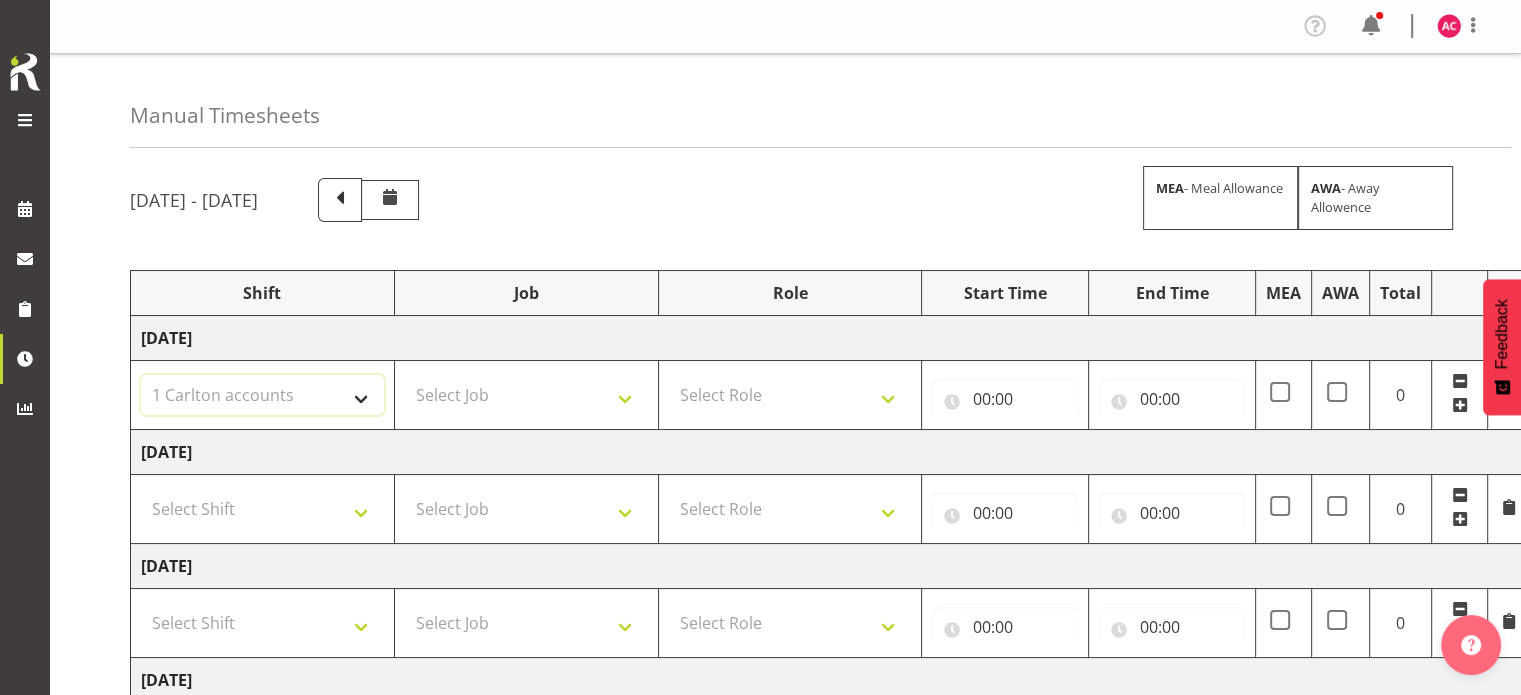 click on "Select Shift  1 Carlton Events 1 Carlton accounts ADHB [PERSON_NAME] site Install ADHB [GEOGRAPHIC_DATA] dismantle [GEOGRAPHIC_DATA] install ADHB Manurewa vaccine pop up ADHB Marist Rugby club pop up ADHB [PERSON_NAME] Aotea ice rink install Auckland Goldrush Install [PERSON_NAME] road pop up station Barfoots & [PERSON_NAME] Load in [GEOGRAPHIC_DATA] show Carlton Events Standard Hours Countdown [PERSON_NAME] Move/ Dismantle Countdown testing marquees DHB vaccination pop up Drop off to [PERSON_NAME] and [PERSON_NAME] Karaka Millions Favona vacs pop up Fieldays 30x100 Rural Living [PERSON_NAME] [PERSON_NAME] install and dismantle Gold Rush [PERSON_NAME] move [PERSON_NAME] move [PERSON_NAME] move [PERSON_NAME] move [PERSON_NAME] move [PERSON_NAME] move [PERSON_NAME] move [PERSON_NAME] move [PERSON_NAME] move [PERSON_NAME] move [PERSON_NAME] move [GEOGRAPHIC_DATA] set up [GEOGRAPHIC_DATA] set up [GEOGRAPHIC_DATA] set up Hidden valley set up Hidden valley set up Hutchwilco boat show build Hutchwilco boat show build Hutchwilco boat show install Hutchwilco boat show install" at bounding box center (262, 395) 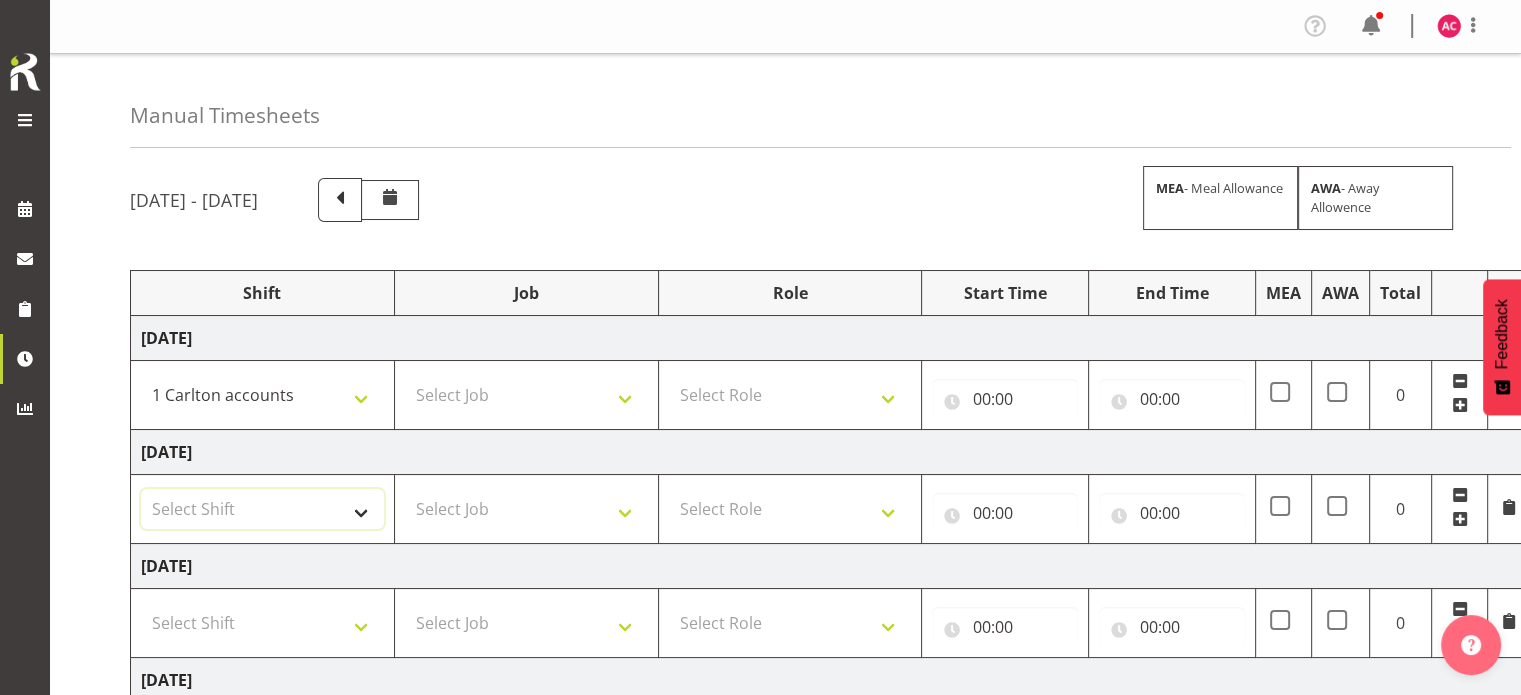 click on "Select Shift  1 Carlton Events 1 Carlton accounts ADHB [PERSON_NAME] site Install ADHB [GEOGRAPHIC_DATA] dismantle [GEOGRAPHIC_DATA] install ADHB Manurewa vaccine pop up ADHB Marist Rugby club pop up ADHB [PERSON_NAME] Aotea ice rink install Auckland Goldrush Install [PERSON_NAME] road pop up station Barfoots & [PERSON_NAME] Load in [GEOGRAPHIC_DATA] show Carlton Events Standard Hours Countdown [PERSON_NAME] Move/ Dismantle Countdown testing marquees DHB vaccination pop up Drop off to [PERSON_NAME] and [PERSON_NAME] Karaka Millions Favona vacs pop up Fieldays 30x100 Rural Living [PERSON_NAME] [PERSON_NAME] install and dismantle Gold Rush [PERSON_NAME] move [PERSON_NAME] move [PERSON_NAME] move [PERSON_NAME] move [PERSON_NAME] move [PERSON_NAME] move [PERSON_NAME] move [PERSON_NAME] move [PERSON_NAME] move [PERSON_NAME] move [PERSON_NAME] move [GEOGRAPHIC_DATA] set up [GEOGRAPHIC_DATA] set up [GEOGRAPHIC_DATA] set up Hidden valley set up Hidden valley set up Hutchwilco boat show build Hutchwilco boat show build Hutchwilco boat show install Hutchwilco boat show install" at bounding box center (262, 509) 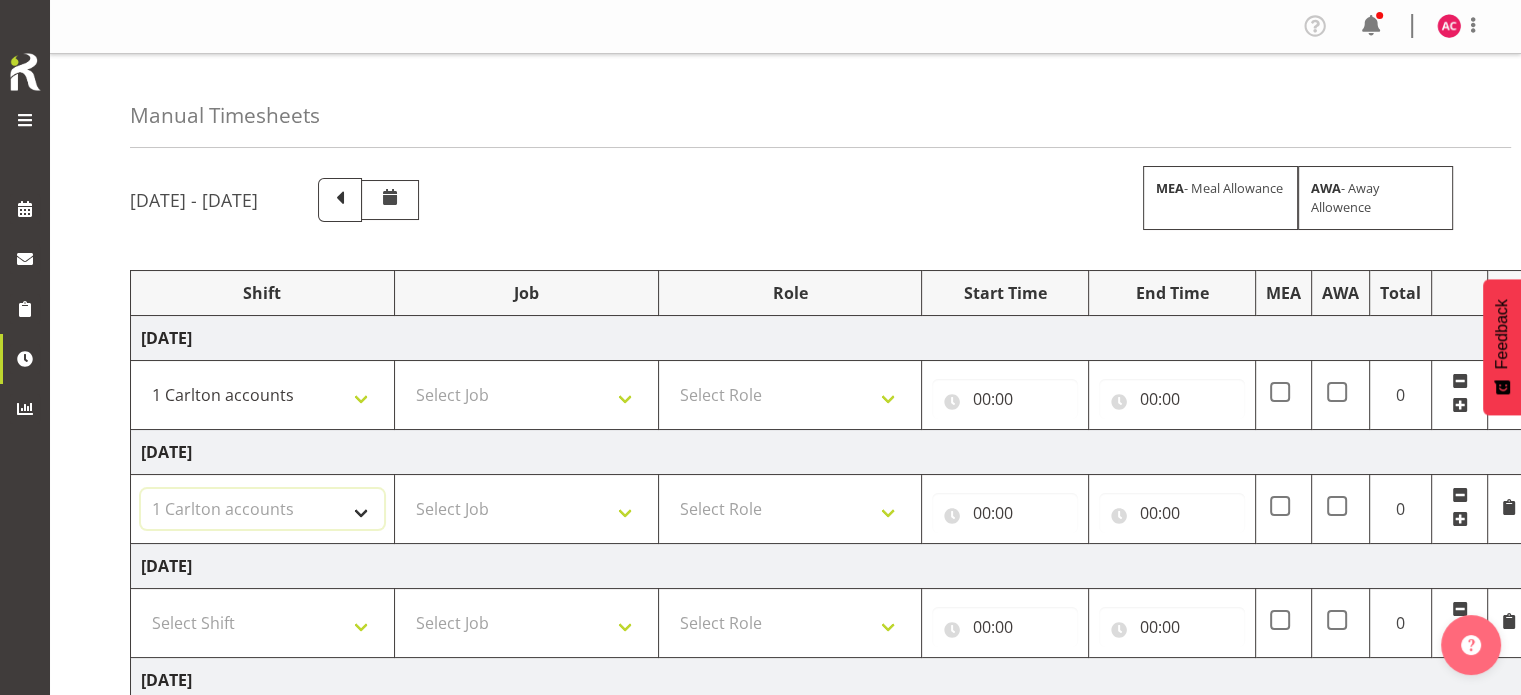 click on "Select Shift  1 Carlton Events 1 Carlton accounts ADHB [PERSON_NAME] site Install ADHB [GEOGRAPHIC_DATA] dismantle [GEOGRAPHIC_DATA] install ADHB Manurewa vaccine pop up ADHB Marist Rugby club pop up ADHB [PERSON_NAME] Aotea ice rink install Auckland Goldrush Install [PERSON_NAME] road pop up station Barfoots & [PERSON_NAME] Load in [GEOGRAPHIC_DATA] show Carlton Events Standard Hours Countdown [PERSON_NAME] Move/ Dismantle Countdown testing marquees DHB vaccination pop up Drop off to [PERSON_NAME] and [PERSON_NAME] Karaka Millions Favona vacs pop up Fieldays 30x100 Rural Living [PERSON_NAME] [PERSON_NAME] install and dismantle Gold Rush [PERSON_NAME] move [PERSON_NAME] move [PERSON_NAME] move [PERSON_NAME] move [PERSON_NAME] move [PERSON_NAME] move [PERSON_NAME] move [PERSON_NAME] move [PERSON_NAME] move [PERSON_NAME] move [PERSON_NAME] move [GEOGRAPHIC_DATA] set up [GEOGRAPHIC_DATA] set up [GEOGRAPHIC_DATA] set up Hidden valley set up Hidden valley set up Hutchwilco boat show build Hutchwilco boat show build Hutchwilco boat show install Hutchwilco boat show install" at bounding box center [262, 509] 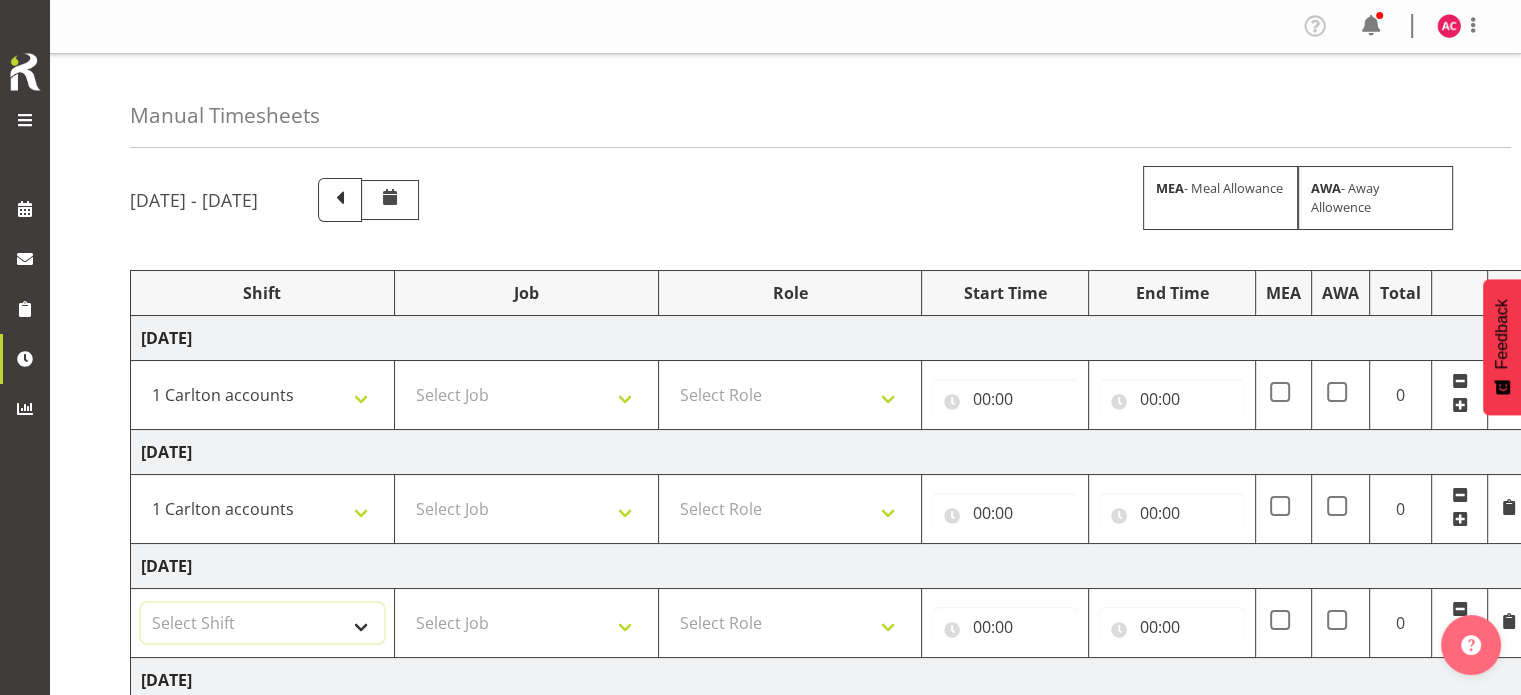 click on "Select Shift  1 Carlton Events 1 Carlton accounts ADHB [PERSON_NAME] site Install ADHB [GEOGRAPHIC_DATA] dismantle [GEOGRAPHIC_DATA] install ADHB Manurewa vaccine pop up ADHB Marist Rugby club pop up ADHB [PERSON_NAME] Aotea ice rink install Auckland Goldrush Install [PERSON_NAME] road pop up station Barfoots & [PERSON_NAME] Load in [GEOGRAPHIC_DATA] show Carlton Events Standard Hours Countdown [PERSON_NAME] Move/ Dismantle Countdown testing marquees DHB vaccination pop up Drop off to [PERSON_NAME] and [PERSON_NAME] Karaka Millions Favona vacs pop up Fieldays 30x100 Rural Living [PERSON_NAME] [PERSON_NAME] install and dismantle Gold Rush [PERSON_NAME] move [PERSON_NAME] move [PERSON_NAME] move [PERSON_NAME] move [PERSON_NAME] move [PERSON_NAME] move [PERSON_NAME] move [PERSON_NAME] move [PERSON_NAME] move [PERSON_NAME] move [PERSON_NAME] move [GEOGRAPHIC_DATA] set up [GEOGRAPHIC_DATA] set up [GEOGRAPHIC_DATA] set up Hidden valley set up Hidden valley set up Hutchwilco boat show build Hutchwilco boat show build Hutchwilco boat show install Hutchwilco boat show install" at bounding box center (262, 623) 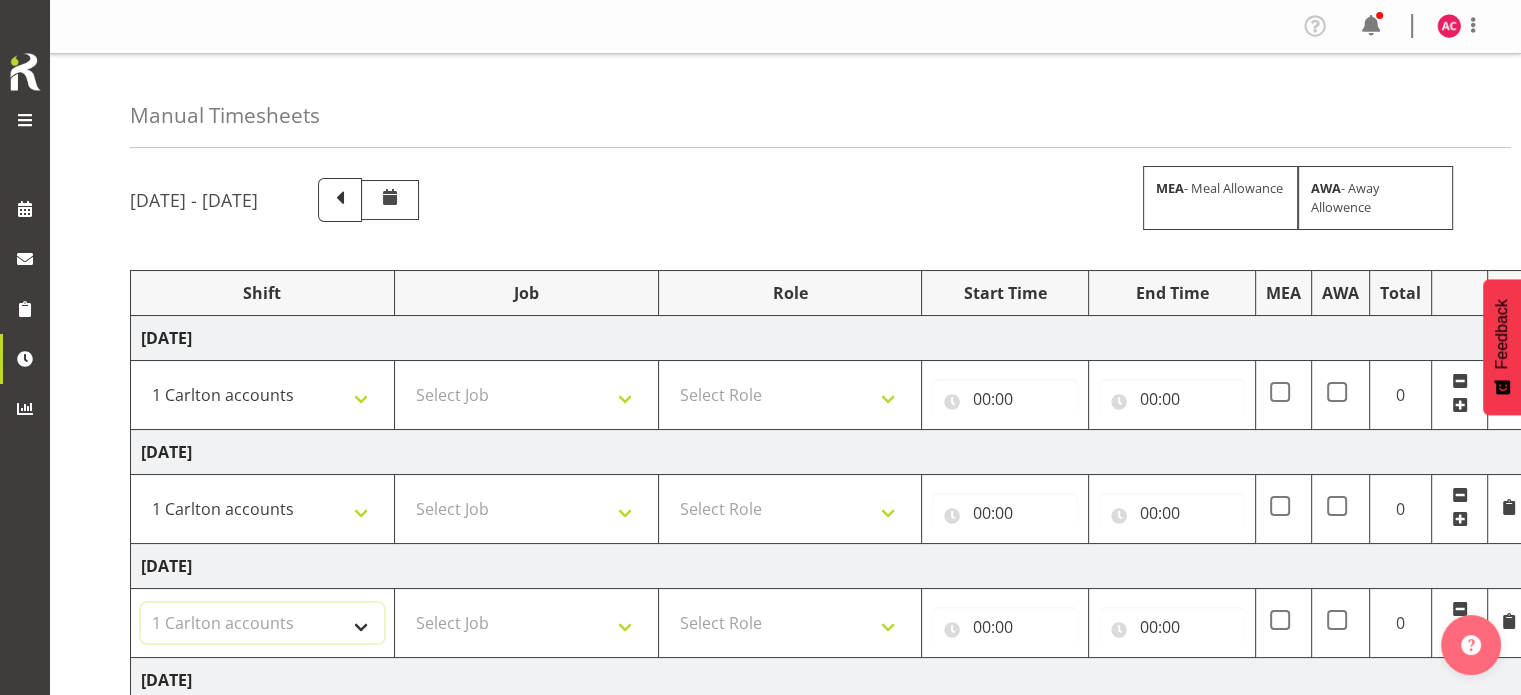 click on "Select Shift  1 Carlton Events 1 Carlton accounts ADHB [PERSON_NAME] site Install ADHB [GEOGRAPHIC_DATA] dismantle [GEOGRAPHIC_DATA] install ADHB Manurewa vaccine pop up ADHB Marist Rugby club pop up ADHB [PERSON_NAME] Aotea ice rink install Auckland Goldrush Install [PERSON_NAME] road pop up station Barfoots & [PERSON_NAME] Load in [GEOGRAPHIC_DATA] show Carlton Events Standard Hours Countdown [PERSON_NAME] Move/ Dismantle Countdown testing marquees DHB vaccination pop up Drop off to [PERSON_NAME] and [PERSON_NAME] Karaka Millions Favona vacs pop up Fieldays 30x100 Rural Living [PERSON_NAME] [PERSON_NAME] install and dismantle Gold Rush [PERSON_NAME] move [PERSON_NAME] move [PERSON_NAME] move [PERSON_NAME] move [PERSON_NAME] move [PERSON_NAME] move [PERSON_NAME] move [PERSON_NAME] move [PERSON_NAME] move [PERSON_NAME] move [PERSON_NAME] move [GEOGRAPHIC_DATA] set up [GEOGRAPHIC_DATA] set up [GEOGRAPHIC_DATA] set up Hidden valley set up Hidden valley set up Hutchwilco boat show build Hutchwilco boat show build Hutchwilco boat show install Hutchwilco boat show install" at bounding box center (262, 623) 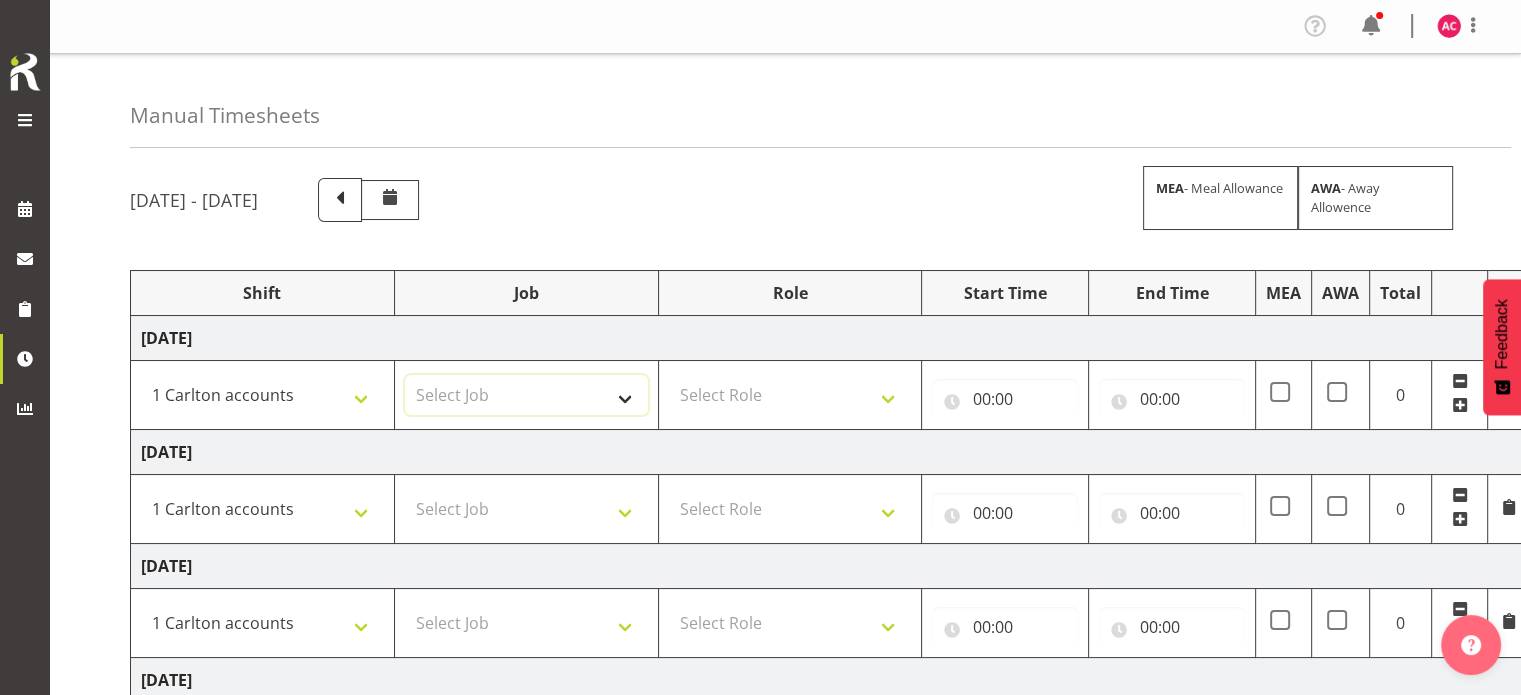 click on "Select Job  1 Carlton Events 1 [PERSON_NAME][GEOGRAPHIC_DATA] 1 [PERSON_NAME][GEOGRAPHIC_DATA] 1 EHS WAREHOUSE/OFFICE 1 GRS 1 SLP Production 1 SLP Tradeshows 12504000 - AKL Casual [DATE] 1250400R - April Casual C&R 2025 12504050 - CDES Engineering and Technology Expo 2025 12504070 - FINZ (National Financial Adviser Conf) 2025 1250407A - Fidelity @ FINZ Conf 2025 1250407B - La Trobe @ FINZ Conf 25 1250407C - Partners Life @ FINZ Conf 25 12504080 - AKL Go Green 2025 12504100 - NZSEE 2025 12504120 - Ester Show 2025 12504150 - Test-[PERSON_NAME]-May 12505000 - AKL Casual [DATE] 1250500R - May Casual C&R 2025 12505020 - Hutchwilco Boat Show 2025 1250502R - [GEOGRAPHIC_DATA] Boat Show 2025 - C&R 12505030 - NZOHS Conference 2025 12505040 - Aotearoa Art Fair 2025 12505060 - Waipa Home Show 2025 12505070 - CAS 2025 1250507A - CAS 2025 - 200 Doors 1250507B - CAS 2025 - Cutera 1250507C - CAS 2025 - Dermocosmetica 12505080 - [GEOGRAPHIC_DATA] Conference 2025 1250508A - Zeiss @ [GEOGRAPHIC_DATA] 25 1250508B - Roche @ [GEOGRAPHIC_DATA] 25 1250508C - Alcon @ [GEOGRAPHIC_DATA] 25 12505130 - Test- [PERSON_NAME] 1" at bounding box center (526, 395) 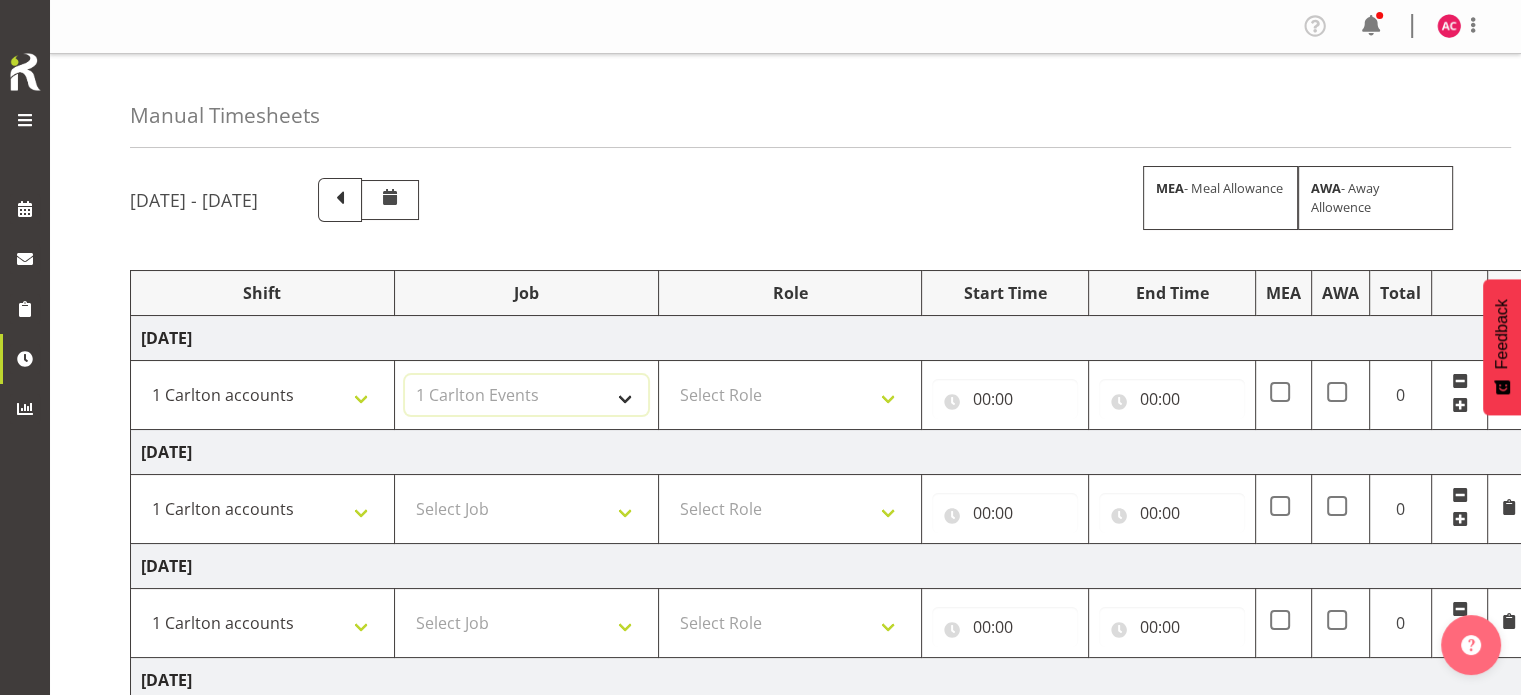 click on "Select Job  1 Carlton Events 1 [PERSON_NAME][GEOGRAPHIC_DATA] 1 [PERSON_NAME][GEOGRAPHIC_DATA] 1 EHS WAREHOUSE/OFFICE 1 GRS 1 SLP Production 1 SLP Tradeshows 12504000 - AKL Casual [DATE] 1250400R - April Casual C&R 2025 12504050 - CDES Engineering and Technology Expo 2025 12504070 - FINZ (National Financial Adviser Conf) 2025 1250407A - Fidelity @ FINZ Conf 2025 1250407B - La Trobe @ FINZ Conf 25 1250407C - Partners Life @ FINZ Conf 25 12504080 - AKL Go Green 2025 12504100 - NZSEE 2025 12504120 - Ester Show 2025 12504150 - Test-[PERSON_NAME]-May 12505000 - AKL Casual [DATE] 1250500R - May Casual C&R 2025 12505020 - Hutchwilco Boat Show 2025 1250502R - [GEOGRAPHIC_DATA] Boat Show 2025 - C&R 12505030 - NZOHS Conference 2025 12505040 - Aotearoa Art Fair 2025 12505060 - Waipa Home Show 2025 12505070 - CAS 2025 1250507A - CAS 2025 - 200 Doors 1250507B - CAS 2025 - Cutera 1250507C - CAS 2025 - Dermocosmetica 12505080 - [GEOGRAPHIC_DATA] Conference 2025 1250508A - Zeiss @ [GEOGRAPHIC_DATA] 25 1250508B - Roche @ [GEOGRAPHIC_DATA] 25 1250508C - Alcon @ [GEOGRAPHIC_DATA] 25 12505130 - Test- [PERSON_NAME] 1" at bounding box center [526, 395] 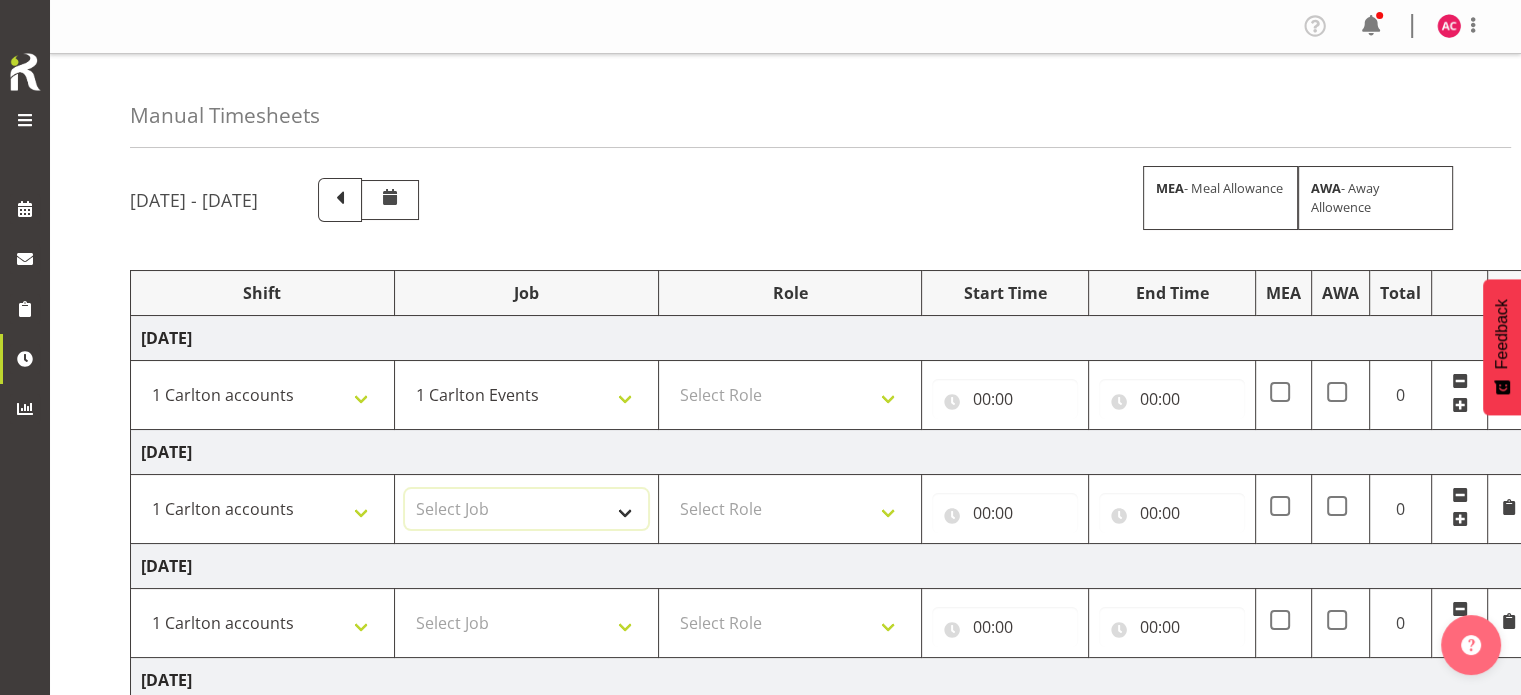 click on "Select Job  1 Carlton Events 1 [PERSON_NAME][GEOGRAPHIC_DATA] 1 [PERSON_NAME][GEOGRAPHIC_DATA] 1 EHS WAREHOUSE/OFFICE 1 GRS 1 SLP Production 1 SLP Tradeshows 12504000 - AKL Casual [DATE] 1250400R - April Casual C&R 2025 12504050 - CDES Engineering and Technology Expo 2025 12504070 - FINZ (National Financial Adviser Conf) 2025 1250407A - Fidelity @ FINZ Conf 2025 1250407B - La Trobe @ FINZ Conf 25 1250407C - Partners Life @ FINZ Conf 25 12504080 - AKL Go Green 2025 12504100 - NZSEE 2025 12504120 - Ester Show 2025 12504150 - Test-[PERSON_NAME]-May 12505000 - AKL Casual [DATE] 1250500R - May Casual C&R 2025 12505020 - Hutchwilco Boat Show 2025 1250502R - [GEOGRAPHIC_DATA] Boat Show 2025 - C&R 12505030 - NZOHS Conference 2025 12505040 - Aotearoa Art Fair 2025 12505060 - Waipa Home Show 2025 12505070 - CAS 2025 1250507A - CAS 2025 - 200 Doors 1250507B - CAS 2025 - Cutera 1250507C - CAS 2025 - Dermocosmetica 12505080 - [GEOGRAPHIC_DATA] Conference 2025 1250508A - Zeiss @ [GEOGRAPHIC_DATA] 25 1250508B - Roche @ [GEOGRAPHIC_DATA] 25 1250508C - Alcon @ [GEOGRAPHIC_DATA] 25 12505130 - Test- [PERSON_NAME] 1" at bounding box center (526, 509) 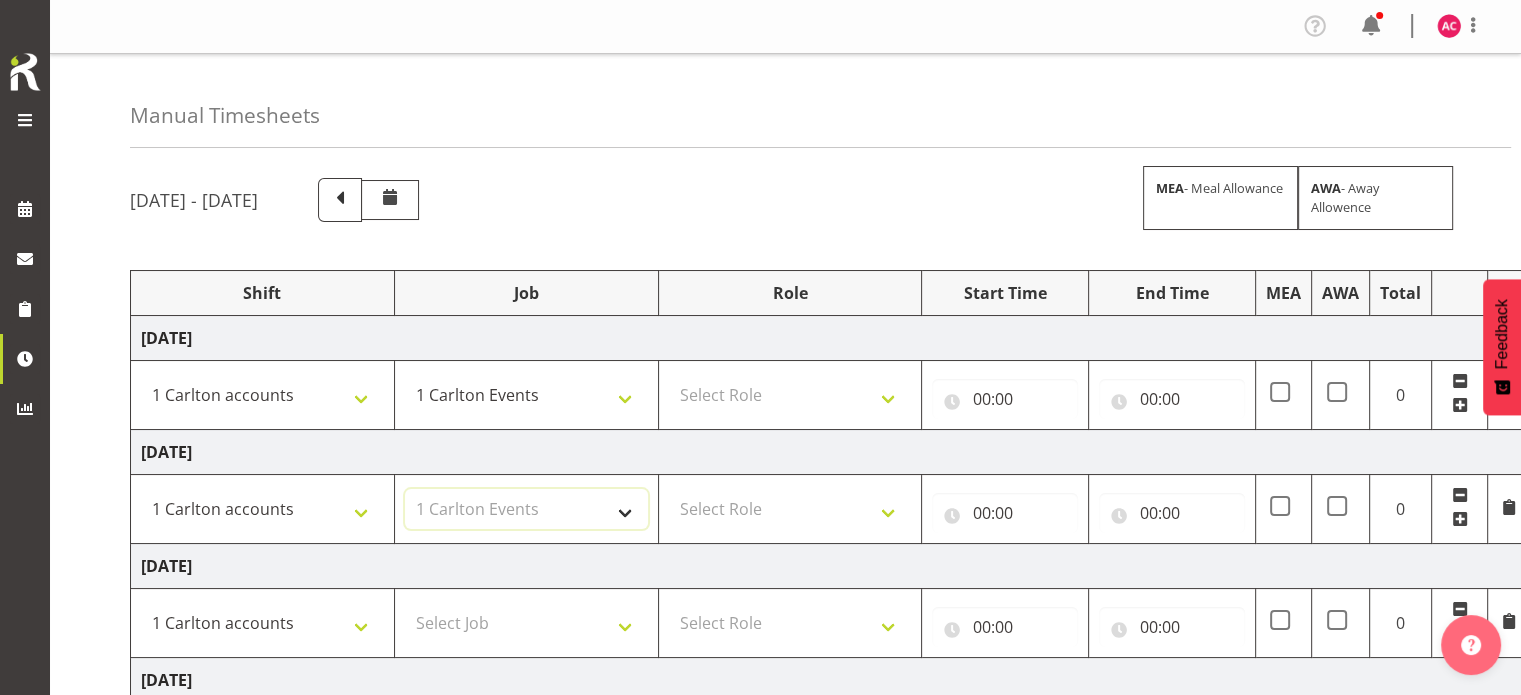click on "Select Job  1 Carlton Events 1 [PERSON_NAME][GEOGRAPHIC_DATA] 1 [PERSON_NAME][GEOGRAPHIC_DATA] 1 EHS WAREHOUSE/OFFICE 1 GRS 1 SLP Production 1 SLP Tradeshows 12504000 - AKL Casual [DATE] 1250400R - April Casual C&R 2025 12504050 - CDES Engineering and Technology Expo 2025 12504070 - FINZ (National Financial Adviser Conf) 2025 1250407A - Fidelity @ FINZ Conf 2025 1250407B - La Trobe @ FINZ Conf 25 1250407C - Partners Life @ FINZ Conf 25 12504080 - AKL Go Green 2025 12504100 - NZSEE 2025 12504120 - Ester Show 2025 12504150 - Test-[PERSON_NAME]-May 12505000 - AKL Casual [DATE] 1250500R - May Casual C&R 2025 12505020 - Hutchwilco Boat Show 2025 1250502R - [GEOGRAPHIC_DATA] Boat Show 2025 - C&R 12505030 - NZOHS Conference 2025 12505040 - Aotearoa Art Fair 2025 12505060 - Waipa Home Show 2025 12505070 - CAS 2025 1250507A - CAS 2025 - 200 Doors 1250507B - CAS 2025 - Cutera 1250507C - CAS 2025 - Dermocosmetica 12505080 - [GEOGRAPHIC_DATA] Conference 2025 1250508A - Zeiss @ [GEOGRAPHIC_DATA] 25 1250508B - Roche @ [GEOGRAPHIC_DATA] 25 1250508C - Alcon @ [GEOGRAPHIC_DATA] 25 12505130 - Test- [PERSON_NAME] 1" at bounding box center (526, 509) 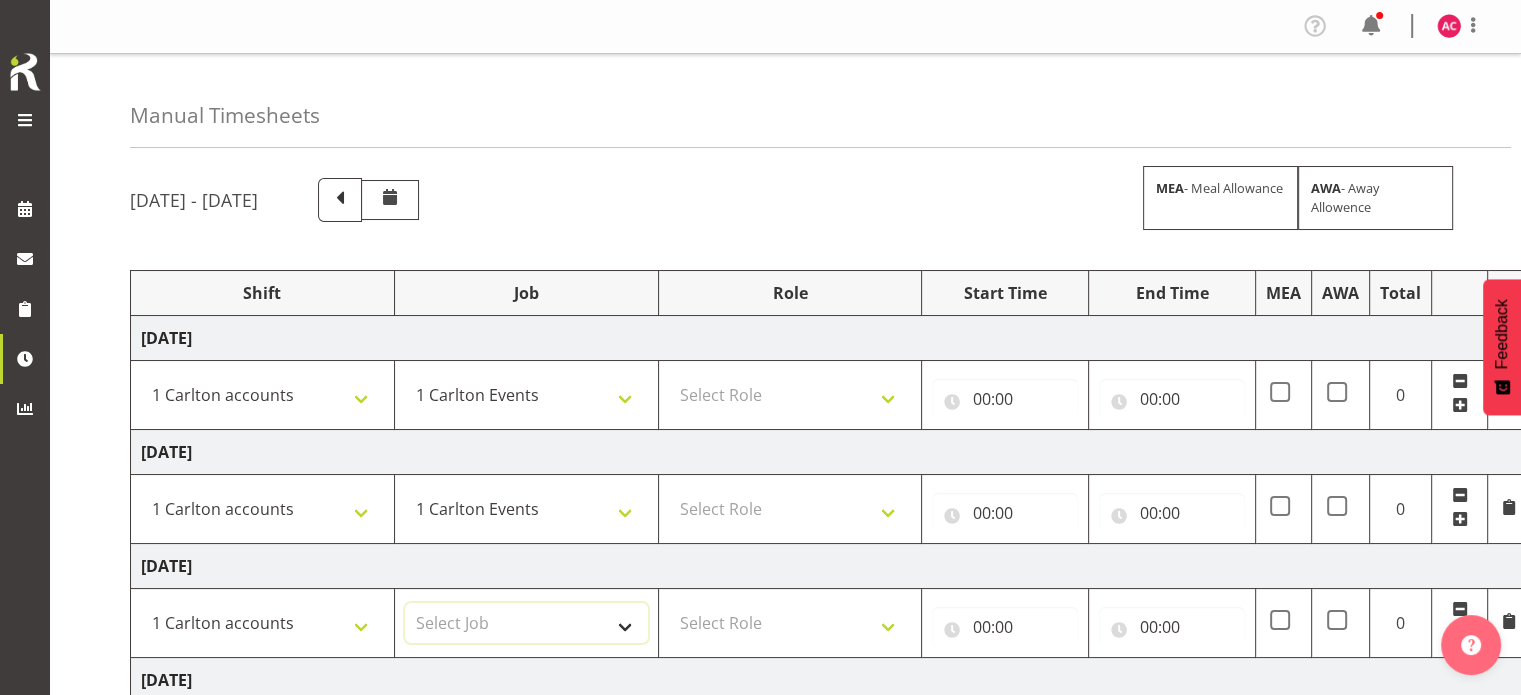 click on "Select Job  1 Carlton Events 1 [PERSON_NAME][GEOGRAPHIC_DATA] 1 [PERSON_NAME][GEOGRAPHIC_DATA] 1 EHS WAREHOUSE/OFFICE 1 GRS 1 SLP Production 1 SLP Tradeshows 12504000 - AKL Casual [DATE] 1250400R - April Casual C&R 2025 12504050 - CDES Engineering and Technology Expo 2025 12504070 - FINZ (National Financial Adviser Conf) 2025 1250407A - Fidelity @ FINZ Conf 2025 1250407B - La Trobe @ FINZ Conf 25 1250407C - Partners Life @ FINZ Conf 25 12504080 - AKL Go Green 2025 12504100 - NZSEE 2025 12504120 - Ester Show 2025 12504150 - Test-[PERSON_NAME]-May 12505000 - AKL Casual [DATE] 1250500R - May Casual C&R 2025 12505020 - Hutchwilco Boat Show 2025 1250502R - [GEOGRAPHIC_DATA] Boat Show 2025 - C&R 12505030 - NZOHS Conference 2025 12505040 - Aotearoa Art Fair 2025 12505060 - Waipa Home Show 2025 12505070 - CAS 2025 1250507A - CAS 2025 - 200 Doors 1250507B - CAS 2025 - Cutera 1250507C - CAS 2025 - Dermocosmetica 12505080 - [GEOGRAPHIC_DATA] Conference 2025 1250508A - Zeiss @ [GEOGRAPHIC_DATA] 25 1250508B - Roche @ [GEOGRAPHIC_DATA] 25 1250508C - Alcon @ [GEOGRAPHIC_DATA] 25 12505130 - Test- [PERSON_NAME] 1" at bounding box center (526, 623) 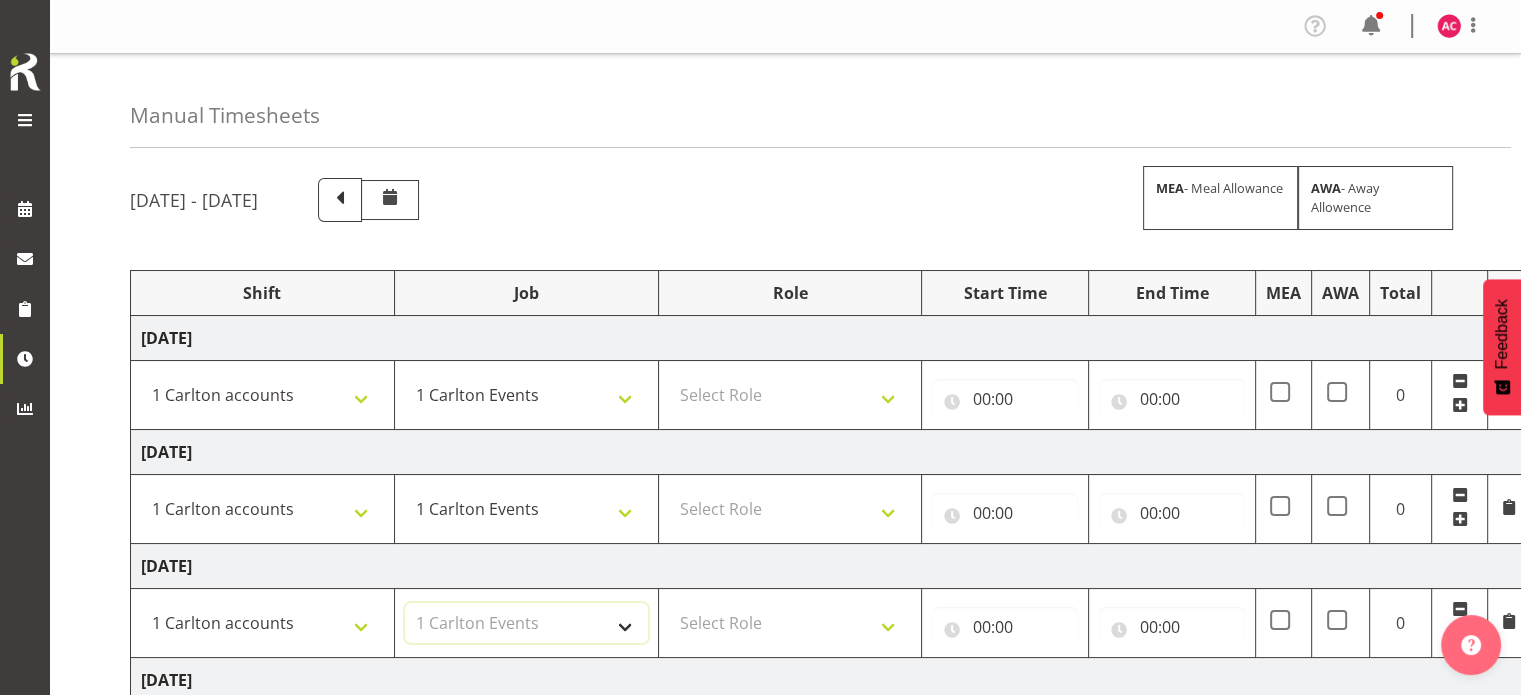 click on "Select Job  1 Carlton Events 1 [PERSON_NAME][GEOGRAPHIC_DATA] 1 [PERSON_NAME][GEOGRAPHIC_DATA] 1 EHS WAREHOUSE/OFFICE 1 GRS 1 SLP Production 1 SLP Tradeshows 12504000 - AKL Casual [DATE] 1250400R - April Casual C&R 2025 12504050 - CDES Engineering and Technology Expo 2025 12504070 - FINZ (National Financial Adviser Conf) 2025 1250407A - Fidelity @ FINZ Conf 2025 1250407B - La Trobe @ FINZ Conf 25 1250407C - Partners Life @ FINZ Conf 25 12504080 - AKL Go Green 2025 12504100 - NZSEE 2025 12504120 - Ester Show 2025 12504150 - Test-[PERSON_NAME]-May 12505000 - AKL Casual [DATE] 1250500R - May Casual C&R 2025 12505020 - Hutchwilco Boat Show 2025 1250502R - [GEOGRAPHIC_DATA] Boat Show 2025 - C&R 12505030 - NZOHS Conference 2025 12505040 - Aotearoa Art Fair 2025 12505060 - Waipa Home Show 2025 12505070 - CAS 2025 1250507A - CAS 2025 - 200 Doors 1250507B - CAS 2025 - Cutera 1250507C - CAS 2025 - Dermocosmetica 12505080 - [GEOGRAPHIC_DATA] Conference 2025 1250508A - Zeiss @ [GEOGRAPHIC_DATA] 25 1250508B - Roche @ [GEOGRAPHIC_DATA] 25 1250508C - Alcon @ [GEOGRAPHIC_DATA] 25 12505130 - Test- [PERSON_NAME] 1" at bounding box center (526, 623) 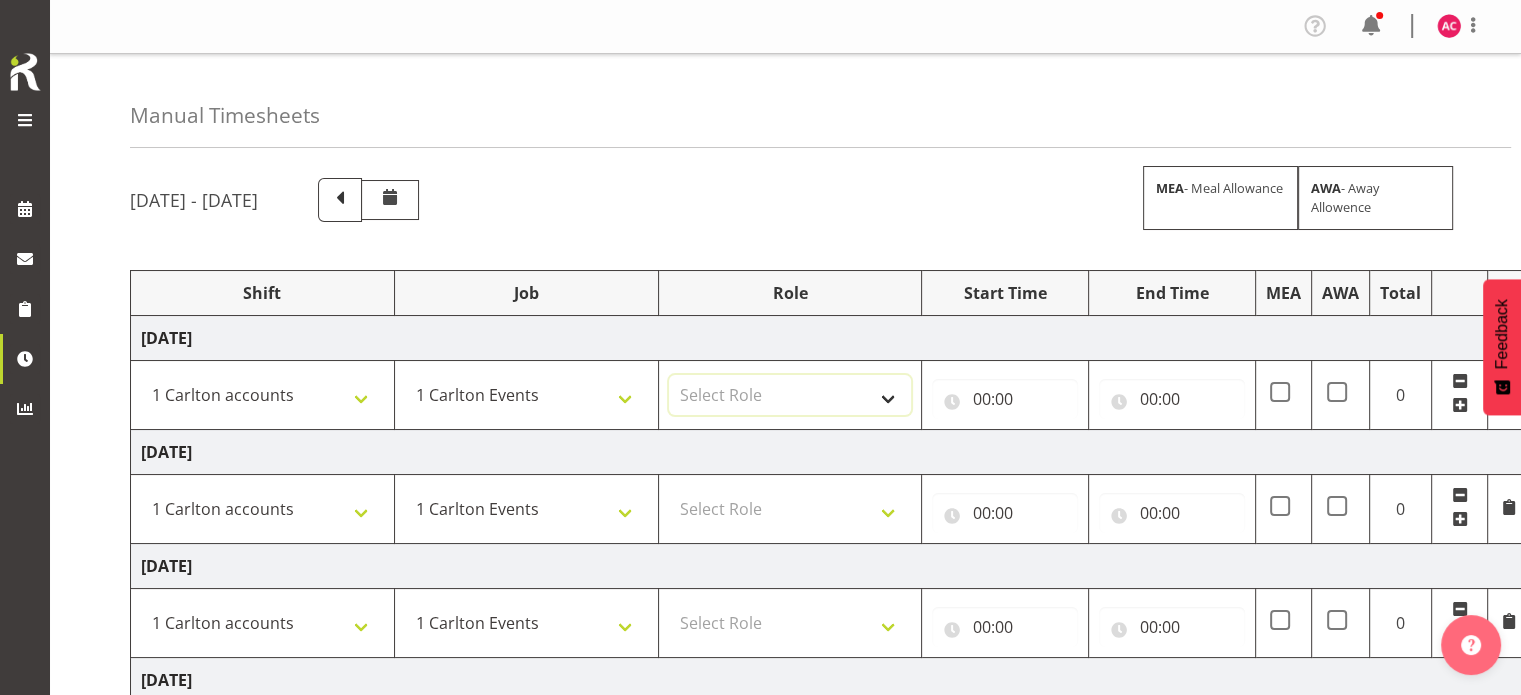 click on "Select Role  ACCOUNTS" at bounding box center (790, 395) 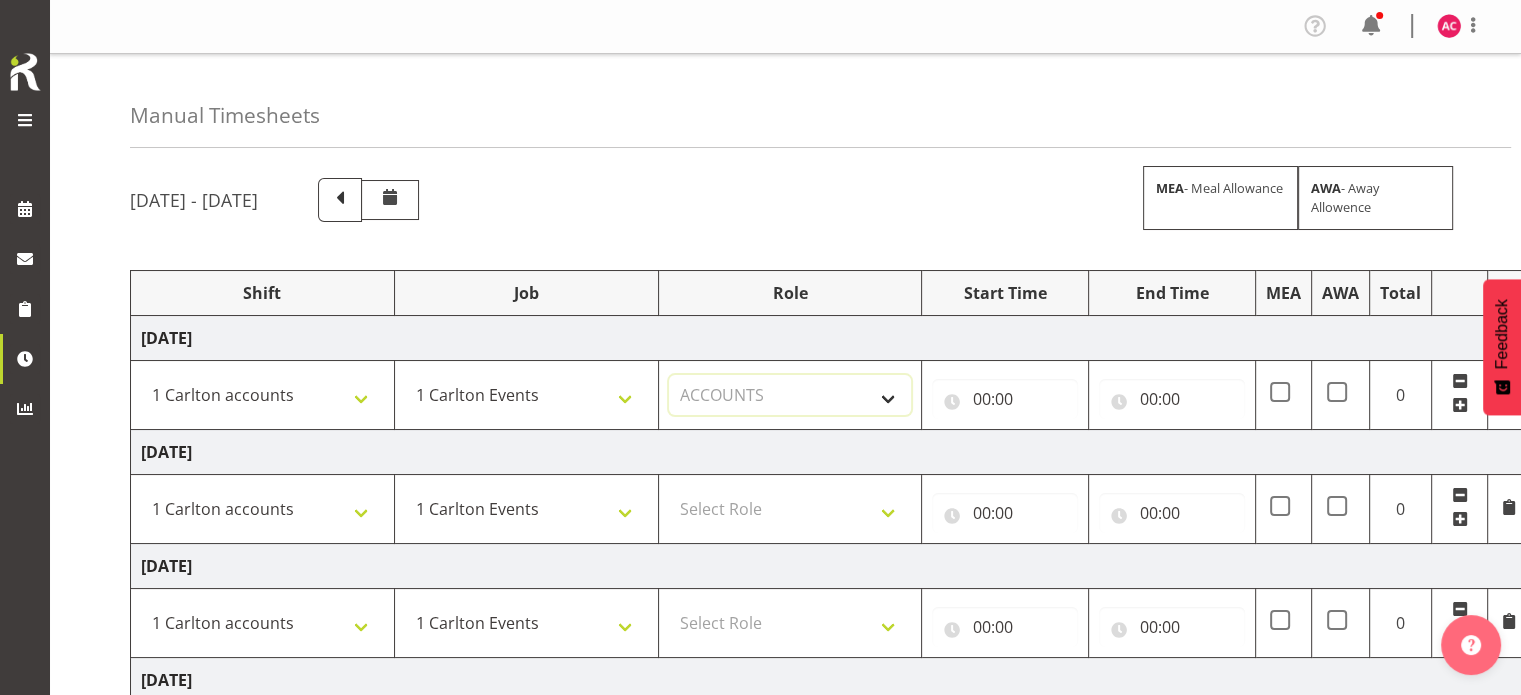 click on "Select Role  ACCOUNTS" at bounding box center (790, 395) 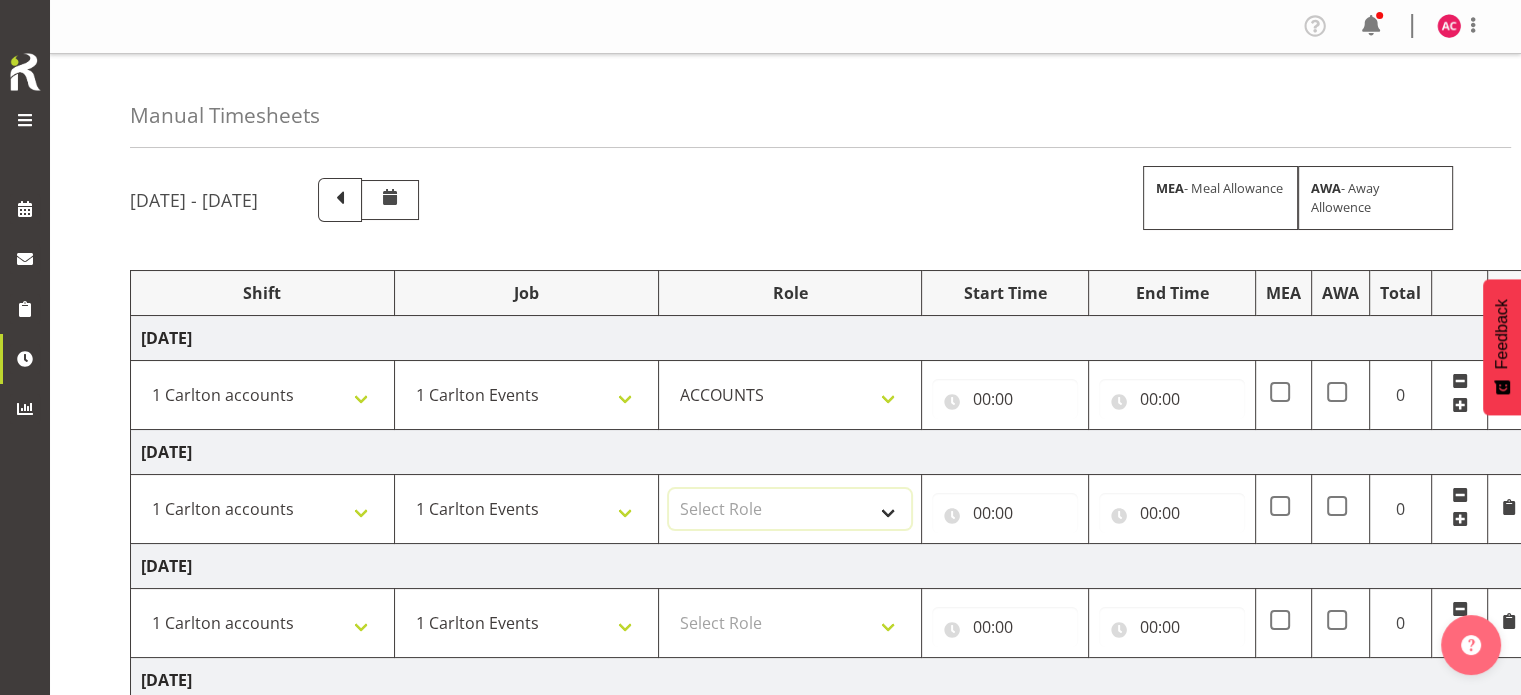 click on "Select Role  ACCOUNTS" at bounding box center [790, 509] 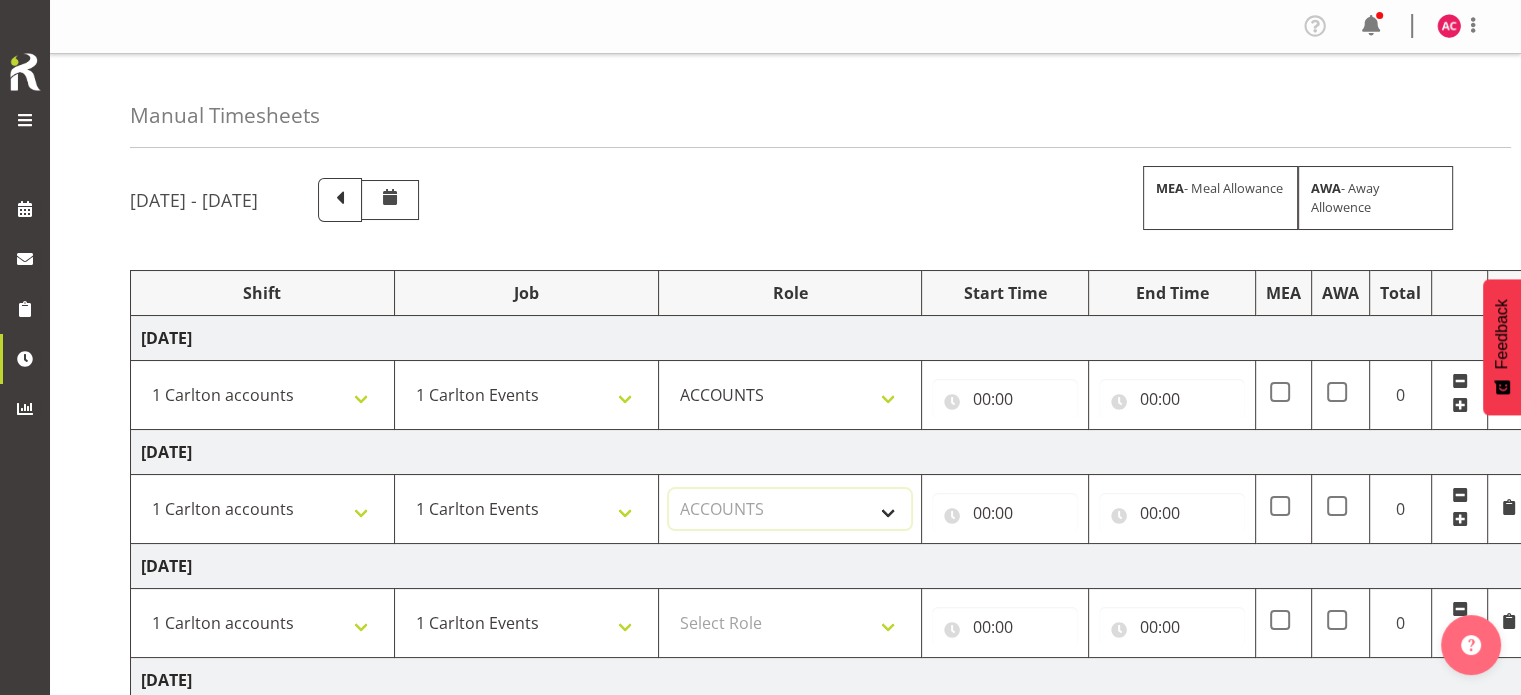 click on "Select Role  ACCOUNTS" at bounding box center [790, 509] 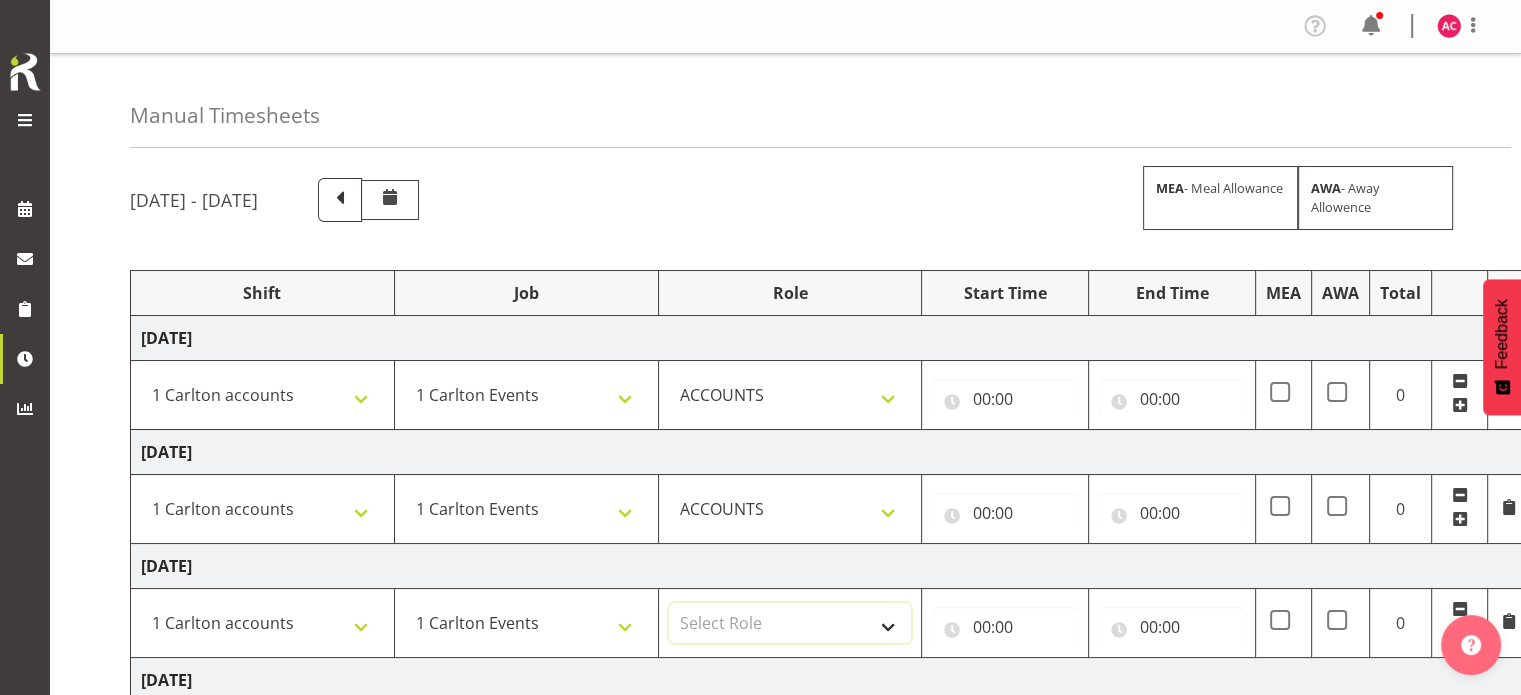 click on "Select Role  ACCOUNTS" at bounding box center (790, 623) 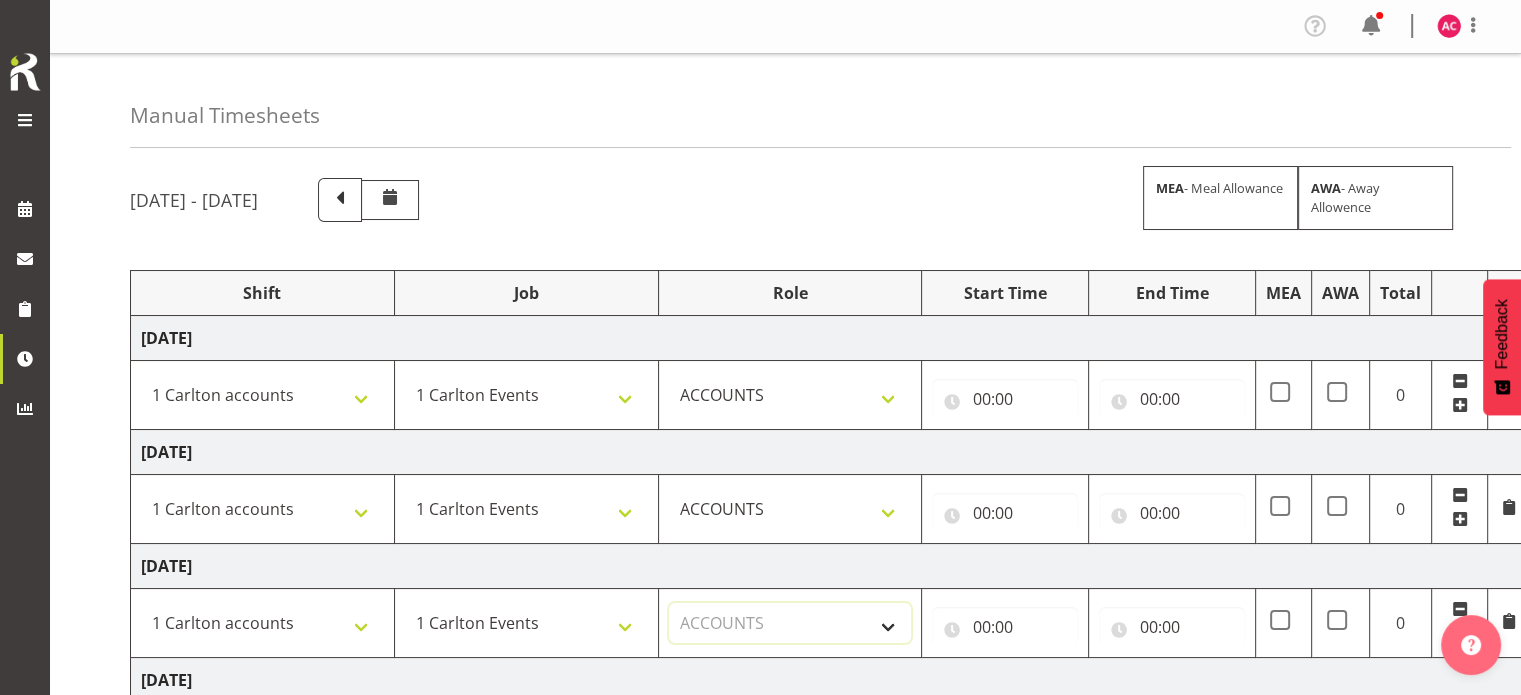 click on "Select Role  ACCOUNTS" at bounding box center [790, 623] 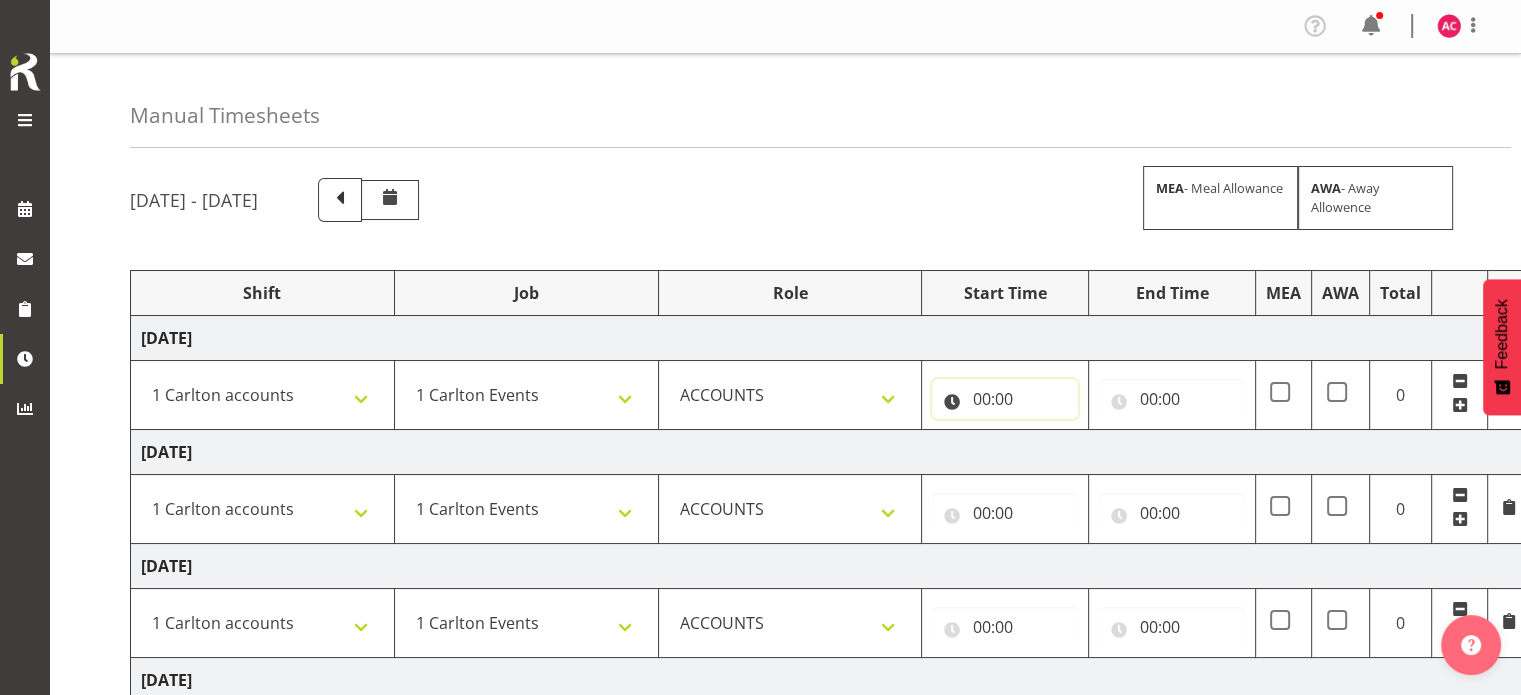 click on "00:00" at bounding box center [1005, 399] 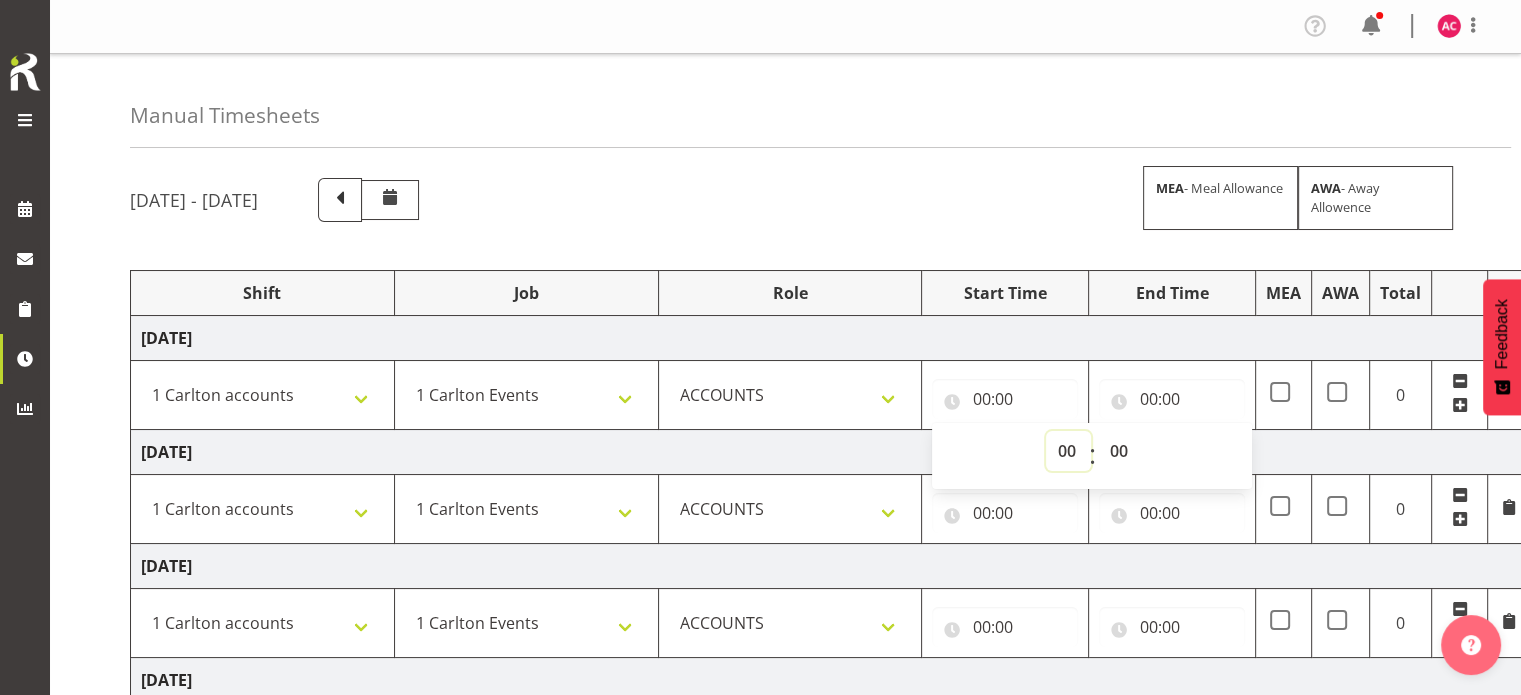 click on "00   01   02   03   04   05   06   07   08   09   10   11   12   13   14   15   16   17   18   19   20   21   22   23" at bounding box center (1068, 451) 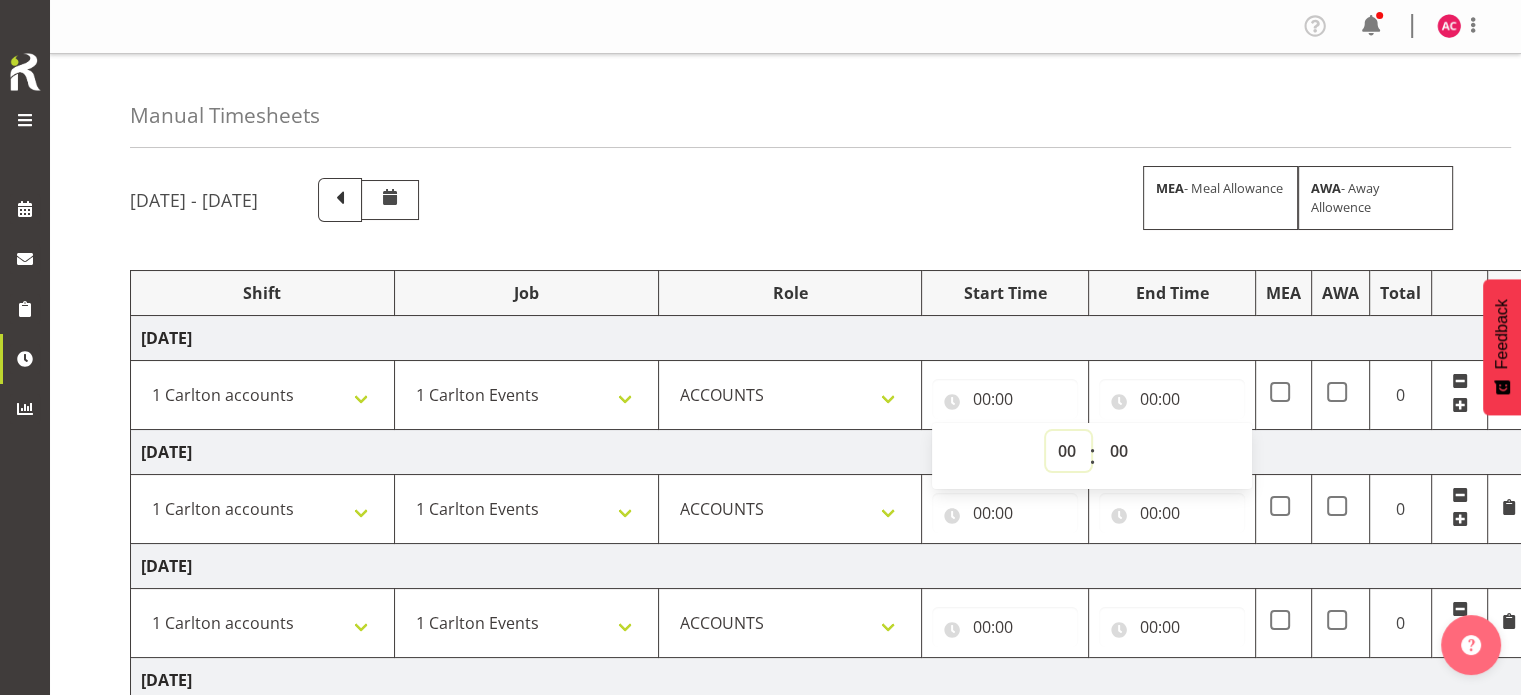 select on "7" 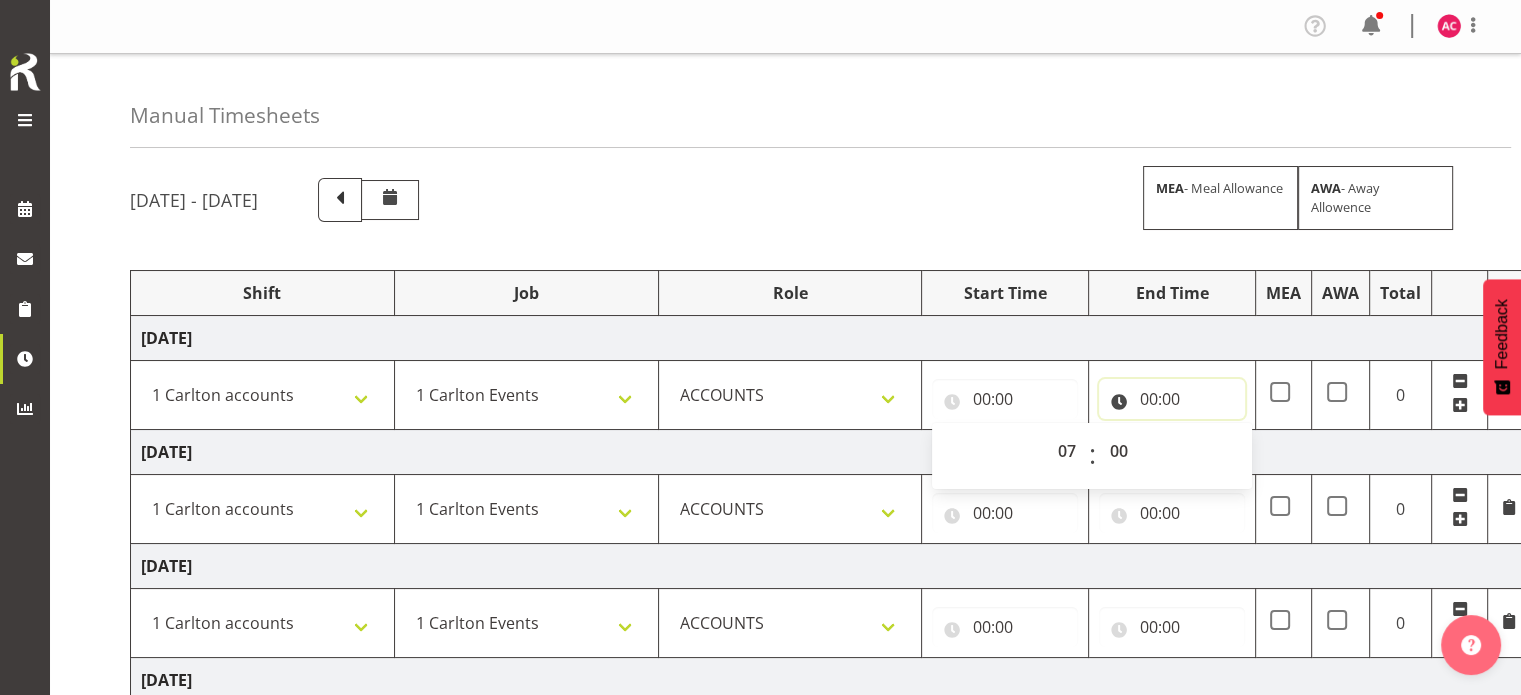 type on "07:00" 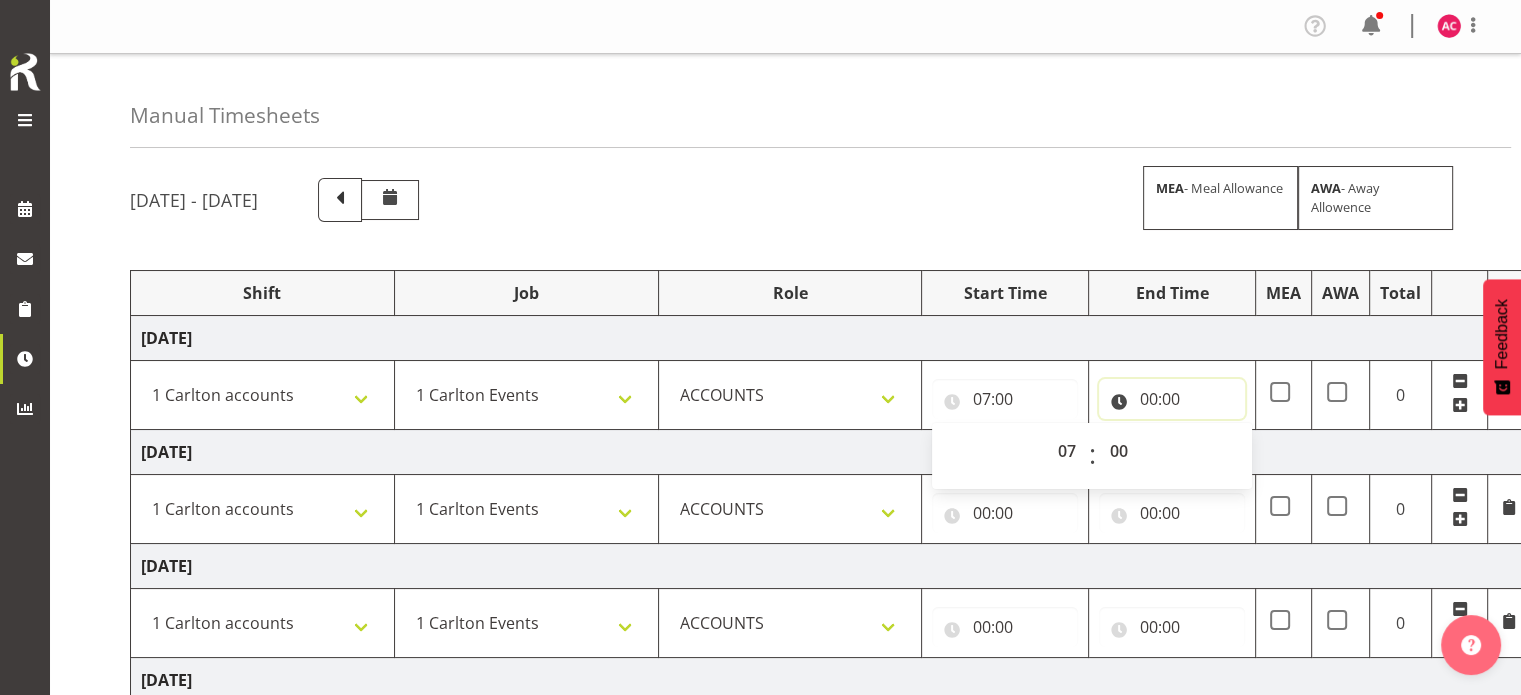 click on "00:00" at bounding box center [1172, 399] 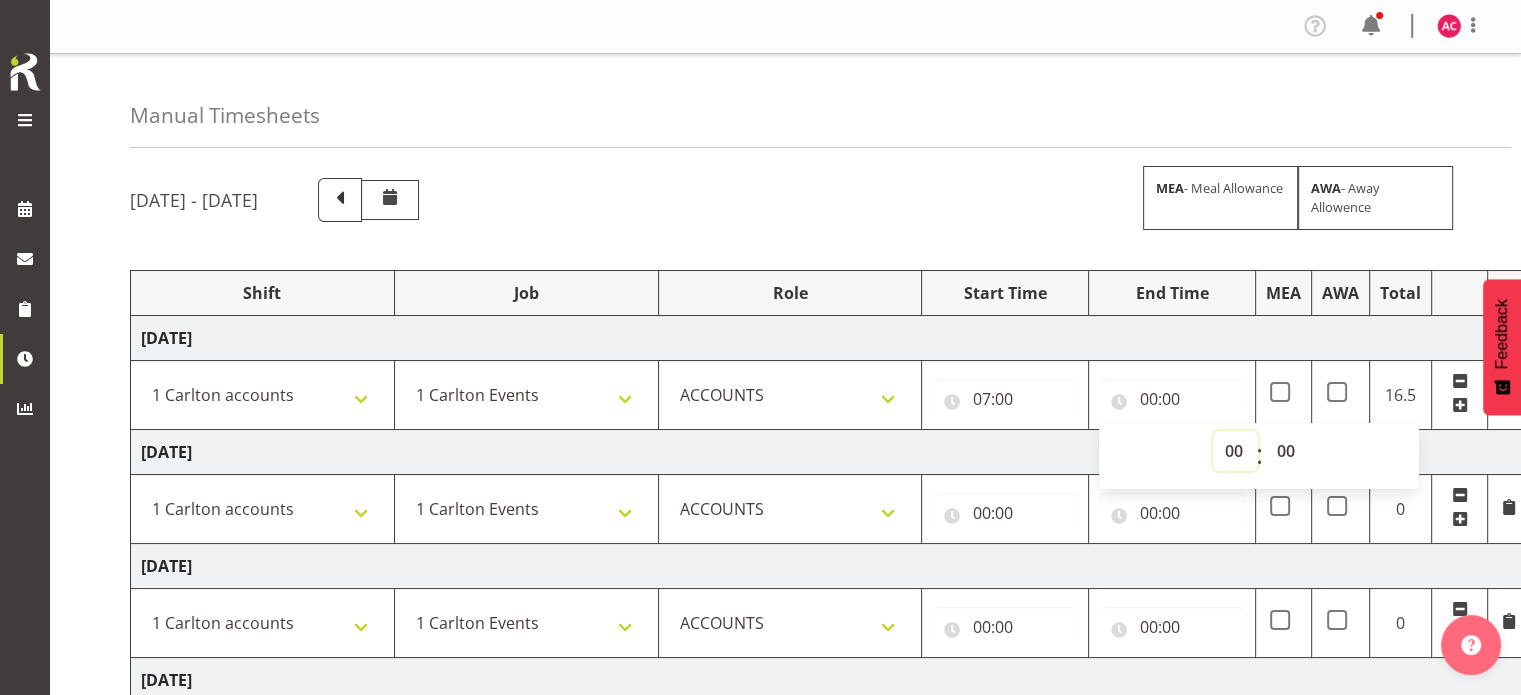 click on "00   01   02   03   04   05   06   07   08   09   10   11   12   13   14   15   16   17   18   19   20   21   22   23" at bounding box center (1235, 451) 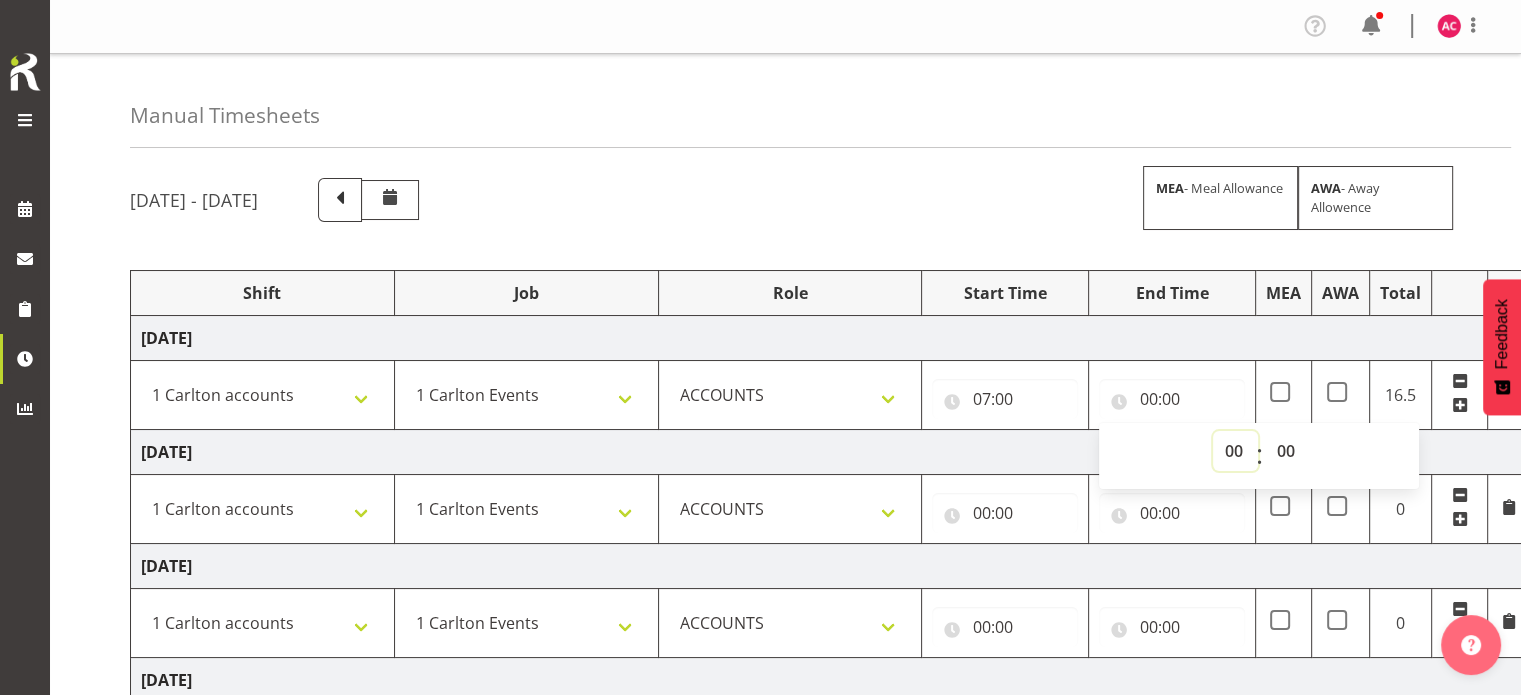 select on "15" 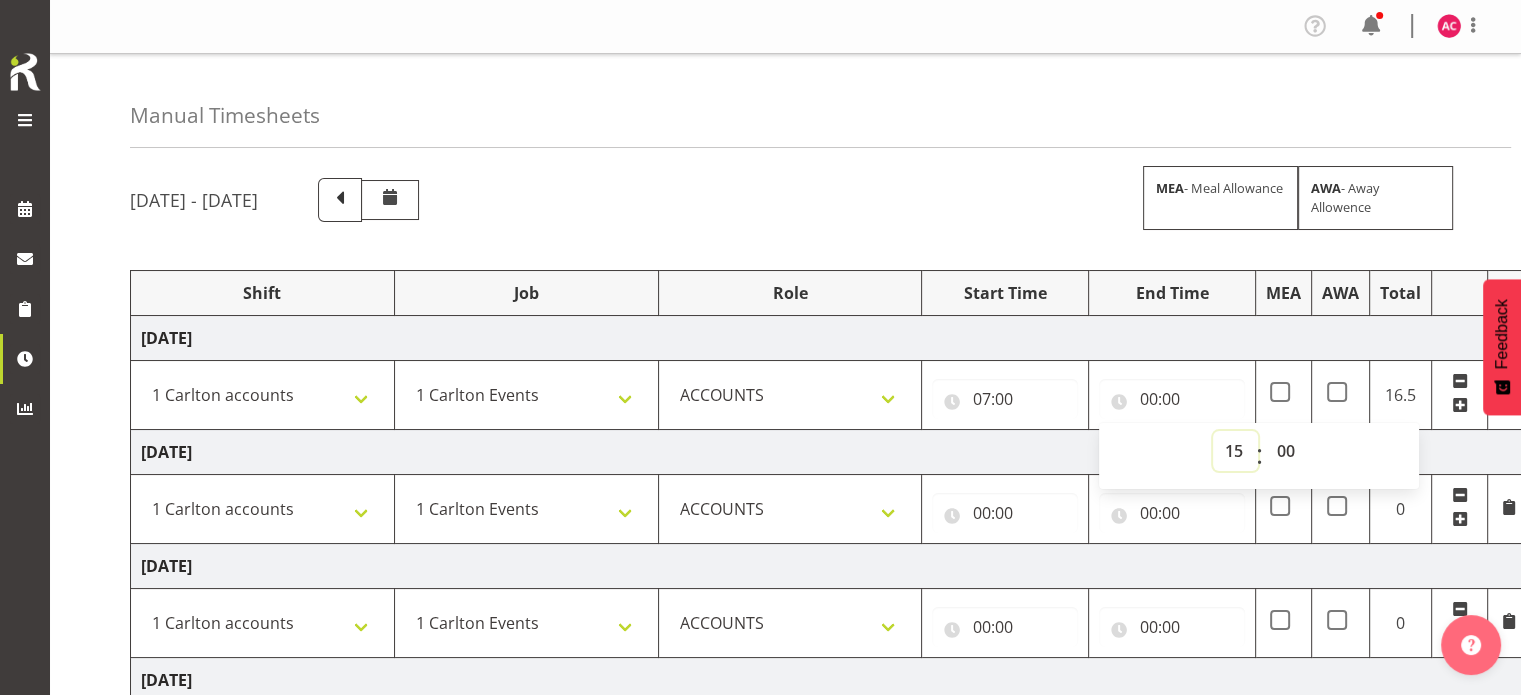 click on "00   01   02   03   04   05   06   07   08   09   10   11   12   13   14   15   16   17   18   19   20   21   22   23" at bounding box center [1235, 451] 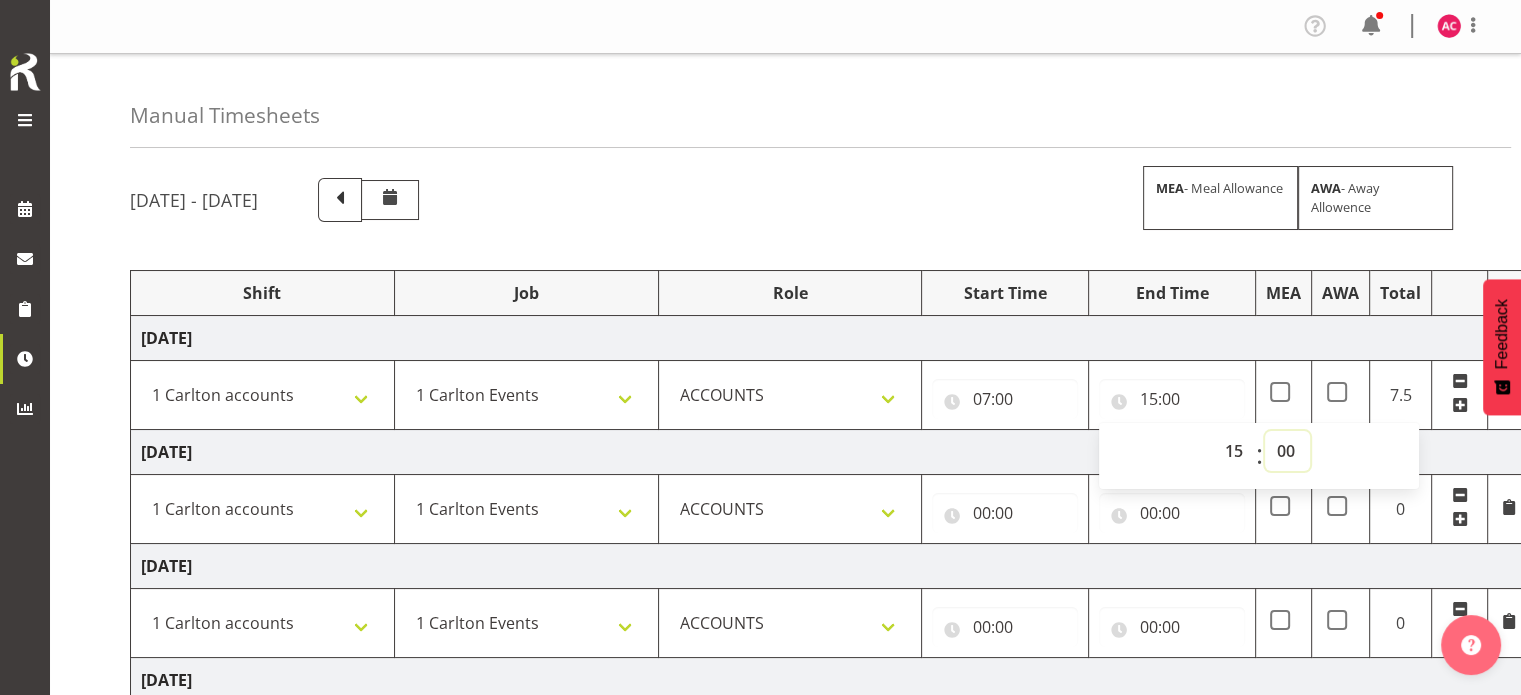select on "30" 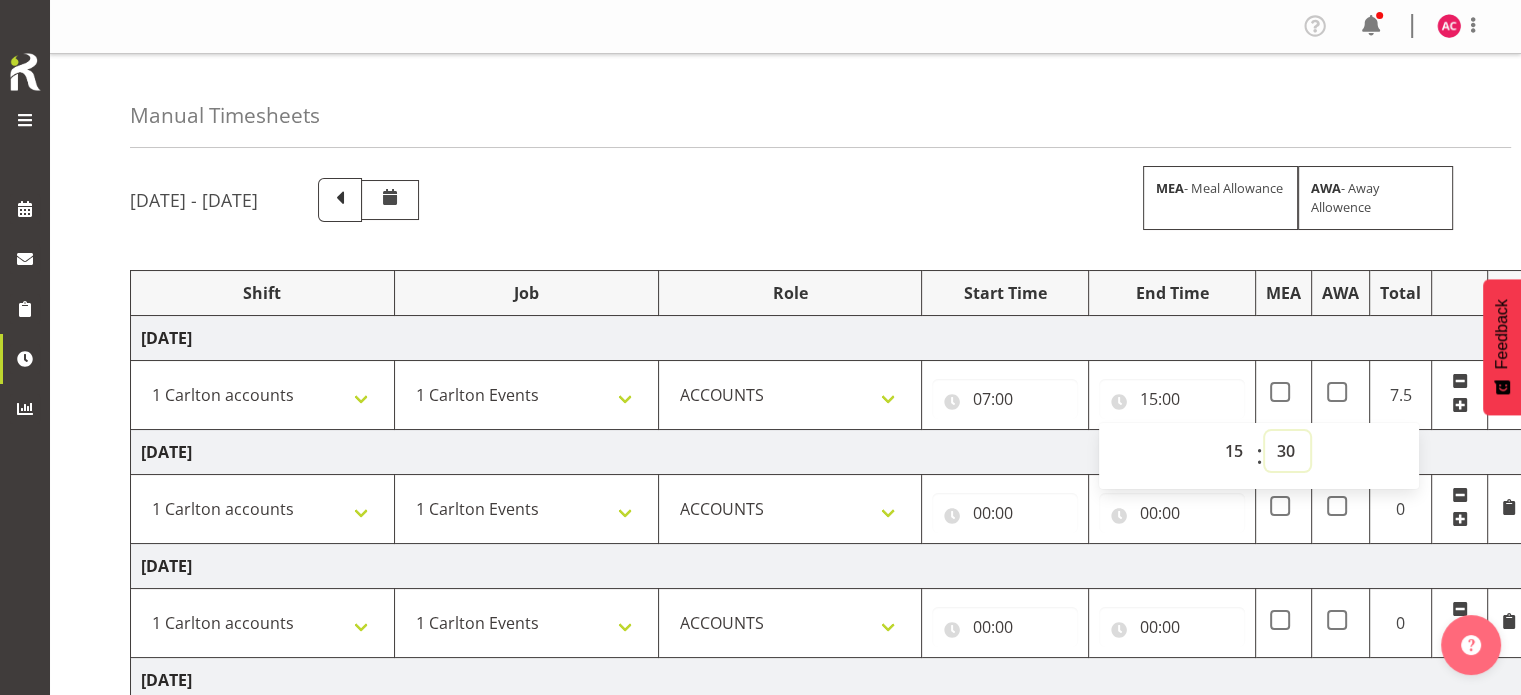 type on "15:30" 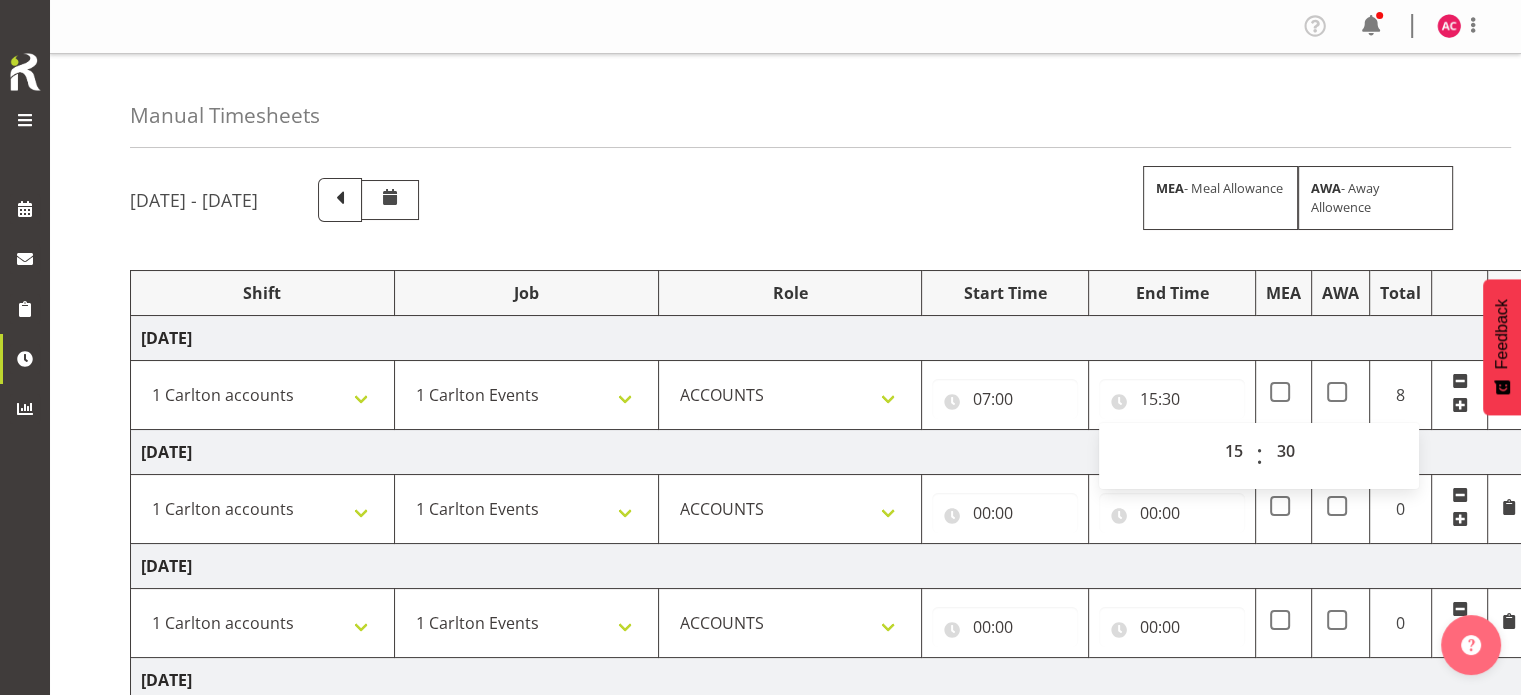 click on "[DATE] - [DATE]         MEA  - Meal Allowance
AWA  - Away Allowence" at bounding box center [785, 200] 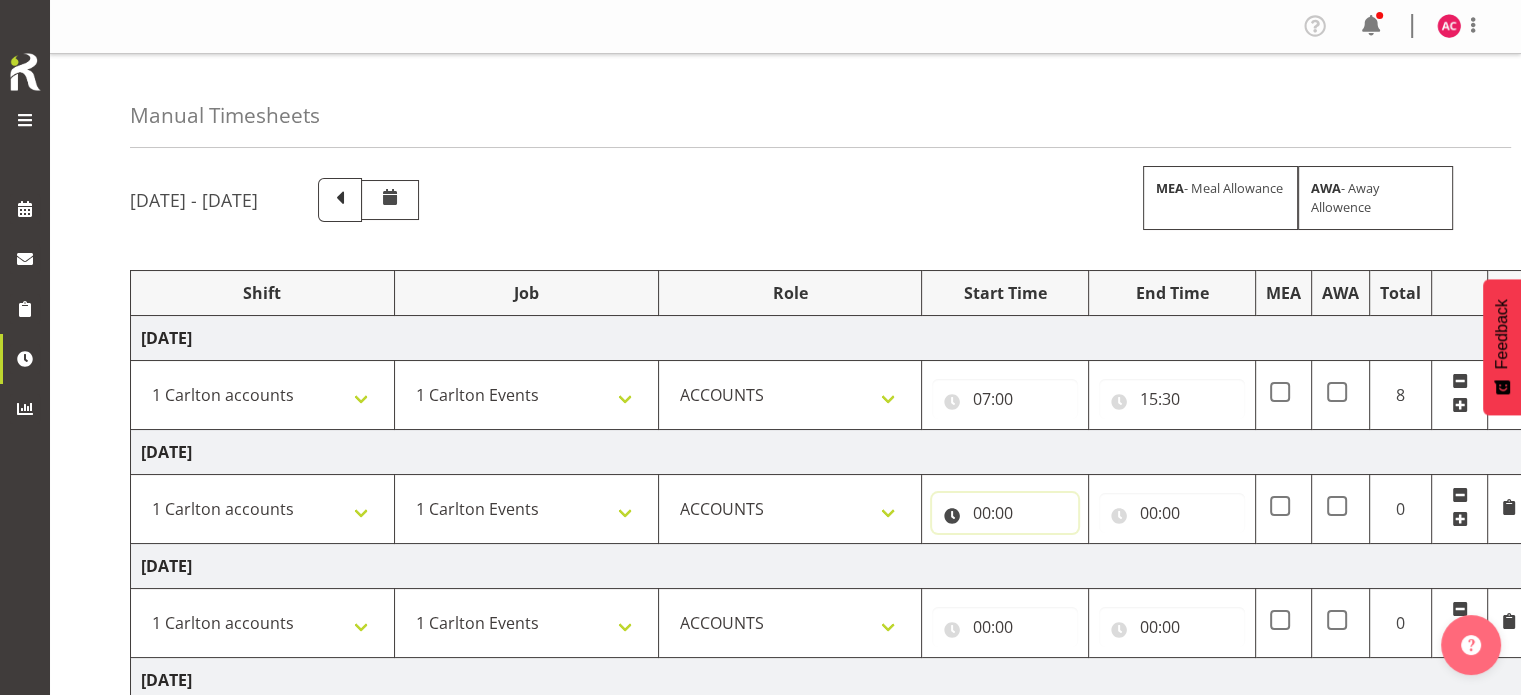 click on "00:00" at bounding box center (1005, 513) 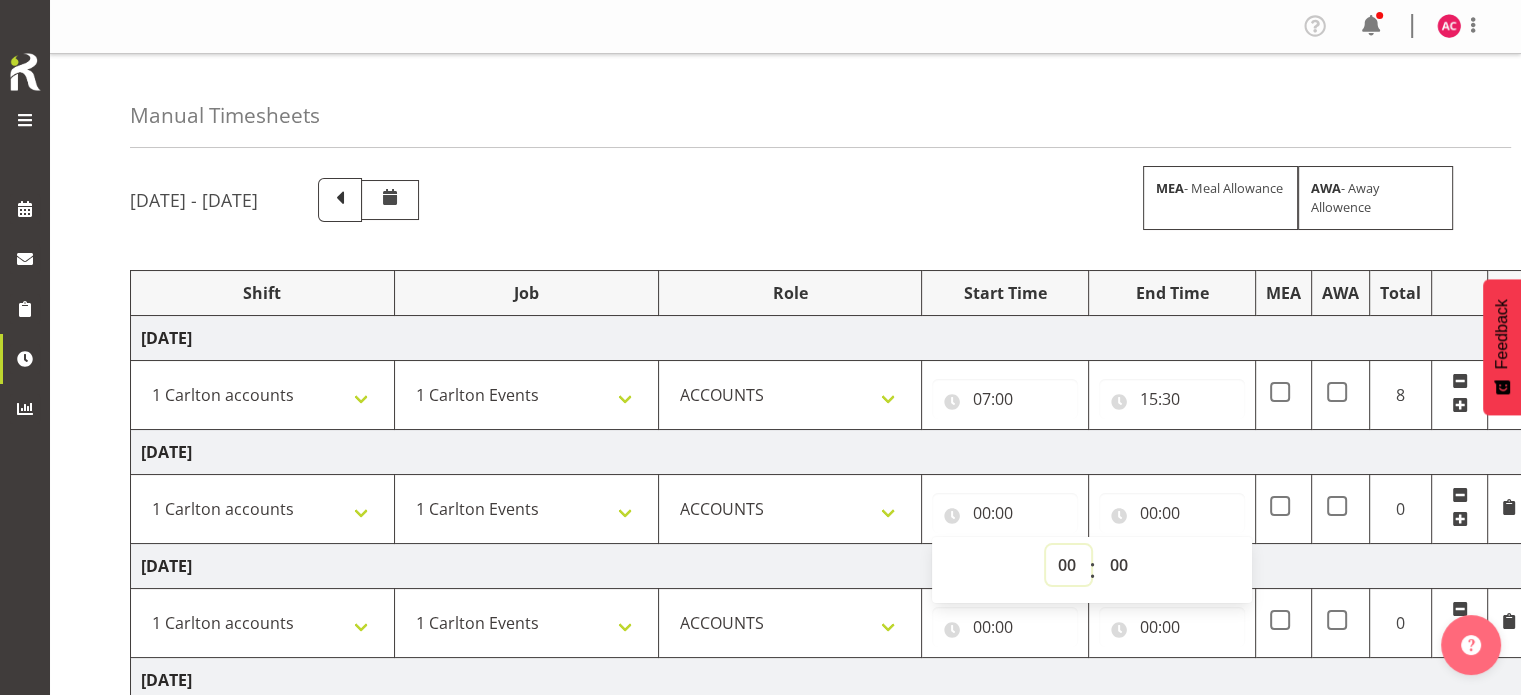 click on "00   01   02   03   04   05   06   07   08   09   10   11   12   13   14   15   16   17   18   19   20   21   22   23" at bounding box center [1068, 565] 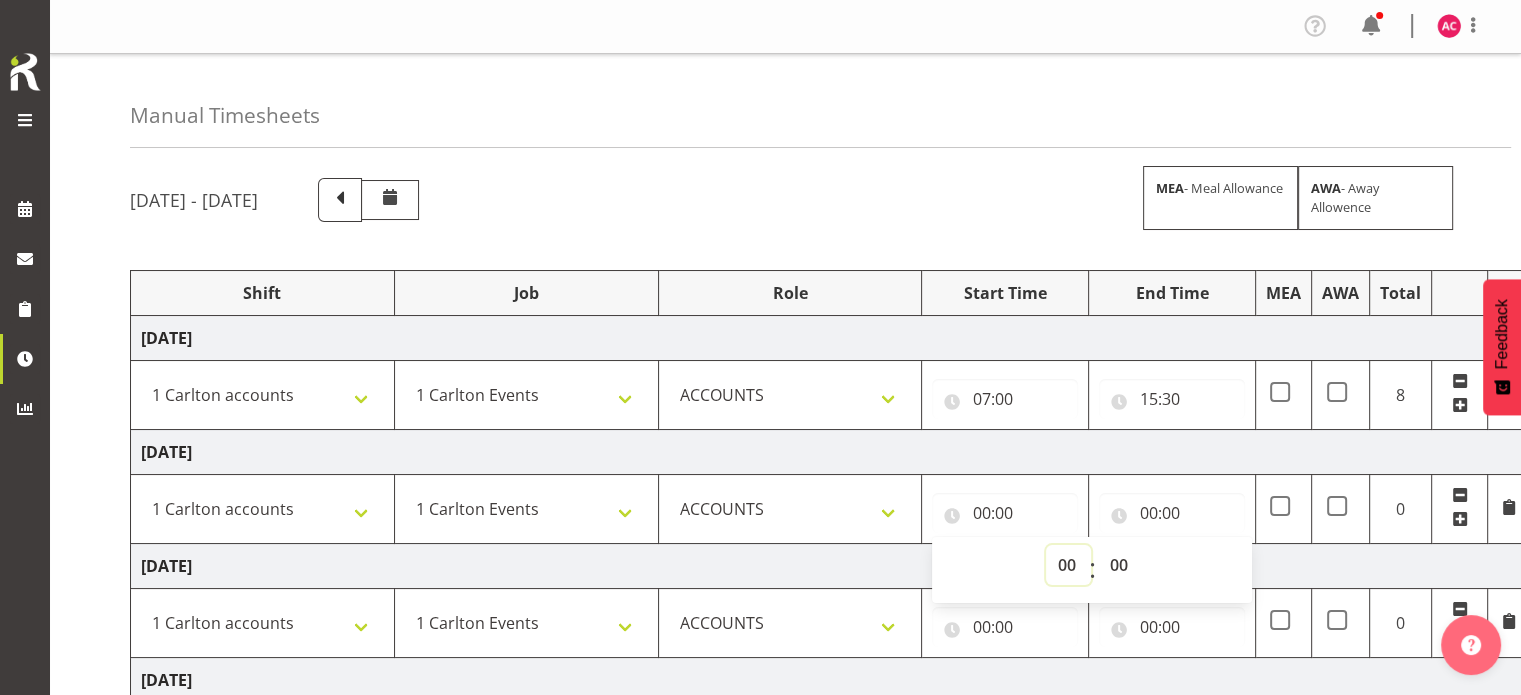 select on "8" 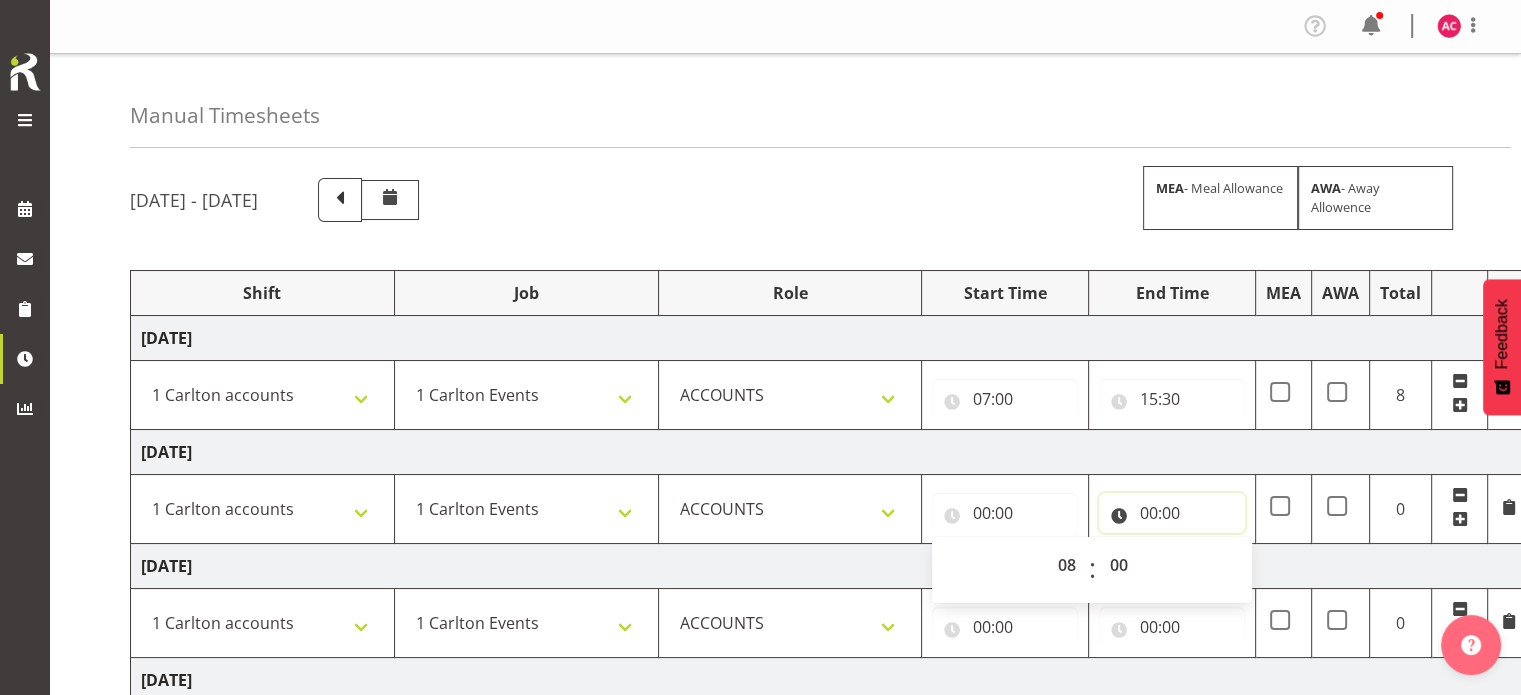 type on "08:00" 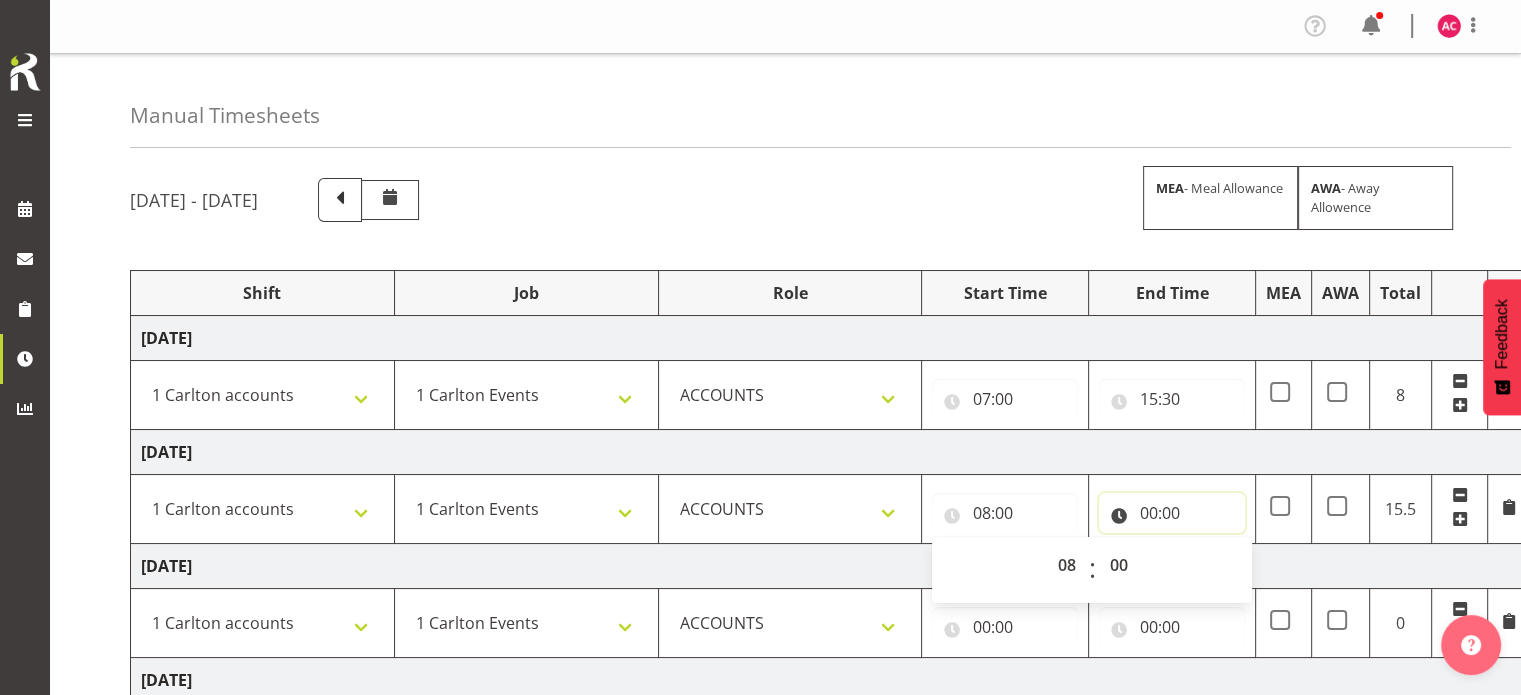 drag, startPoint x: 1152, startPoint y: 513, endPoint x: 1176, endPoint y: 537, distance: 33.941124 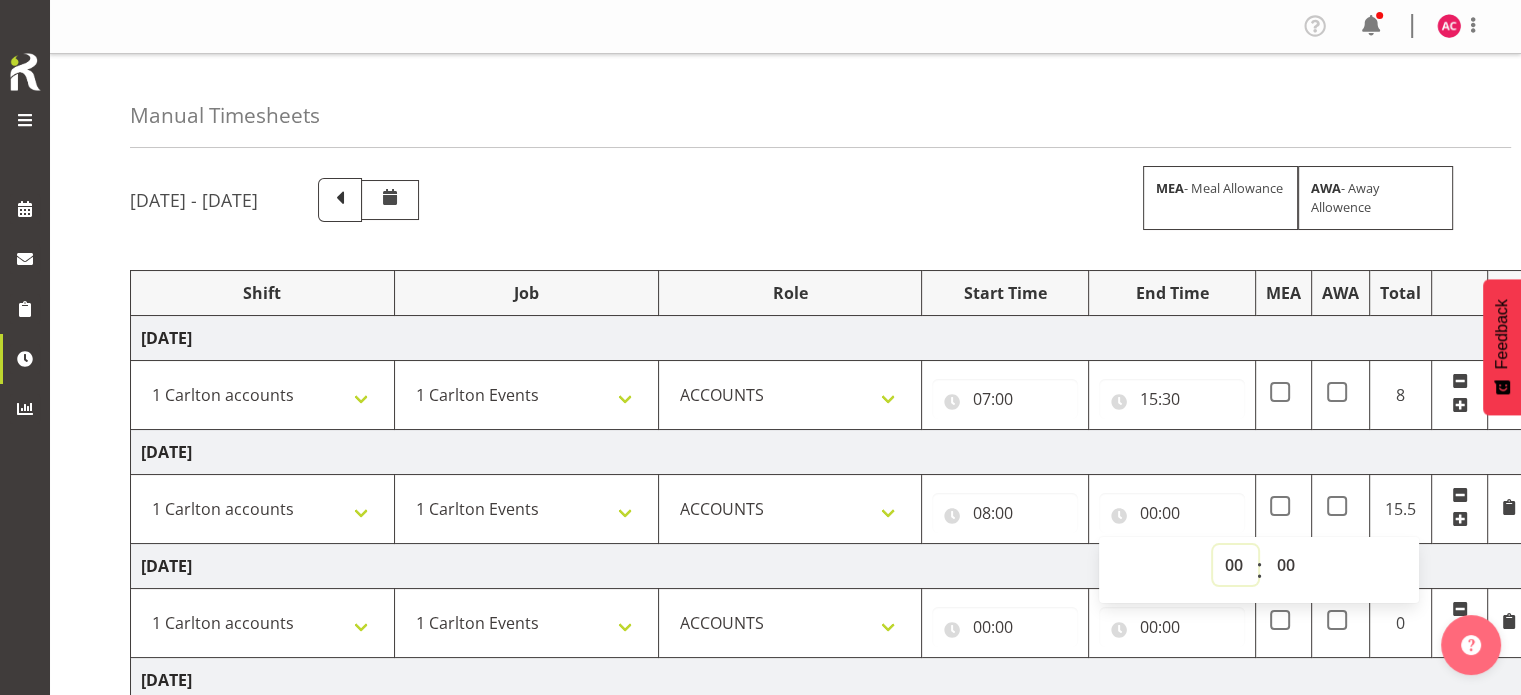 click on "00   01   02   03   04   05   06   07   08   09   10   11   12   13   14   15   16   17   18   19   20   21   22   23" at bounding box center (1235, 565) 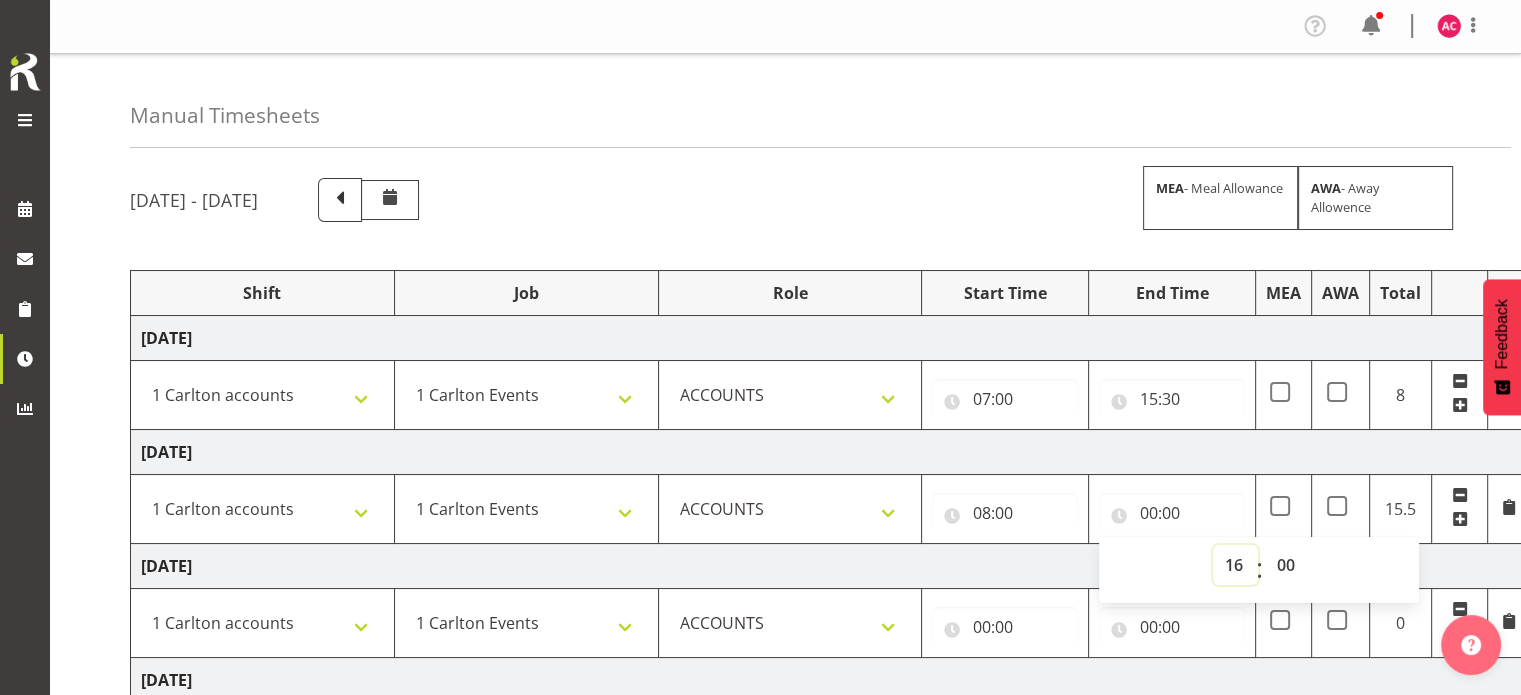 click on "00   01   02   03   04   05   06   07   08   09   10   11   12   13   14   15   16   17   18   19   20   21   22   23" at bounding box center [1235, 565] 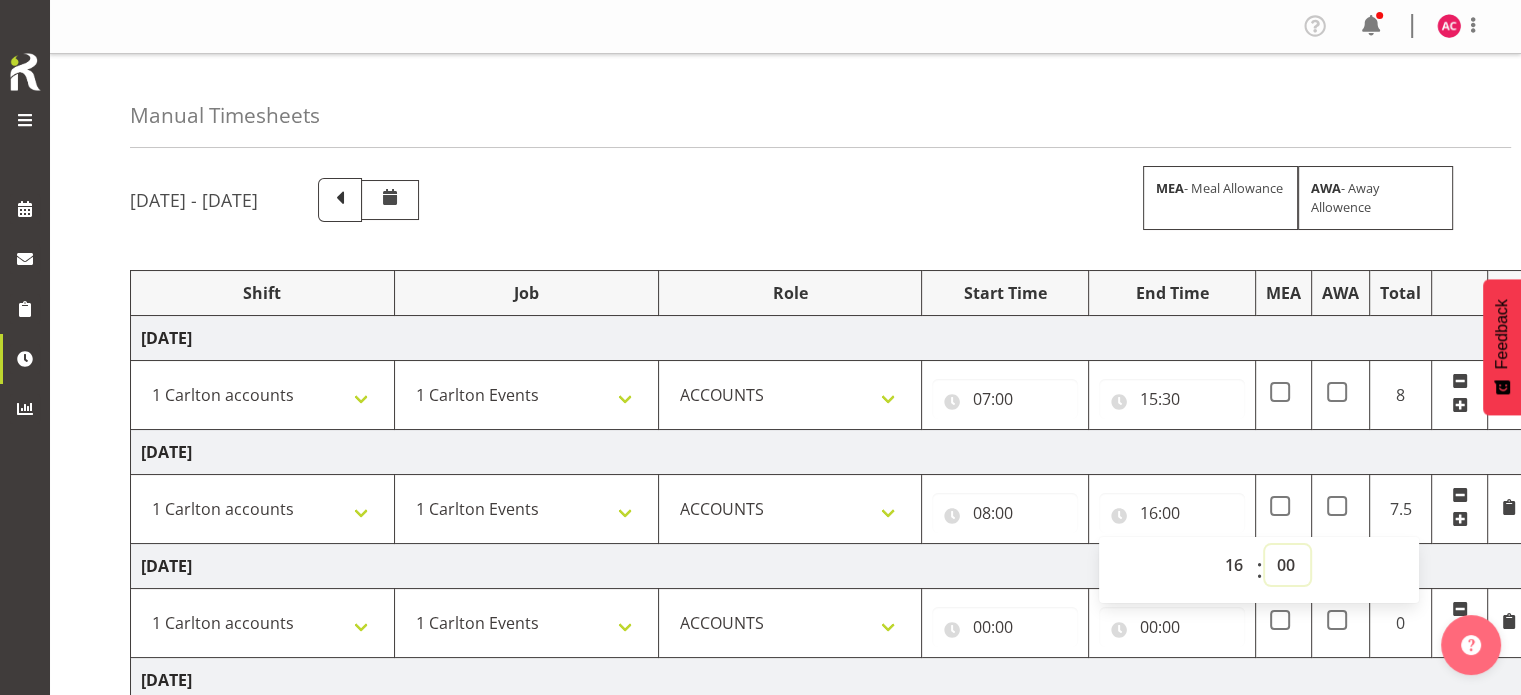select on "30" 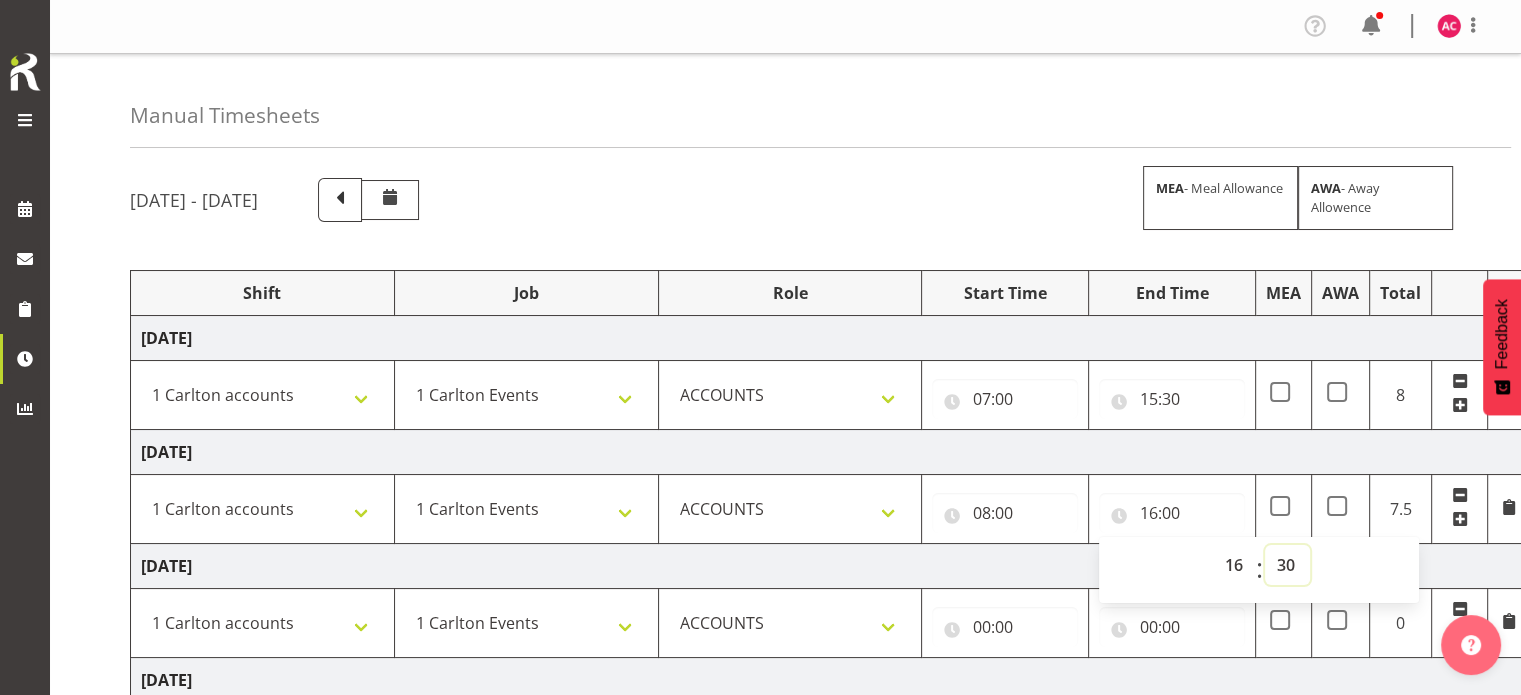 type on "16:30" 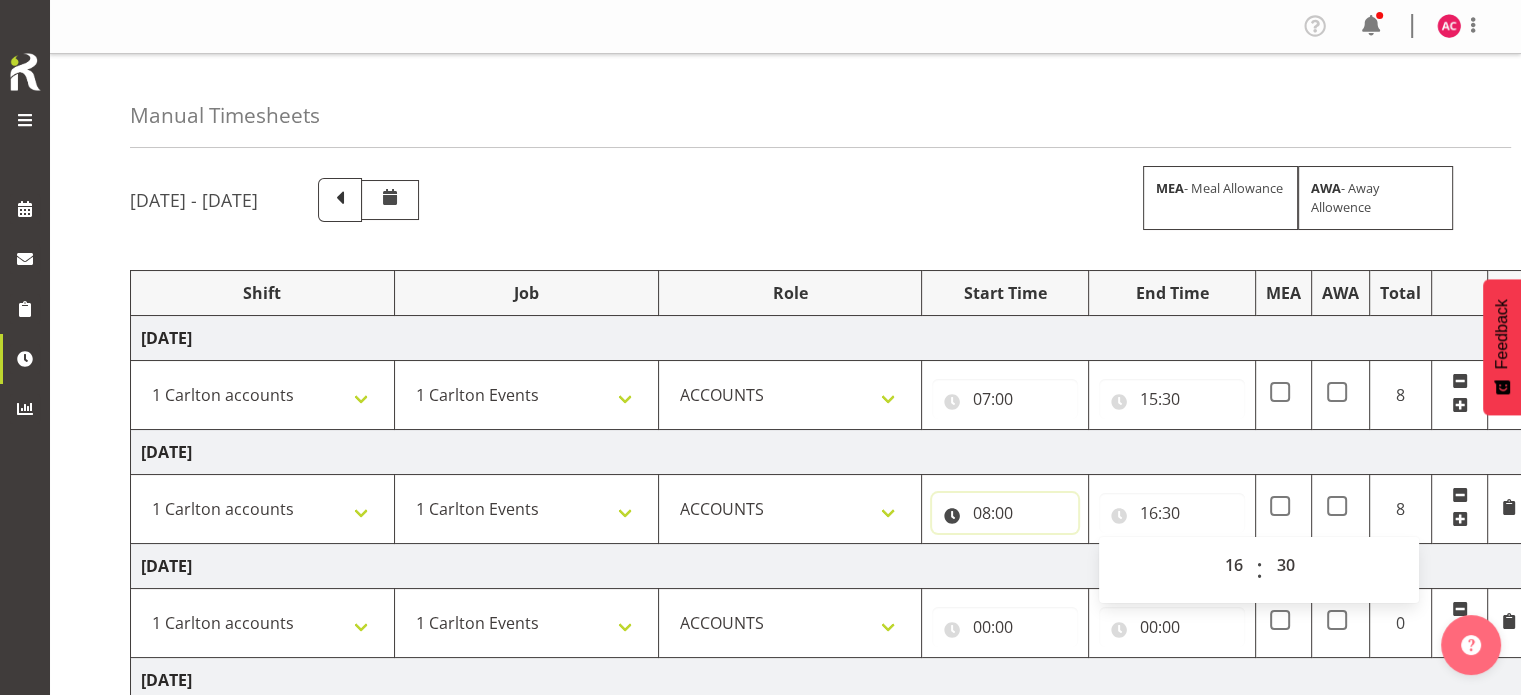 click on "08:00" at bounding box center [1005, 513] 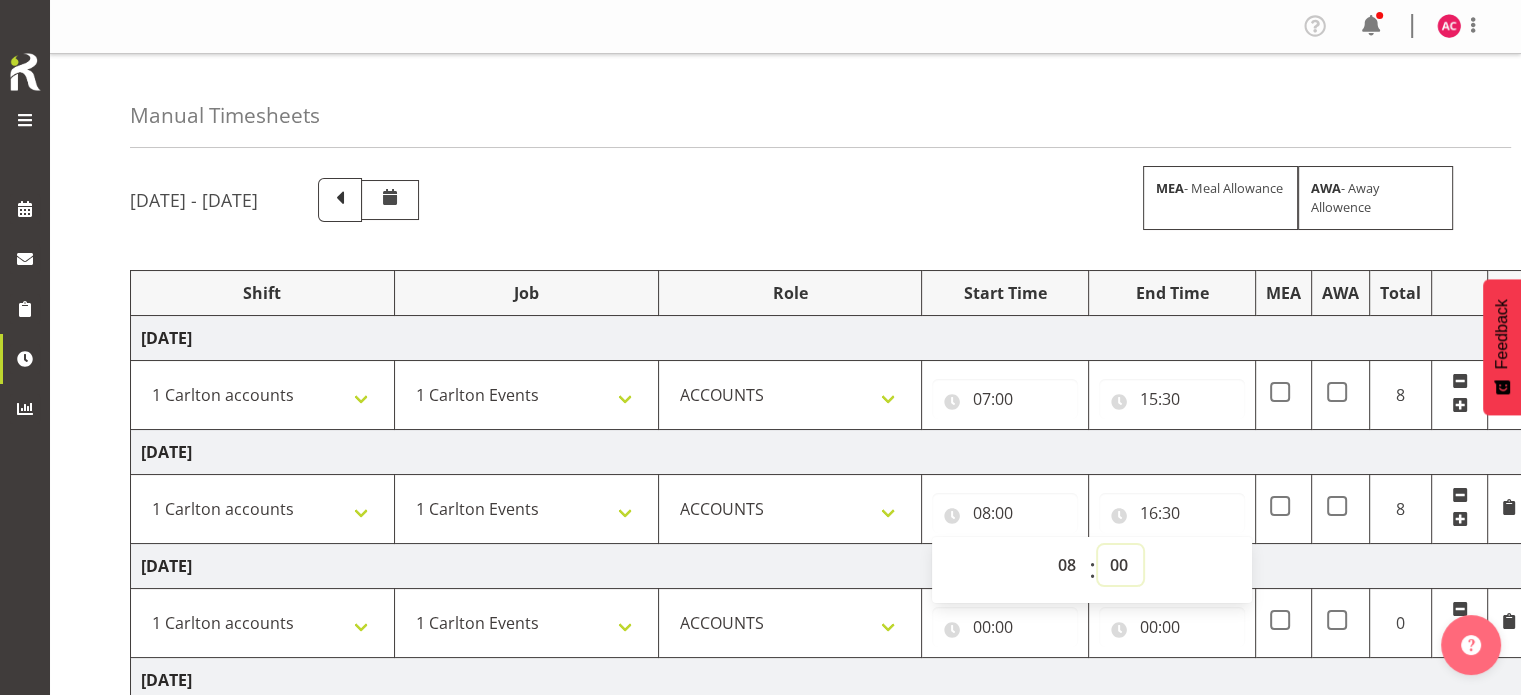 click on "00   01   02   03   04   05   06   07   08   09   10   11   12   13   14   15   16   17   18   19   20   21   22   23   24   25   26   27   28   29   30   31   32   33   34   35   36   37   38   39   40   41   42   43   44   45   46   47   48   49   50   51   52   53   54   55   56   57   58   59" at bounding box center [1120, 565] 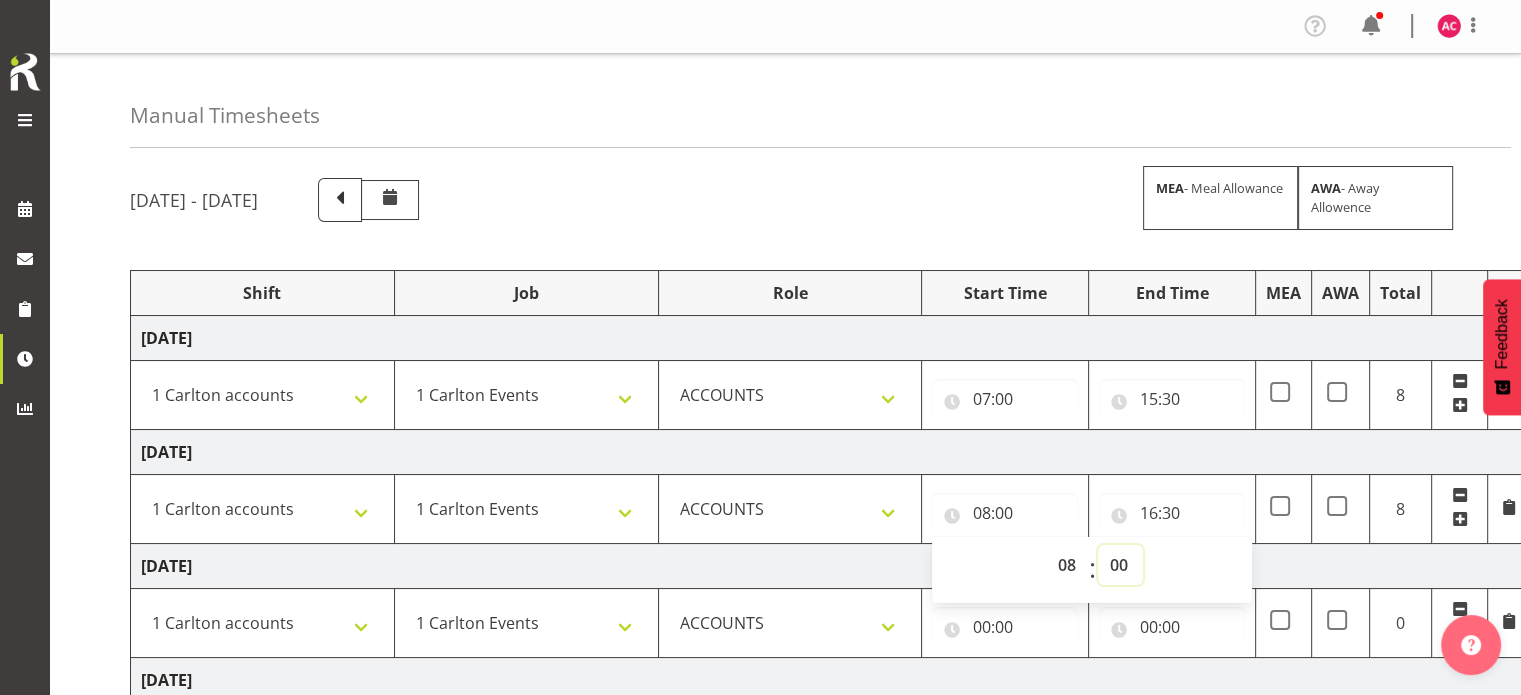 select on "15" 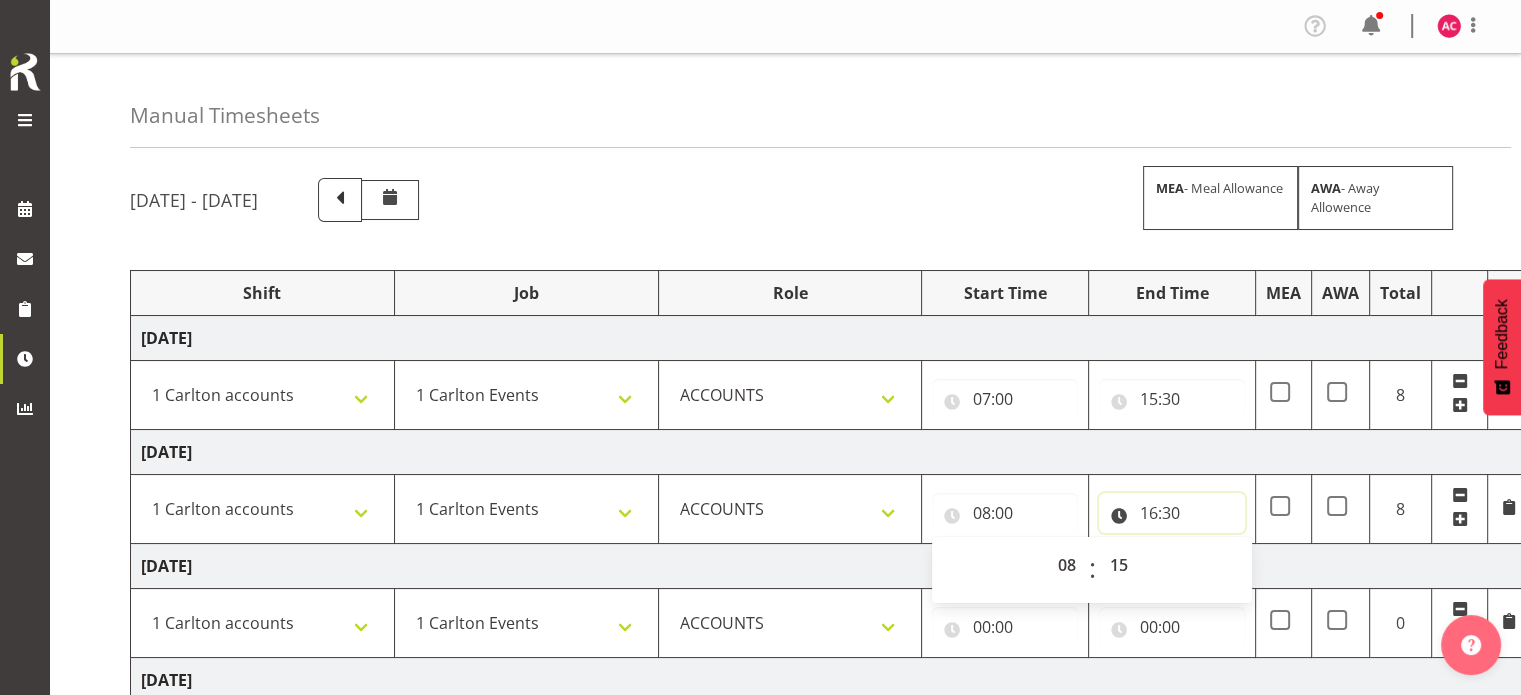 type on "08:15" 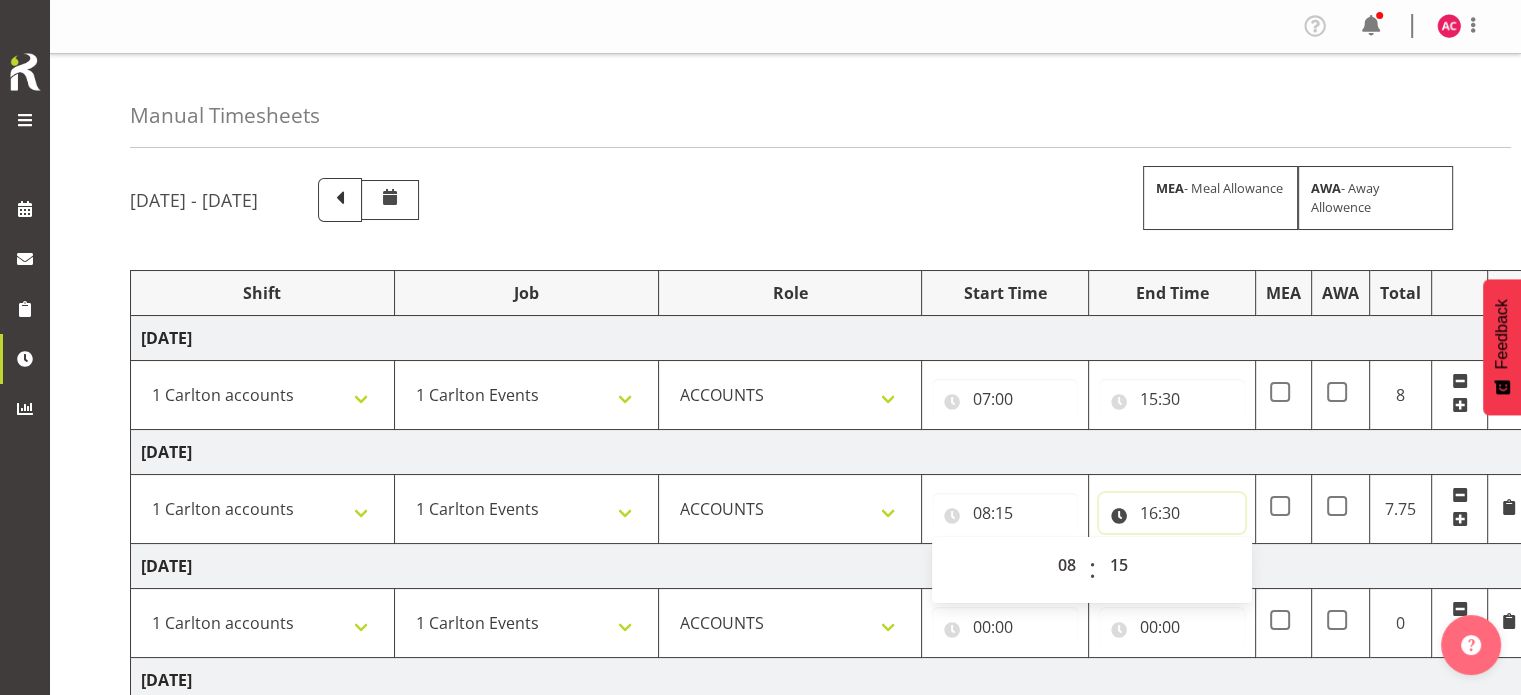 drag, startPoint x: 1155, startPoint y: 507, endPoint x: 1176, endPoint y: 523, distance: 26.400757 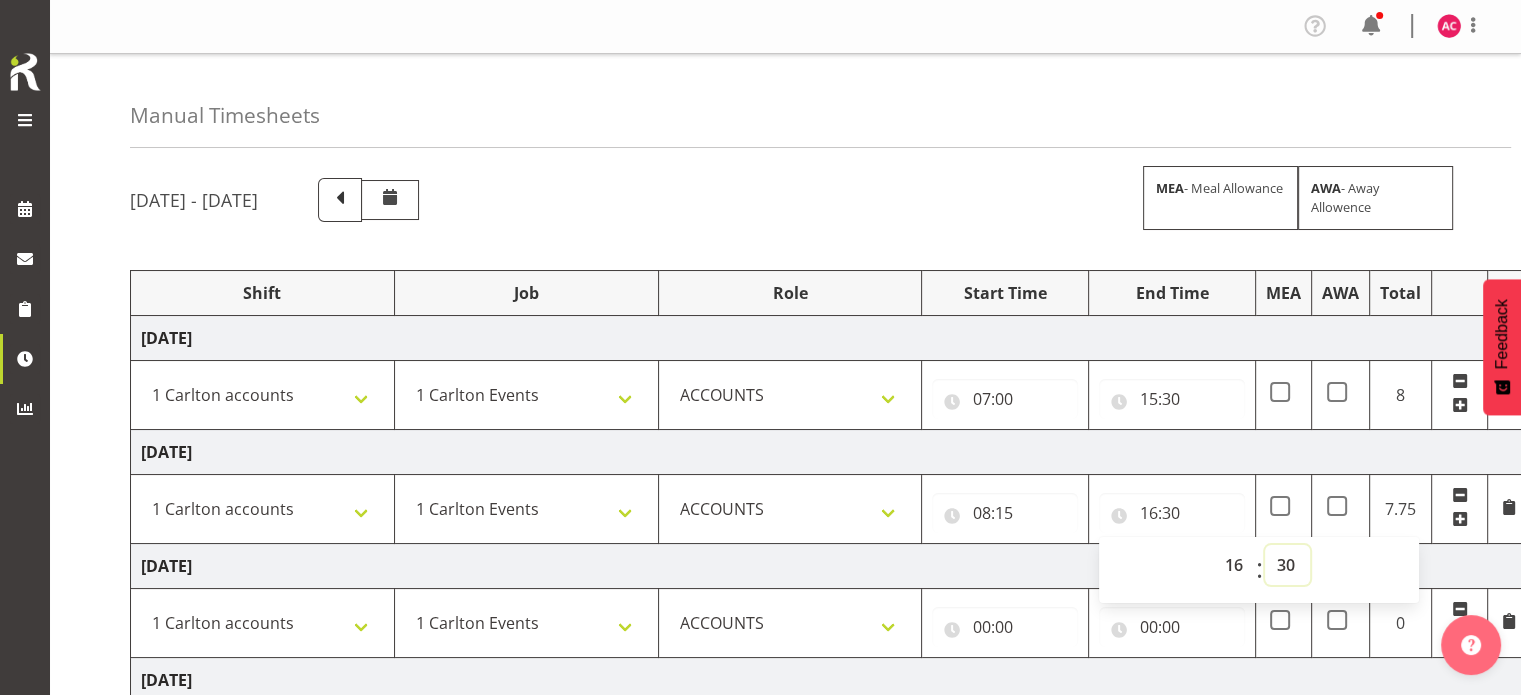 click on "00   01   02   03   04   05   06   07   08   09   10   11   12   13   14   15   16   17   18   19   20   21   22   23   24   25   26   27   28   29   30   31   32   33   34   35   36   37   38   39   40   41   42   43   44   45   46   47   48   49   50   51   52   53   54   55   56   57   58   59" at bounding box center (1287, 565) 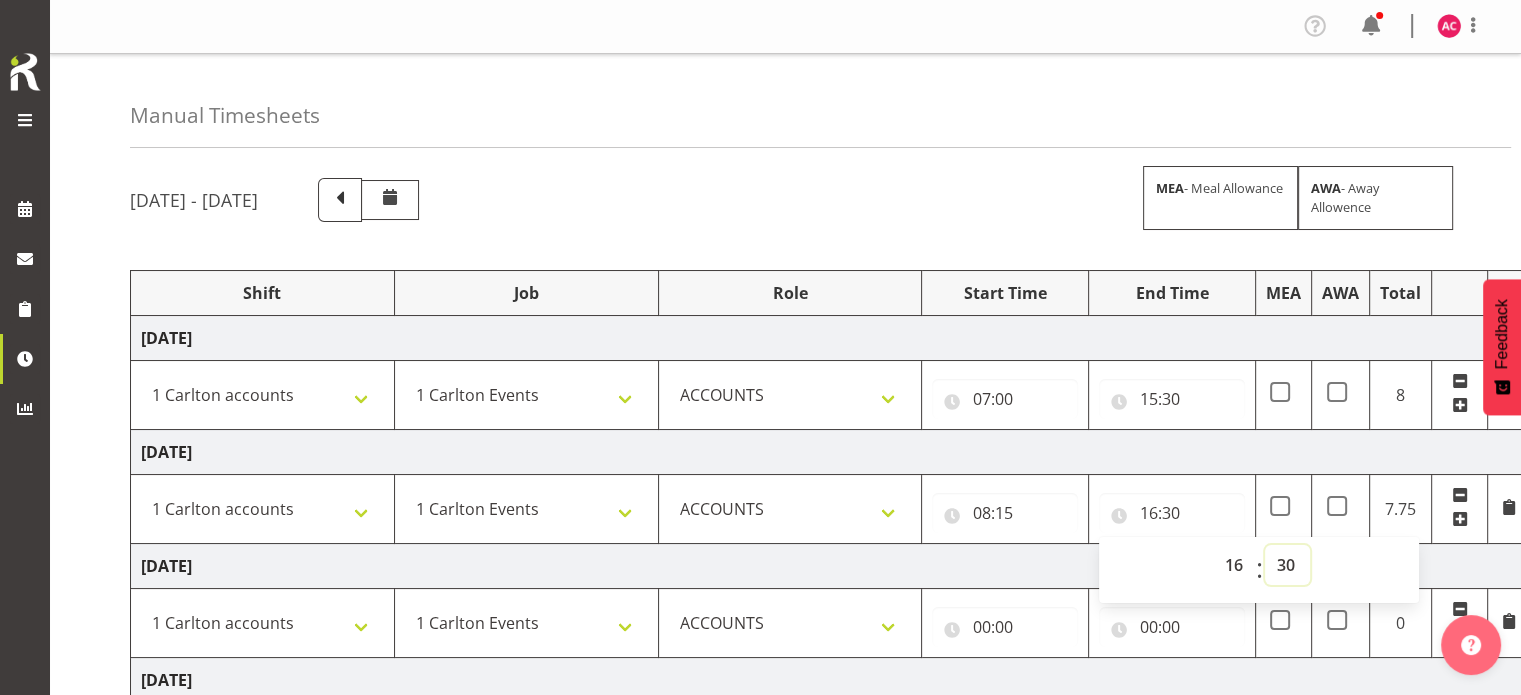 select on "45" 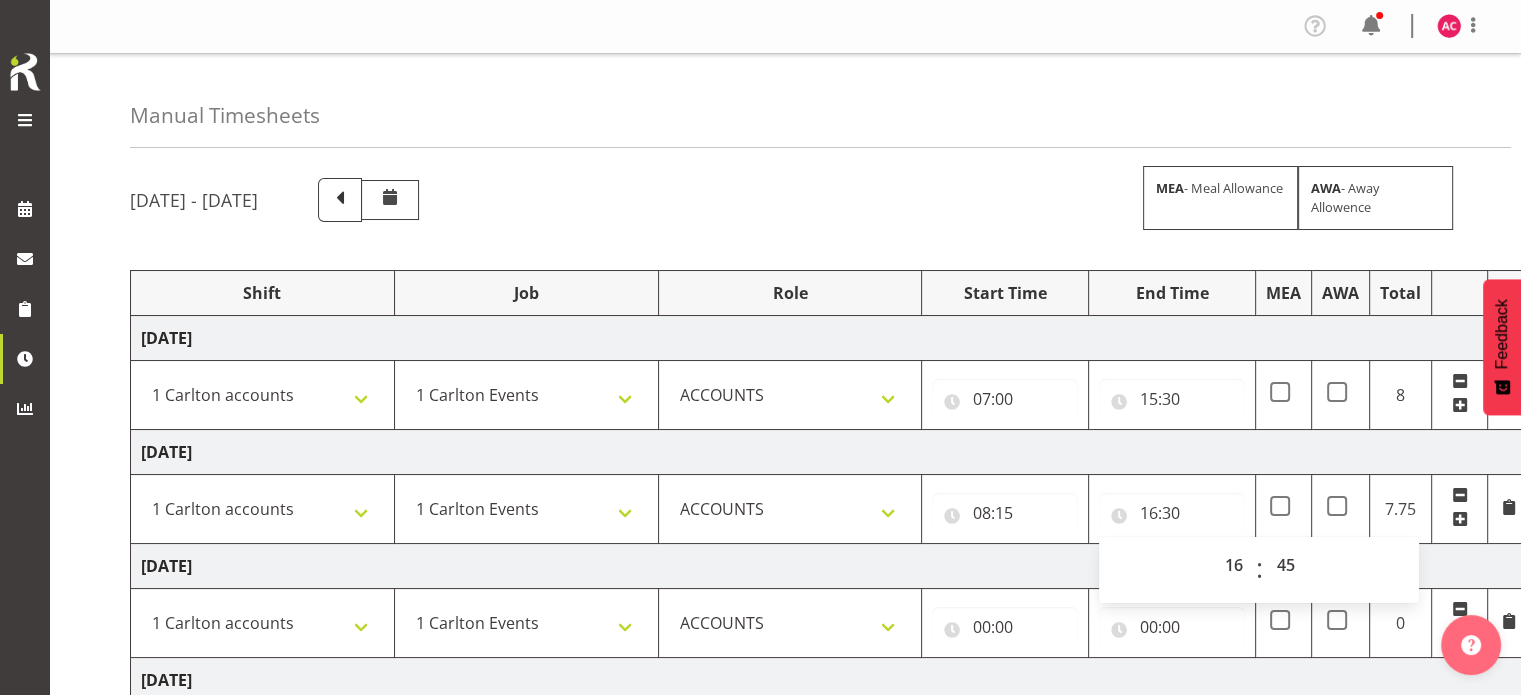 type on "16:45" 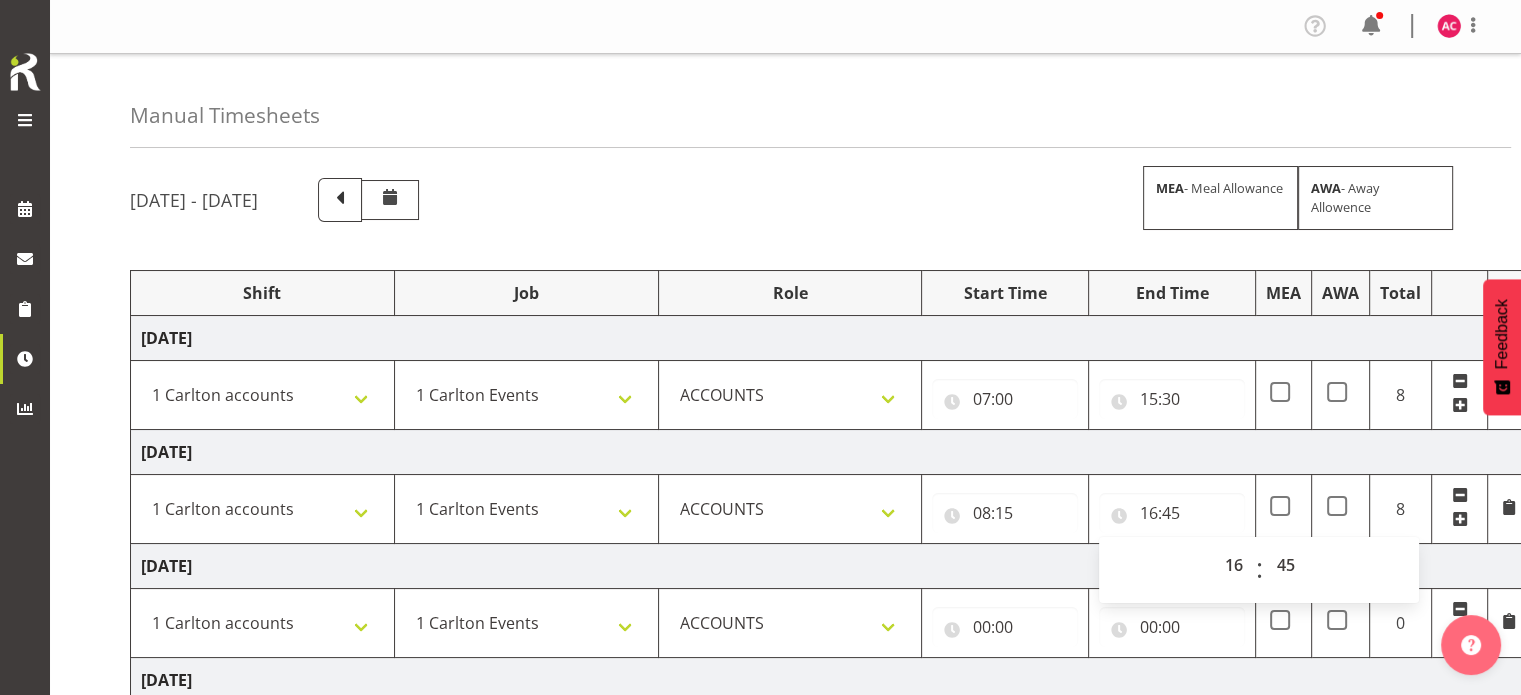 click on "[DATE]" at bounding box center [830, 452] 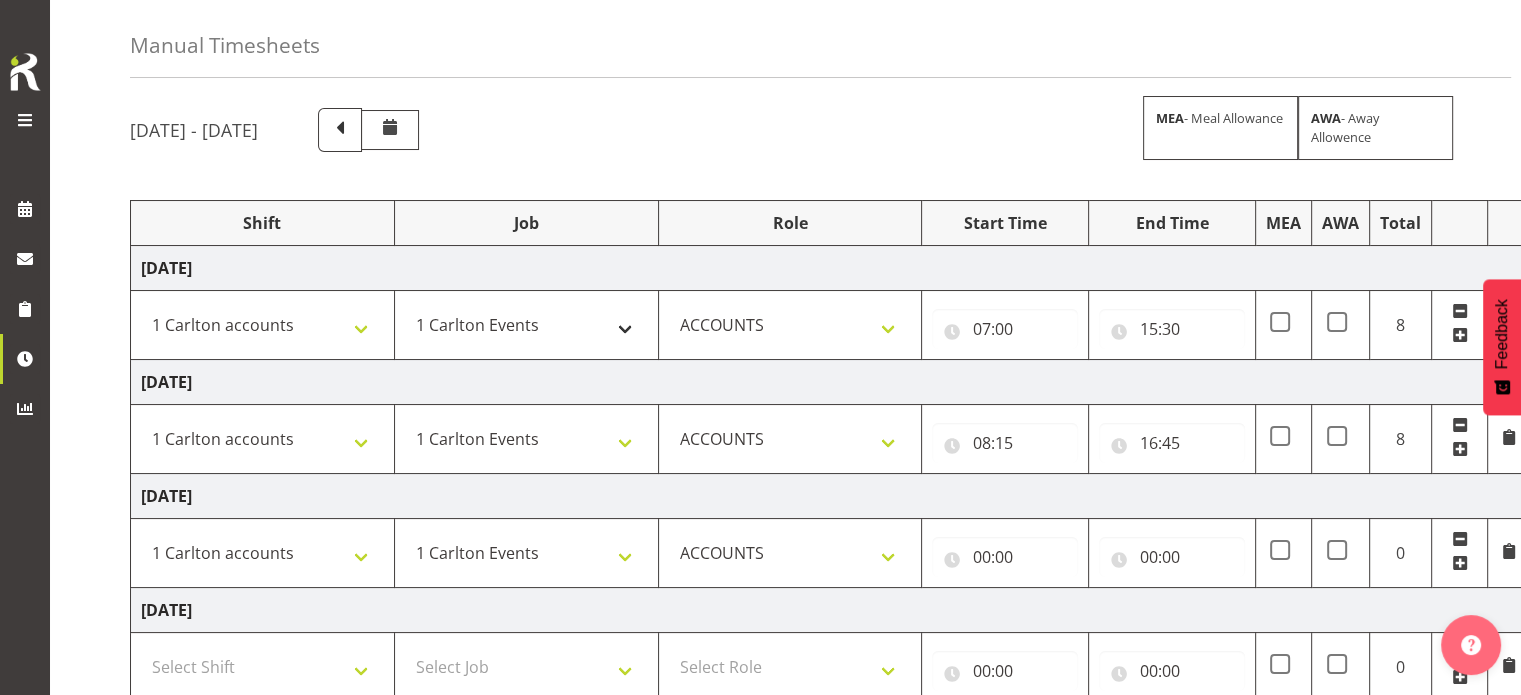 scroll, scrollTop: 100, scrollLeft: 0, axis: vertical 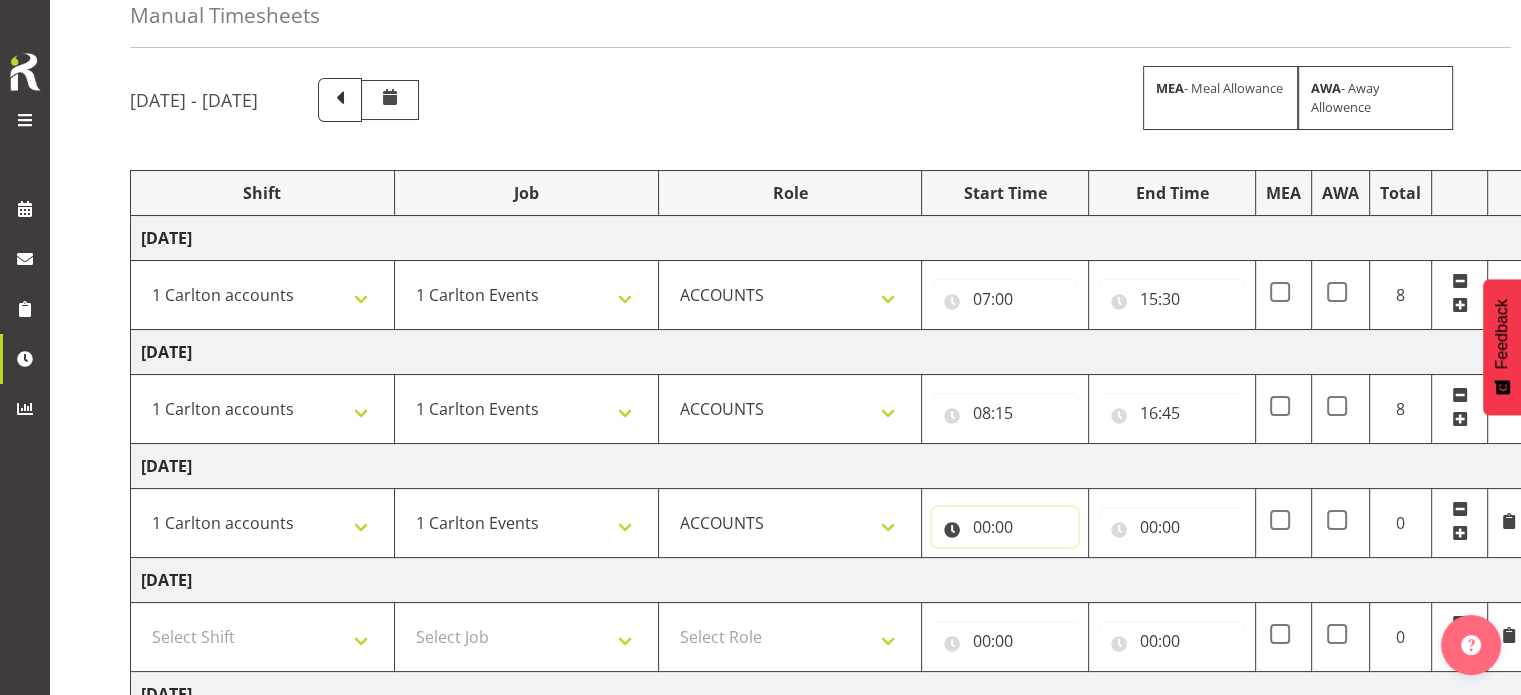 click on "00:00" at bounding box center [1005, 527] 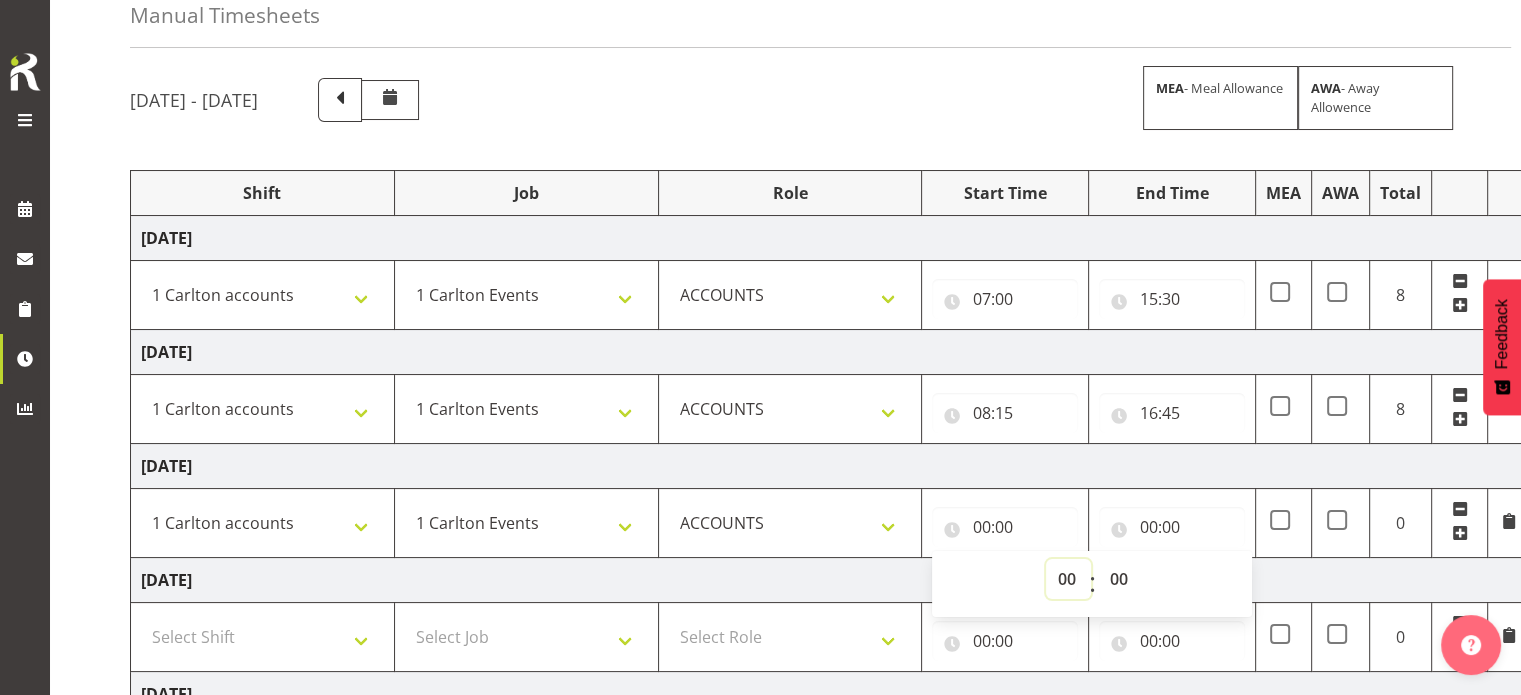 drag, startPoint x: 1064, startPoint y: 575, endPoint x: 1088, endPoint y: 607, distance: 40 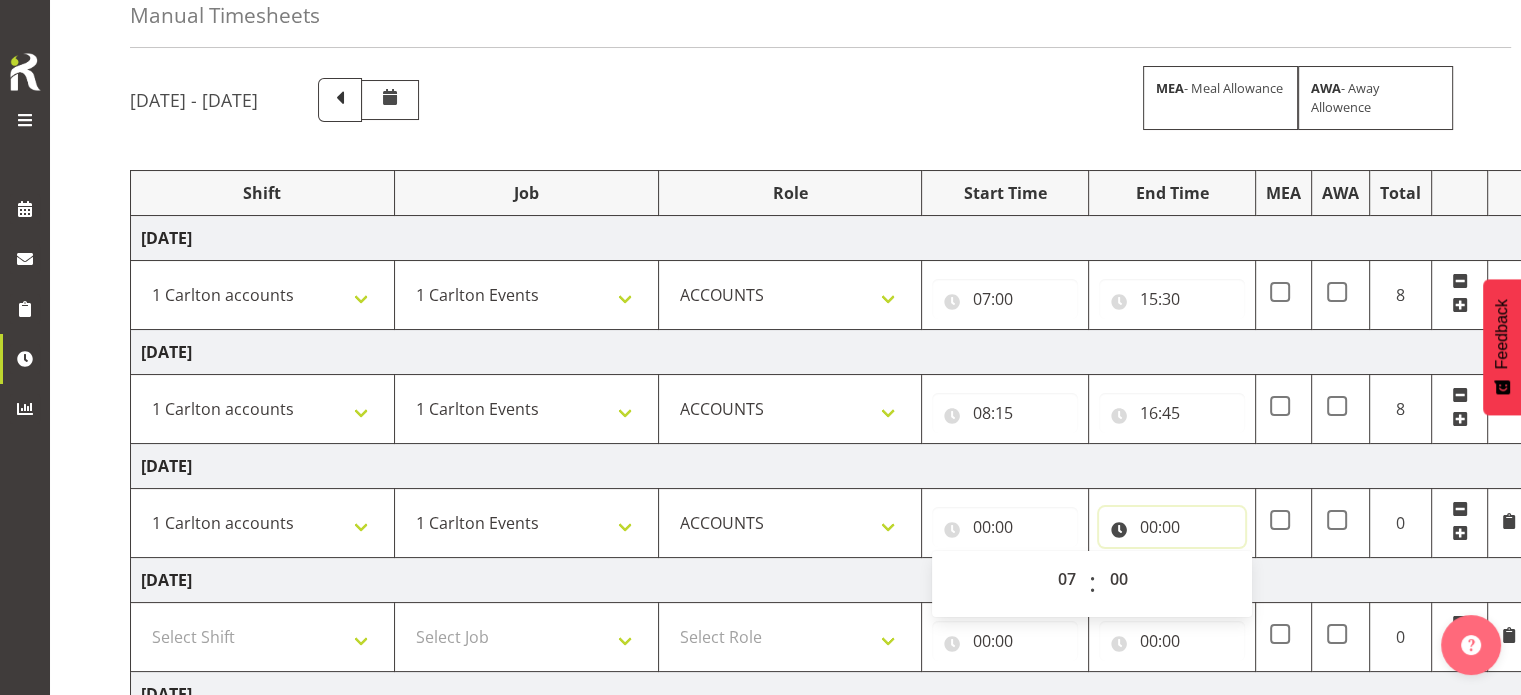 type on "07:00" 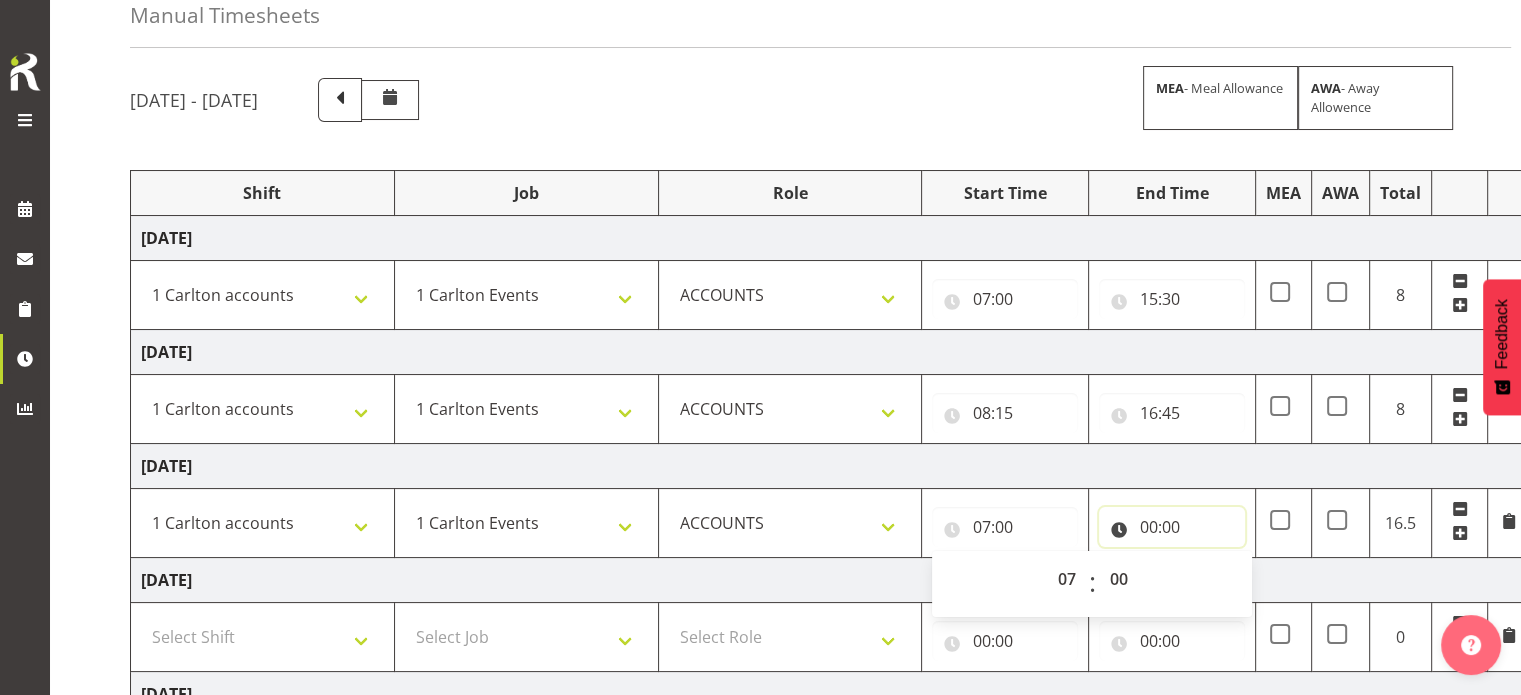 click on "00:00" at bounding box center (1172, 527) 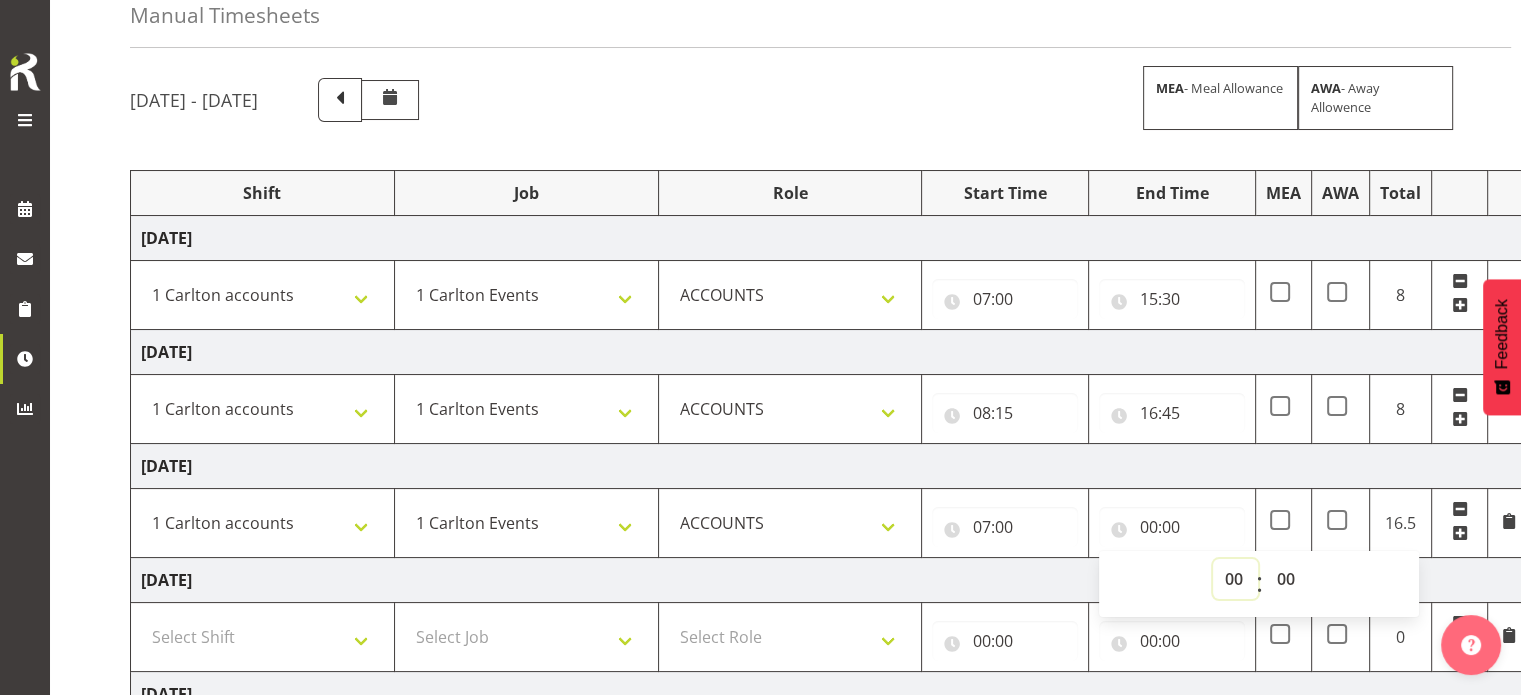 click on "00   01   02   03   04   05   06   07   08   09   10   11   12   13   14   15   16   17   18   19   20   21   22   23" at bounding box center (1235, 579) 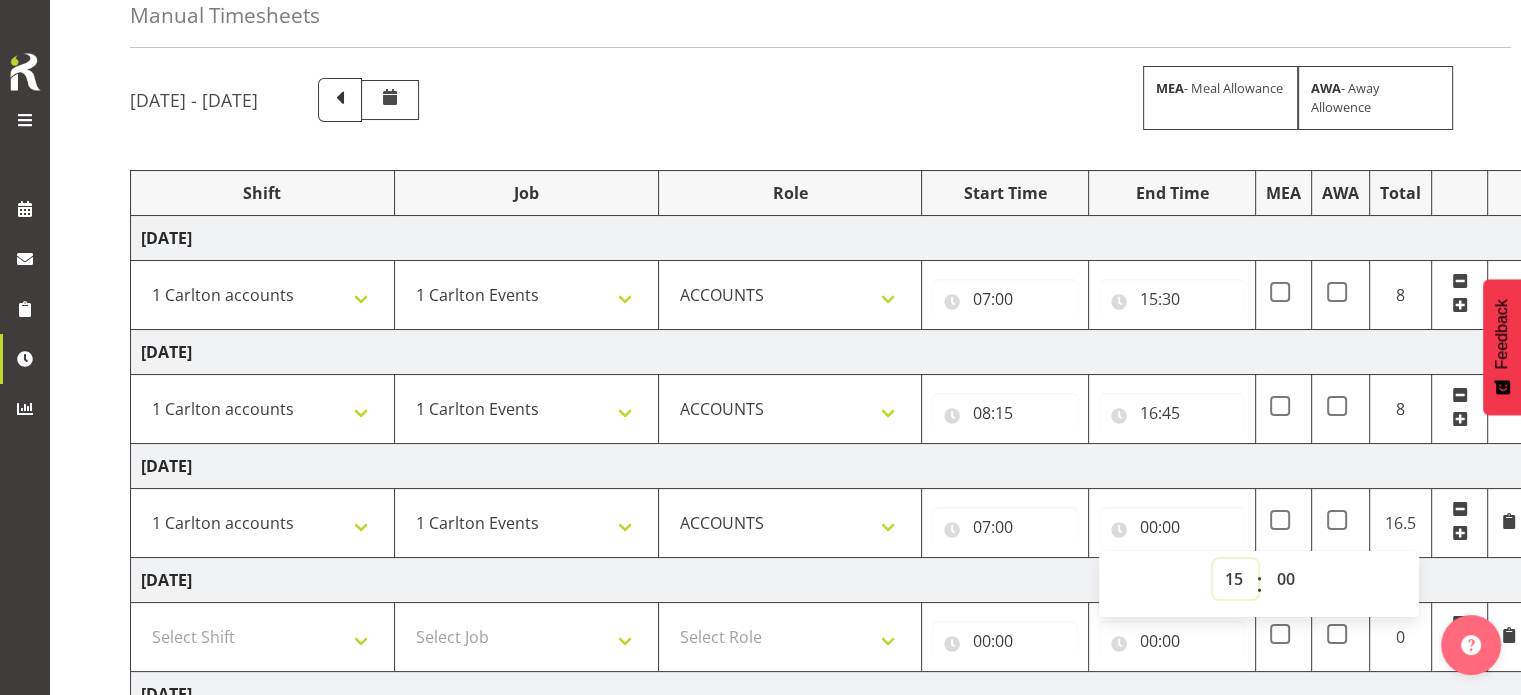 click on "00   01   02   03   04   05   06   07   08   09   10   11   12   13   14   15   16   17   18   19   20   21   22   23" at bounding box center (1235, 579) 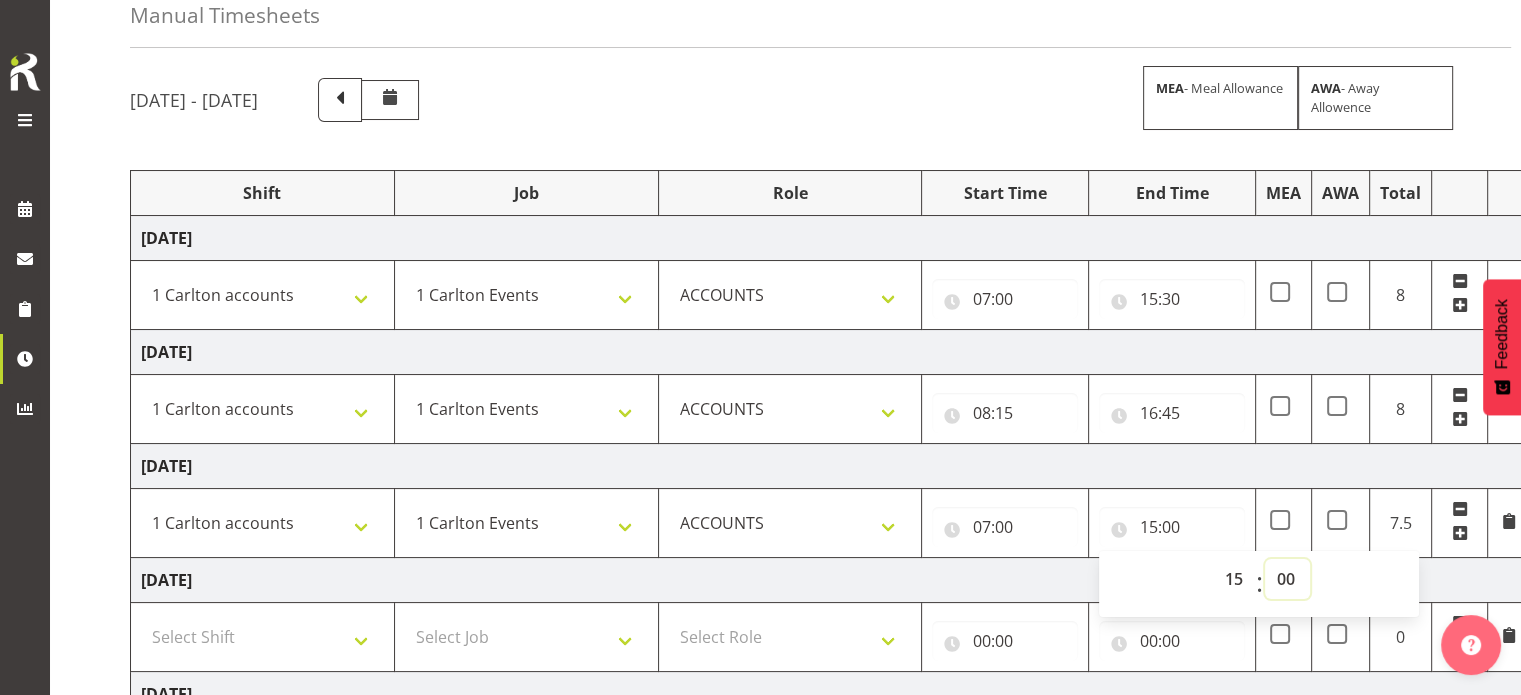 select on "30" 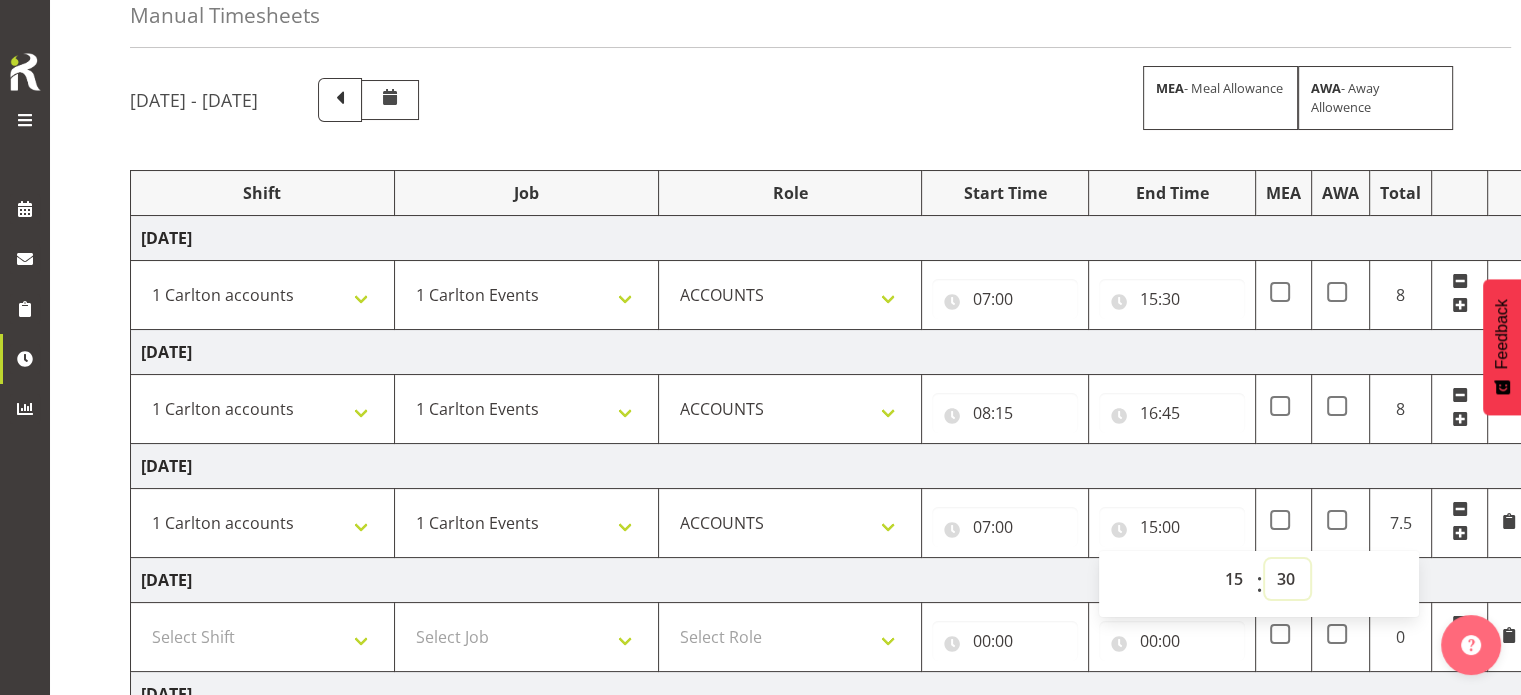 type on "15:30" 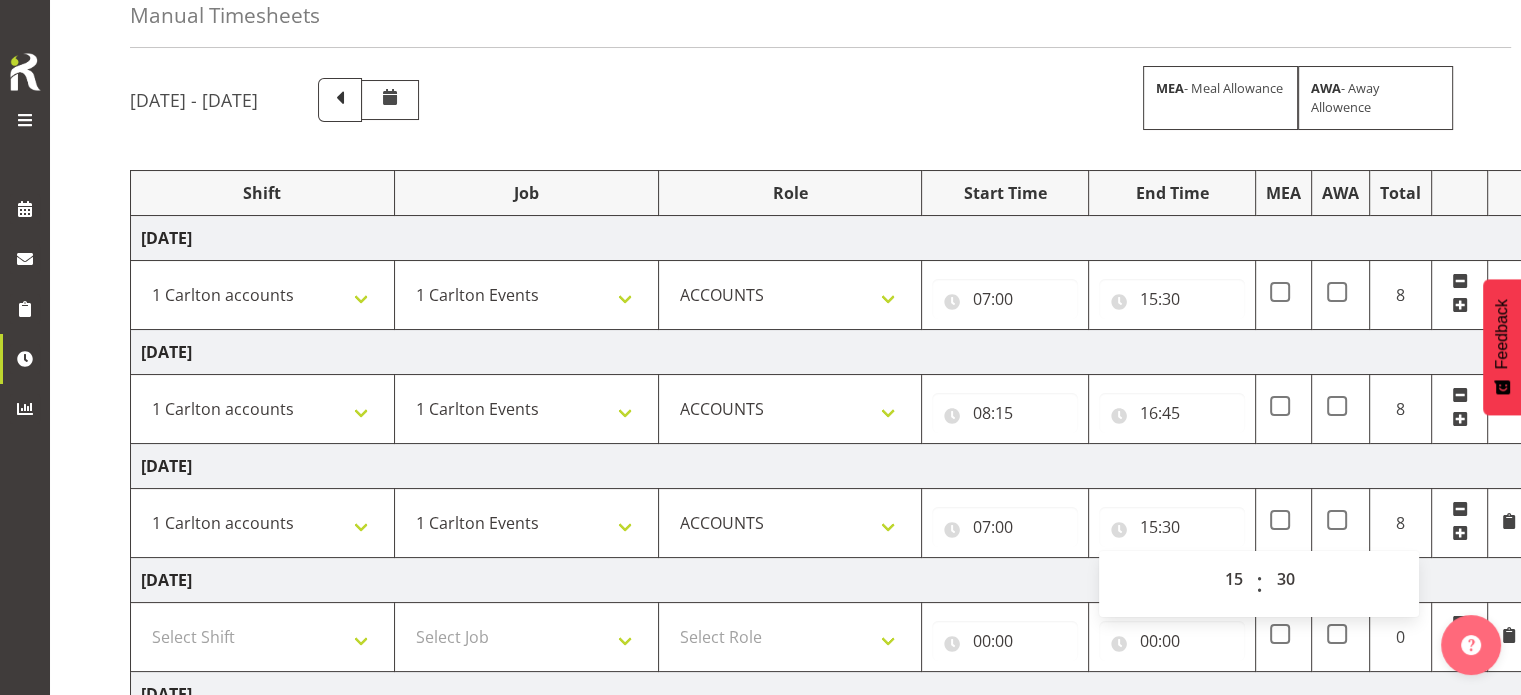 click on "[DATE]" at bounding box center [830, 466] 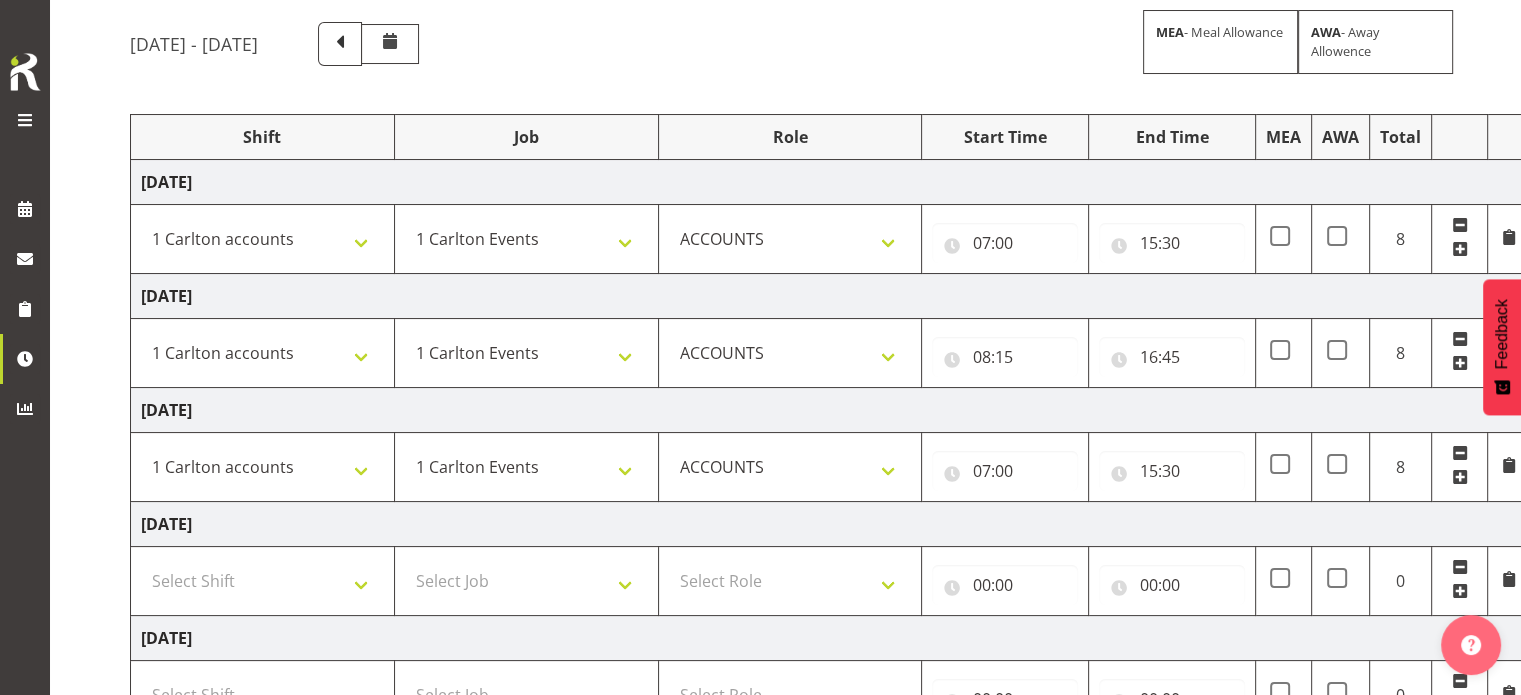 scroll, scrollTop: 300, scrollLeft: 0, axis: vertical 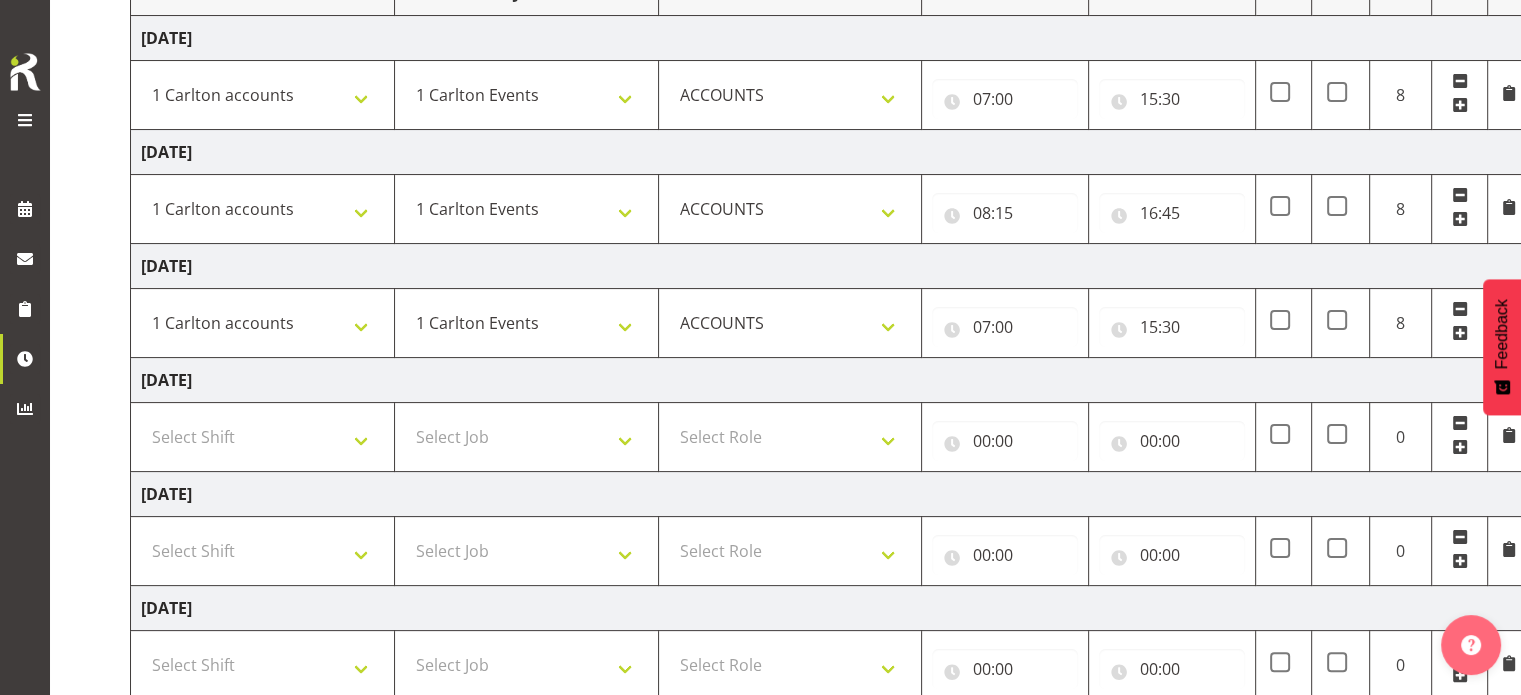 click at bounding box center [1460, 423] 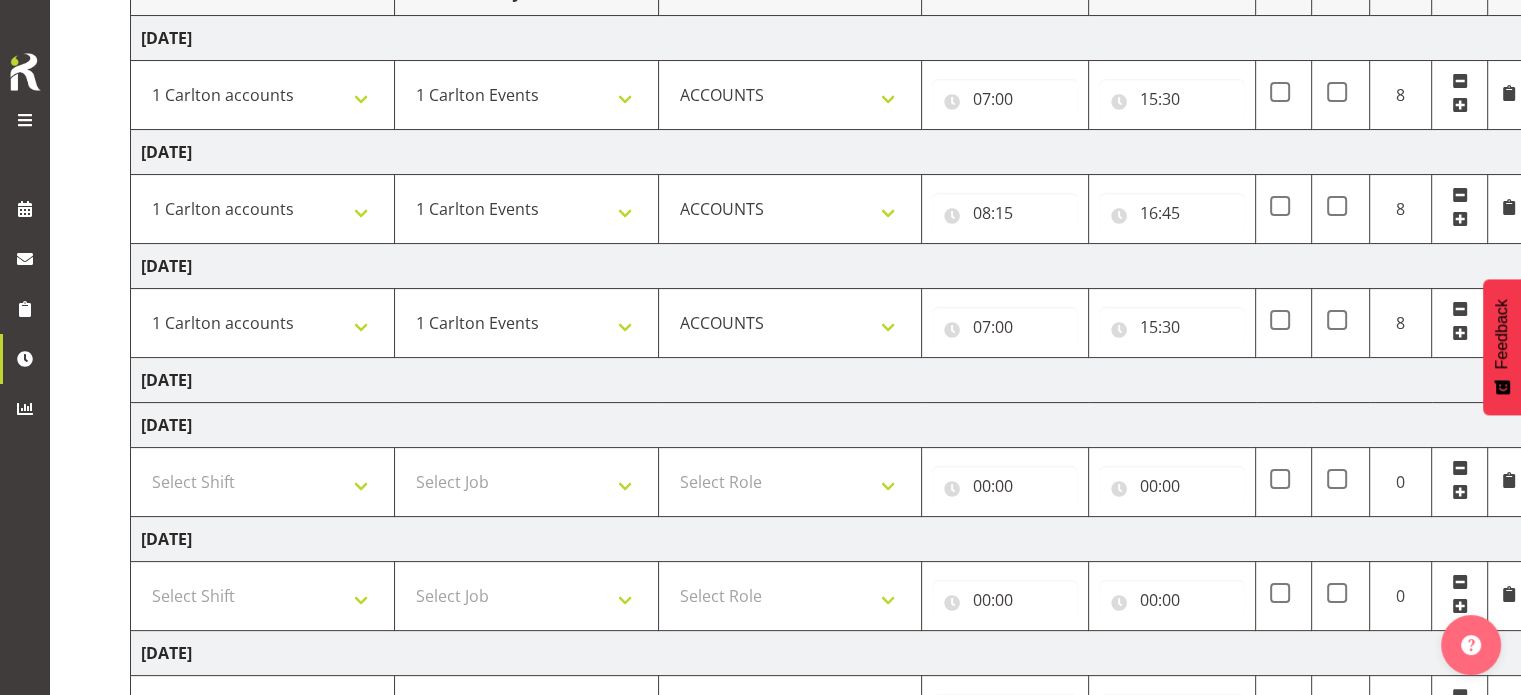 click at bounding box center (1460, 468) 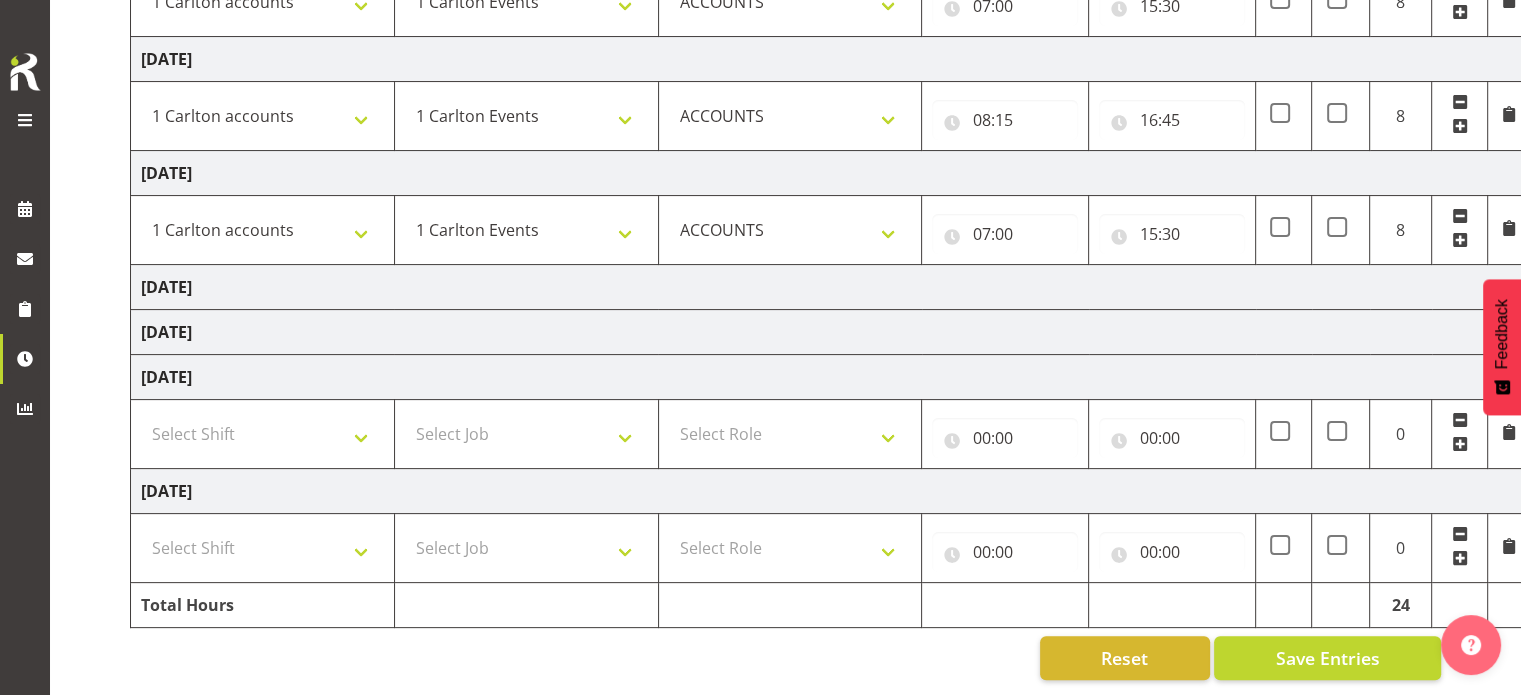 scroll, scrollTop: 404, scrollLeft: 0, axis: vertical 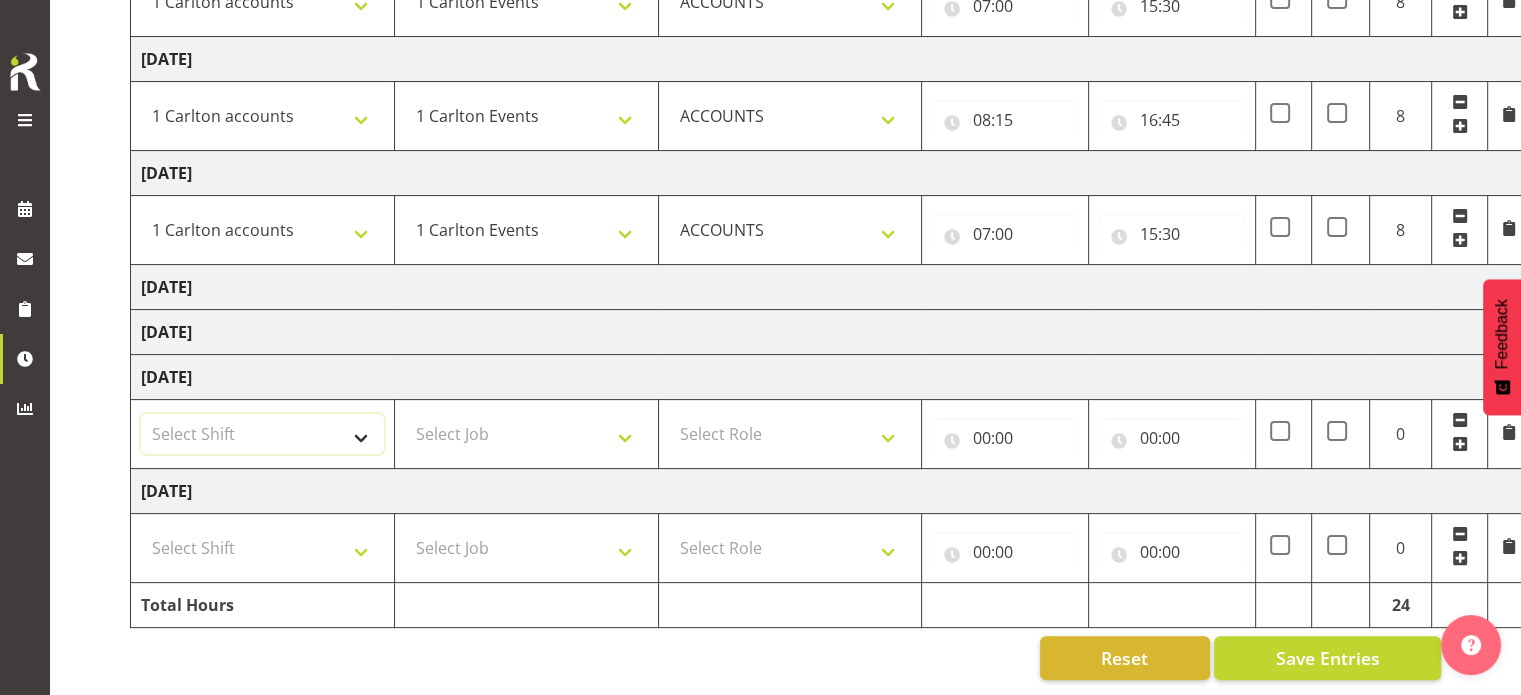 click on "Select Shift  1 Carlton Events 1 Carlton accounts ADHB [PERSON_NAME] site Install ADHB [GEOGRAPHIC_DATA] dismantle [GEOGRAPHIC_DATA] install ADHB Manurewa vaccine pop up ADHB Marist Rugby club pop up ADHB [PERSON_NAME] Aotea ice rink install Auckland Goldrush Install [PERSON_NAME] road pop up station Barfoots & [PERSON_NAME] Load in [GEOGRAPHIC_DATA] show Carlton Events Standard Hours Countdown [PERSON_NAME] Move/ Dismantle Countdown testing marquees DHB vaccination pop up Drop off to [PERSON_NAME] and [PERSON_NAME] Karaka Millions Favona vacs pop up Fieldays 30x100 Rural Living [PERSON_NAME] [PERSON_NAME] install and dismantle Gold Rush [PERSON_NAME] move [PERSON_NAME] move [PERSON_NAME] move [PERSON_NAME] move [PERSON_NAME] move [PERSON_NAME] move [PERSON_NAME] move [PERSON_NAME] move [PERSON_NAME] move [PERSON_NAME] move [PERSON_NAME] move [GEOGRAPHIC_DATA] set up [GEOGRAPHIC_DATA] set up [GEOGRAPHIC_DATA] set up Hidden valley set up Hidden valley set up Hutchwilco boat show build Hutchwilco boat show build Hutchwilco boat show install Hutchwilco boat show install" at bounding box center (262, 434) 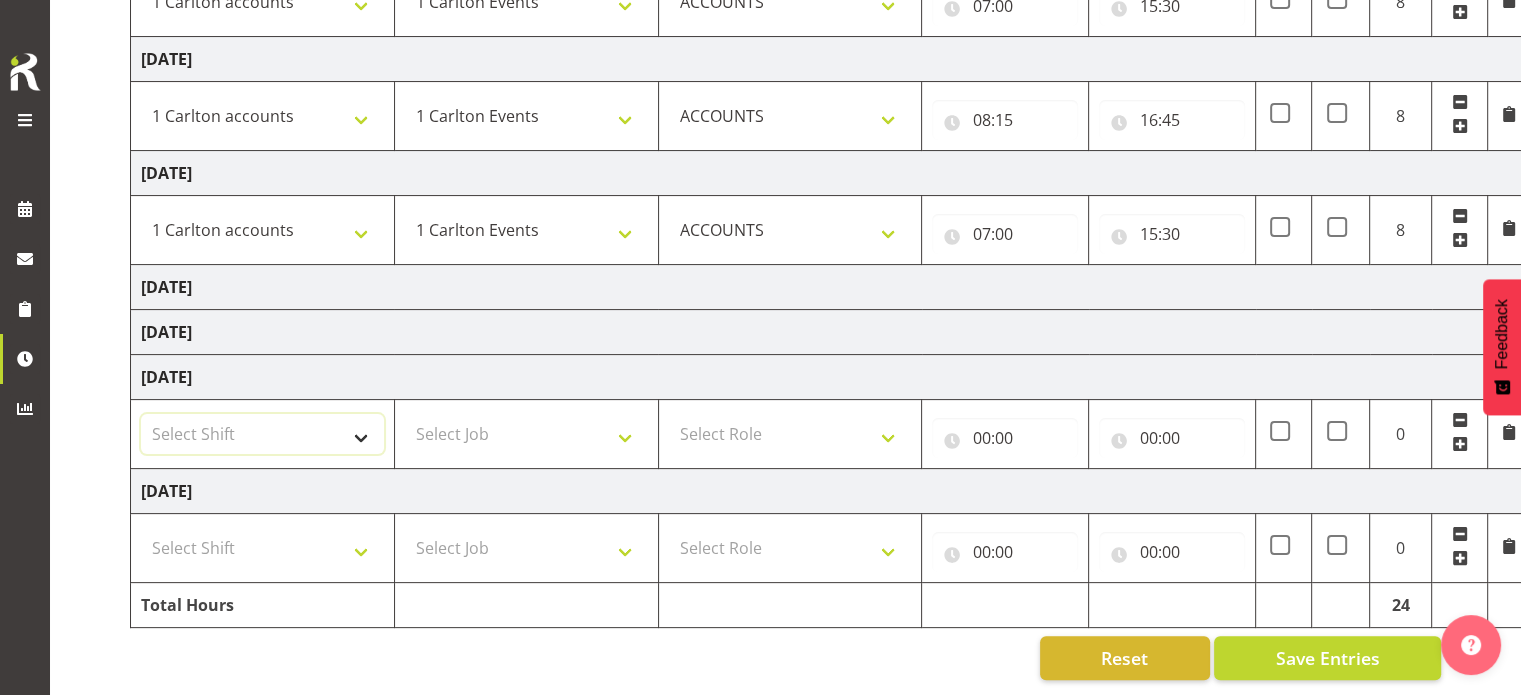 select on "47171" 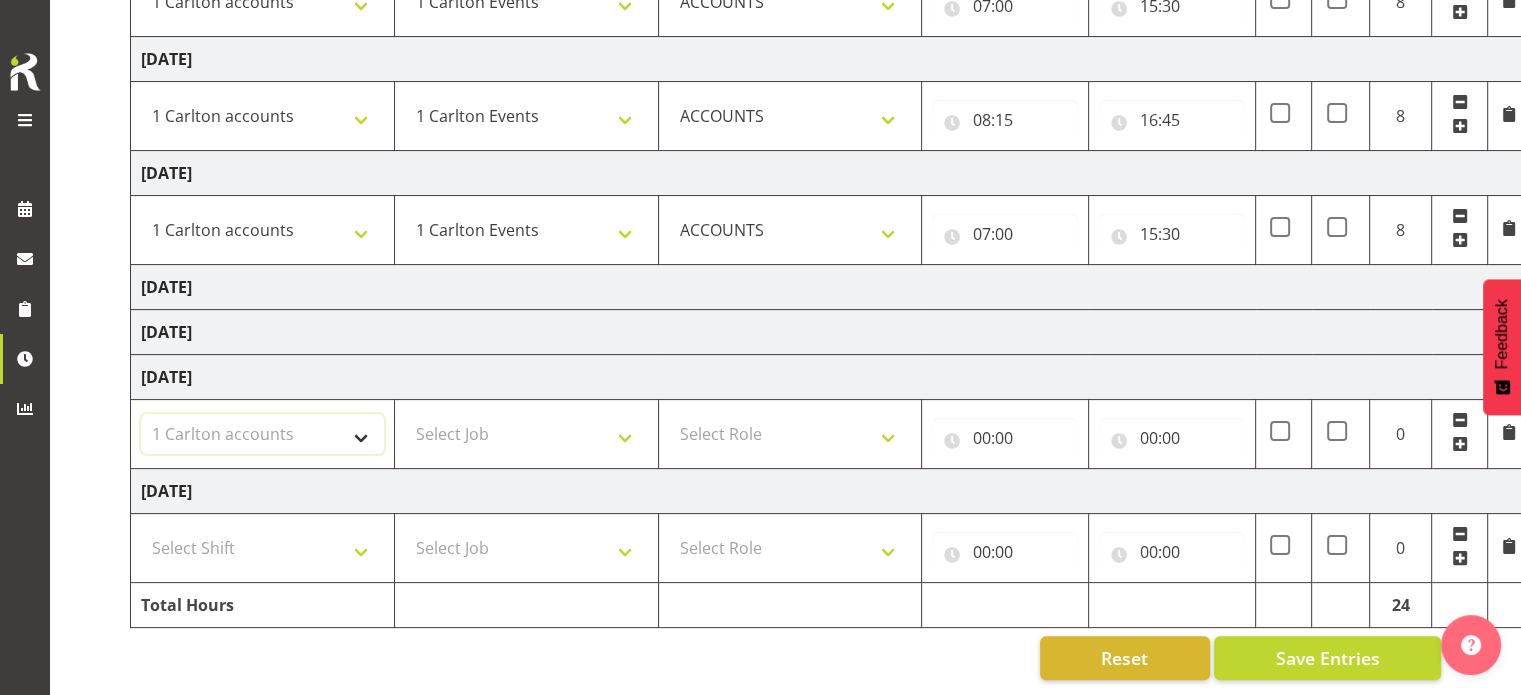 click on "Select Shift  1 Carlton Events 1 Carlton accounts ADHB [PERSON_NAME] site Install ADHB [GEOGRAPHIC_DATA] dismantle [GEOGRAPHIC_DATA] install ADHB Manurewa vaccine pop up ADHB Marist Rugby club pop up ADHB [PERSON_NAME] Aotea ice rink install Auckland Goldrush Install [PERSON_NAME] road pop up station Barfoots & [PERSON_NAME] Load in [GEOGRAPHIC_DATA] show Carlton Events Standard Hours Countdown [PERSON_NAME] Move/ Dismantle Countdown testing marquees DHB vaccination pop up Drop off to [PERSON_NAME] and [PERSON_NAME] Karaka Millions Favona vacs pop up Fieldays 30x100 Rural Living [PERSON_NAME] [PERSON_NAME] install and dismantle Gold Rush [PERSON_NAME] move [PERSON_NAME] move [PERSON_NAME] move [PERSON_NAME] move [PERSON_NAME] move [PERSON_NAME] move [PERSON_NAME] move [PERSON_NAME] move [PERSON_NAME] move [PERSON_NAME] move [PERSON_NAME] move [GEOGRAPHIC_DATA] set up [GEOGRAPHIC_DATA] set up [GEOGRAPHIC_DATA] set up Hidden valley set up Hidden valley set up Hutchwilco boat show build Hutchwilco boat show build Hutchwilco boat show install Hutchwilco boat show install" at bounding box center [262, 434] 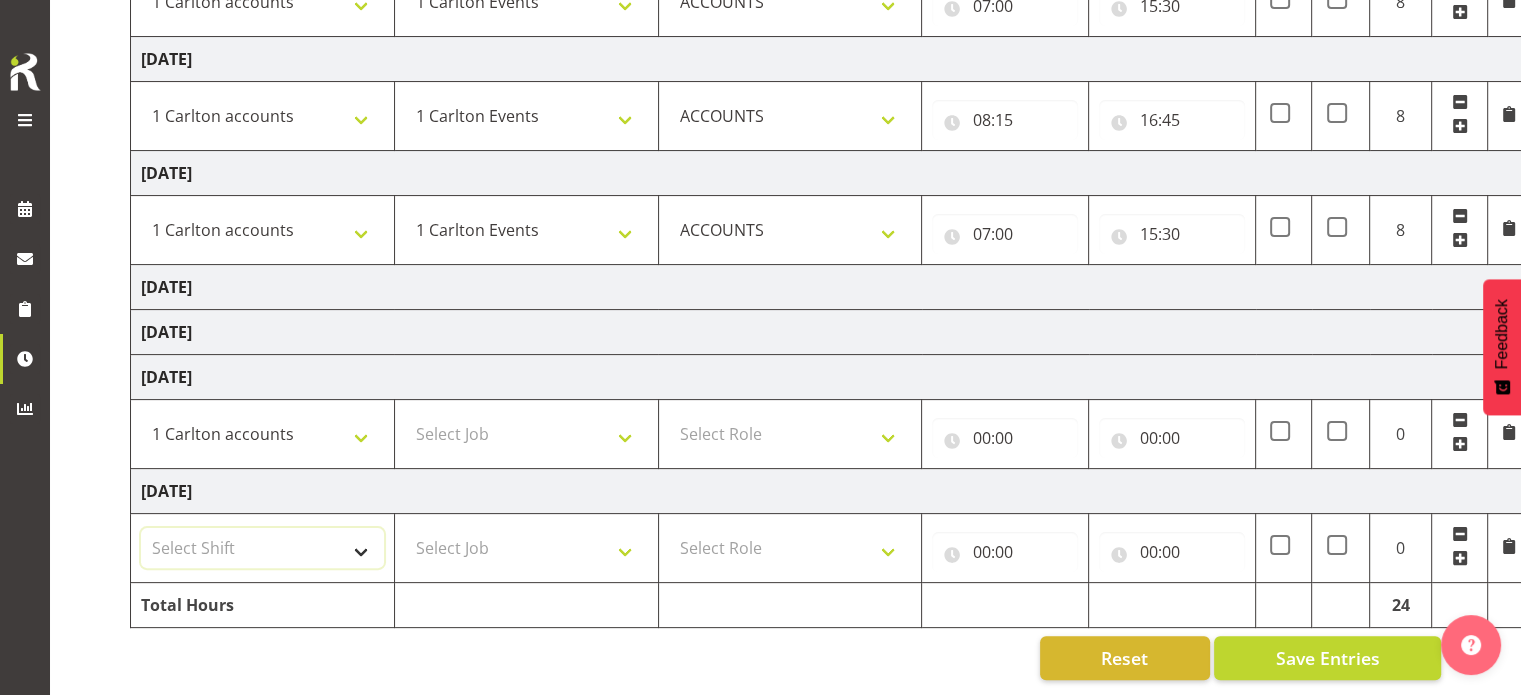 click on "Select Shift  1 Carlton Events 1 Carlton accounts ADHB [PERSON_NAME] site Install ADHB [GEOGRAPHIC_DATA] dismantle [GEOGRAPHIC_DATA] install ADHB Manurewa vaccine pop up ADHB Marist Rugby club pop up ADHB [PERSON_NAME] Aotea ice rink install Auckland Goldrush Install [PERSON_NAME] road pop up station Barfoots & [PERSON_NAME] Load in [GEOGRAPHIC_DATA] show Carlton Events Standard Hours Countdown [PERSON_NAME] Move/ Dismantle Countdown testing marquees DHB vaccination pop up Drop off to [PERSON_NAME] and [PERSON_NAME] Karaka Millions Favona vacs pop up Fieldays 30x100 Rural Living [PERSON_NAME] [PERSON_NAME] install and dismantle Gold Rush [PERSON_NAME] move [PERSON_NAME] move [PERSON_NAME] move [PERSON_NAME] move [PERSON_NAME] move [PERSON_NAME] move [PERSON_NAME] move [PERSON_NAME] move [PERSON_NAME] move [PERSON_NAME] move [PERSON_NAME] move [GEOGRAPHIC_DATA] set up [GEOGRAPHIC_DATA] set up [GEOGRAPHIC_DATA] set up Hidden valley set up Hidden valley set up Hutchwilco boat show build Hutchwilco boat show build Hutchwilco boat show install Hutchwilco boat show install" at bounding box center [262, 548] 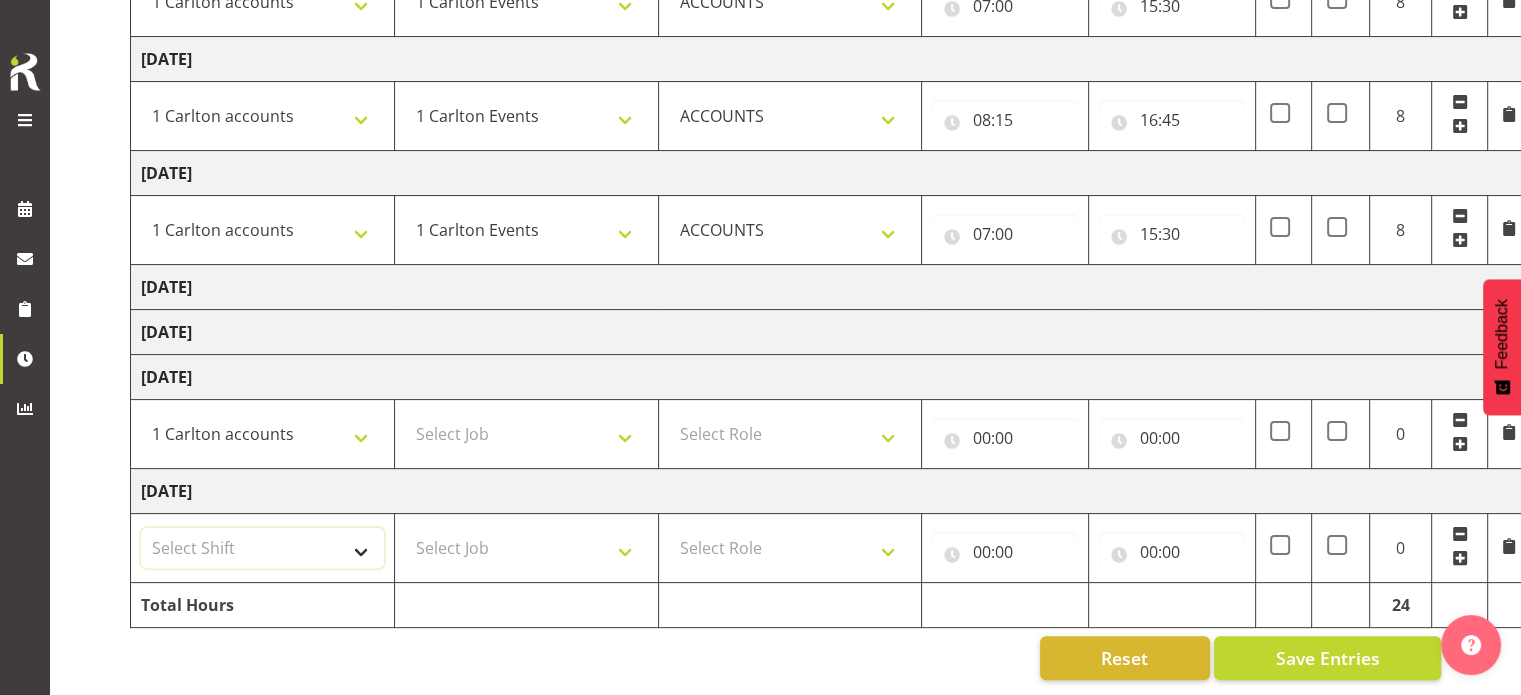select on "47171" 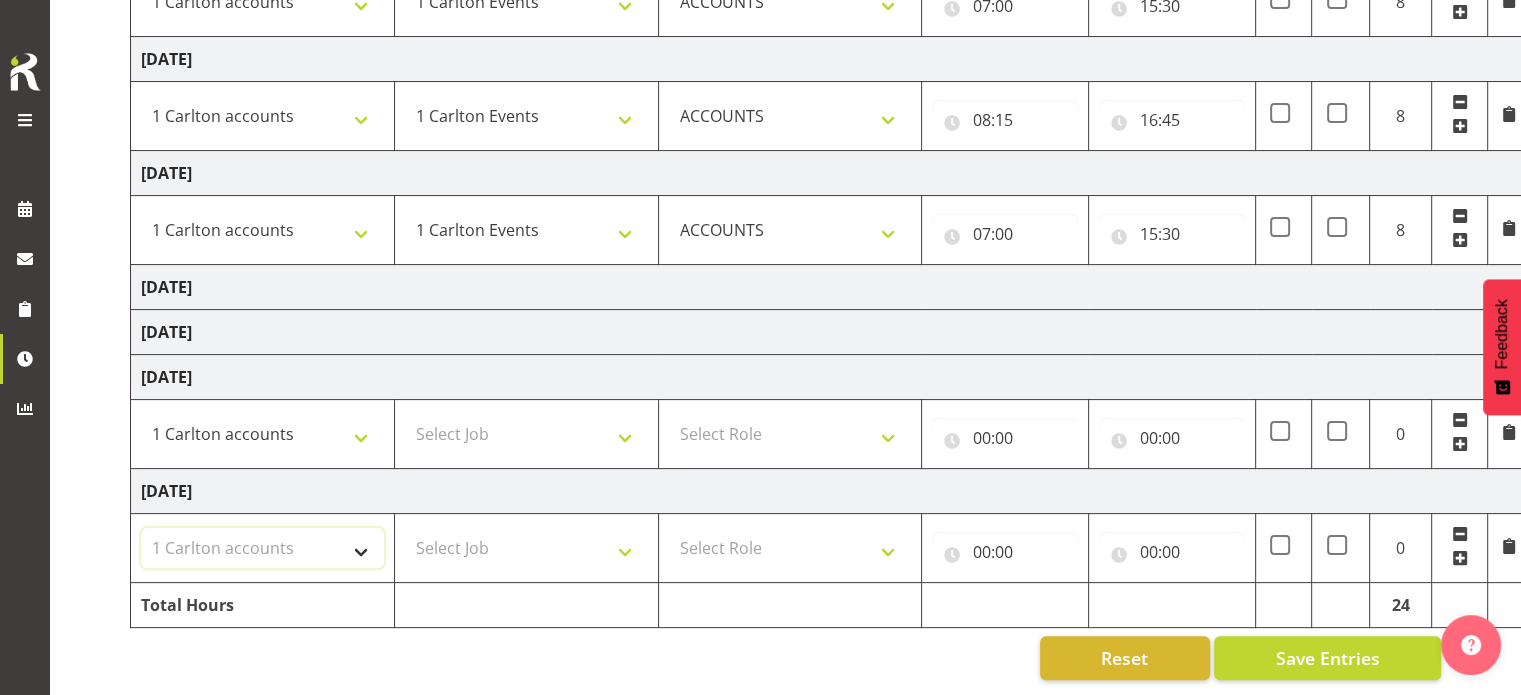 click on "Select Shift  1 Carlton Events 1 Carlton accounts ADHB [PERSON_NAME] site Install ADHB [GEOGRAPHIC_DATA] dismantle [GEOGRAPHIC_DATA] install ADHB Manurewa vaccine pop up ADHB Marist Rugby club pop up ADHB [PERSON_NAME] Aotea ice rink install Auckland Goldrush Install [PERSON_NAME] road pop up station Barfoots & [PERSON_NAME] Load in [GEOGRAPHIC_DATA] show Carlton Events Standard Hours Countdown [PERSON_NAME] Move/ Dismantle Countdown testing marquees DHB vaccination pop up Drop off to [PERSON_NAME] and [PERSON_NAME] Karaka Millions Favona vacs pop up Fieldays 30x100 Rural Living [PERSON_NAME] [PERSON_NAME] install and dismantle Gold Rush [PERSON_NAME] move [PERSON_NAME] move [PERSON_NAME] move [PERSON_NAME] move [PERSON_NAME] move [PERSON_NAME] move [PERSON_NAME] move [PERSON_NAME] move [PERSON_NAME] move [PERSON_NAME] move [PERSON_NAME] move [GEOGRAPHIC_DATA] set up [GEOGRAPHIC_DATA] set up [GEOGRAPHIC_DATA] set up Hidden valley set up Hidden valley set up Hutchwilco boat show build Hutchwilco boat show build Hutchwilco boat show install Hutchwilco boat show install" at bounding box center [262, 548] 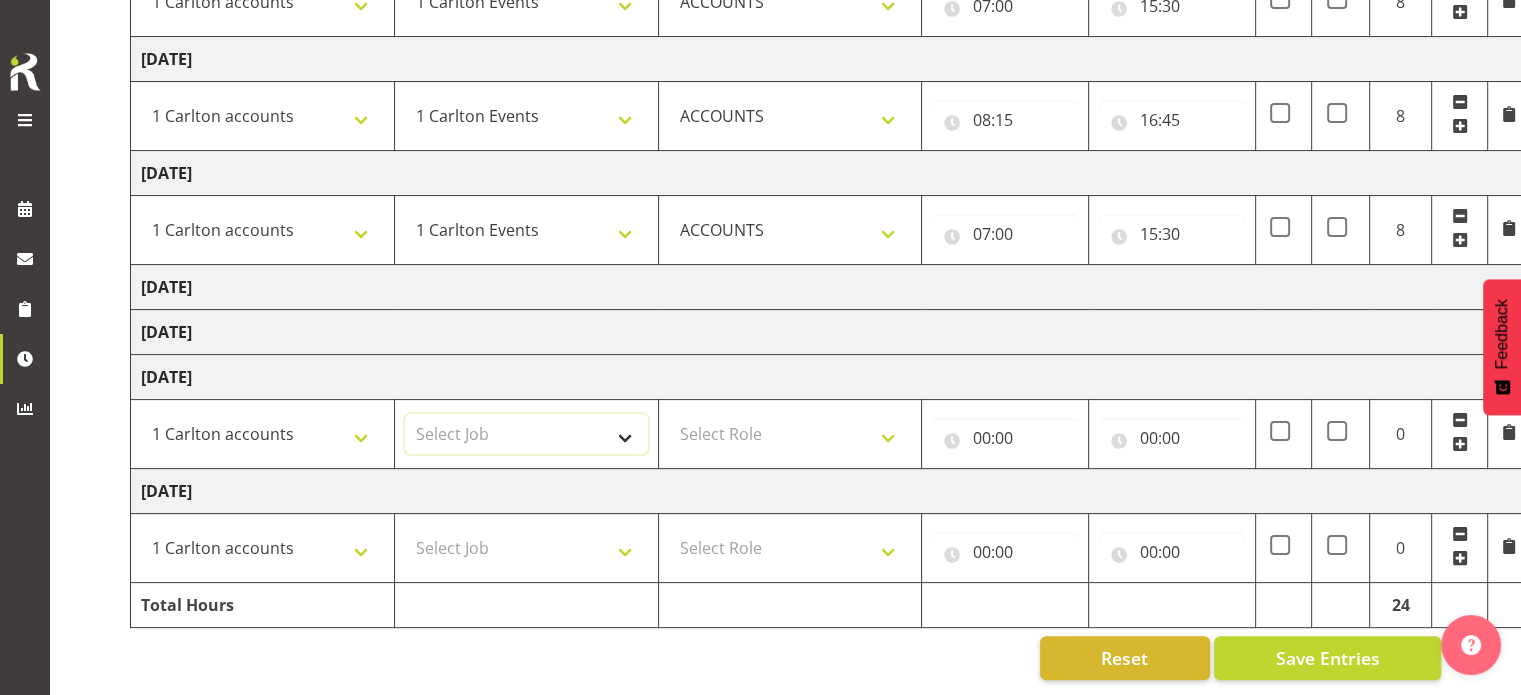 click on "Select Job  1 Carlton Events 1 [PERSON_NAME][GEOGRAPHIC_DATA] 1 [PERSON_NAME][GEOGRAPHIC_DATA] 1 EHS WAREHOUSE/OFFICE 1 GRS 1 SLP Production 1 SLP Tradeshows 12504000 - AKL Casual [DATE] 1250400R - April Casual C&R 2025 12504050 - CDES Engineering and Technology Expo 2025 12504070 - FINZ (National Financial Adviser Conf) 2025 1250407A - Fidelity @ FINZ Conf 2025 1250407B - La Trobe @ FINZ Conf 25 1250407C - Partners Life @ FINZ Conf 25 12504080 - AKL Go Green 2025 12504100 - NZSEE 2025 12504120 - Ester Show 2025 12504150 - Test-[PERSON_NAME]-May 12505000 - AKL Casual [DATE] 1250500R - May Casual C&R 2025 12505020 - Hutchwilco Boat Show 2025 1250502R - [GEOGRAPHIC_DATA] Boat Show 2025 - C&R 12505030 - NZOHS Conference 2025 12505040 - Aotearoa Art Fair 2025 12505060 - Waipa Home Show 2025 12505070 - CAS 2025 1250507A - CAS 2025 - 200 Doors 1250507B - CAS 2025 - Cutera 1250507C - CAS 2025 - Dermocosmetica 12505080 - [GEOGRAPHIC_DATA] Conference 2025 1250508A - Zeiss @ [GEOGRAPHIC_DATA] 25 1250508B - Roche @ [GEOGRAPHIC_DATA] 25 1250508C - Alcon @ [GEOGRAPHIC_DATA] 25 12505130 - Test- [PERSON_NAME] 1" at bounding box center [526, 434] 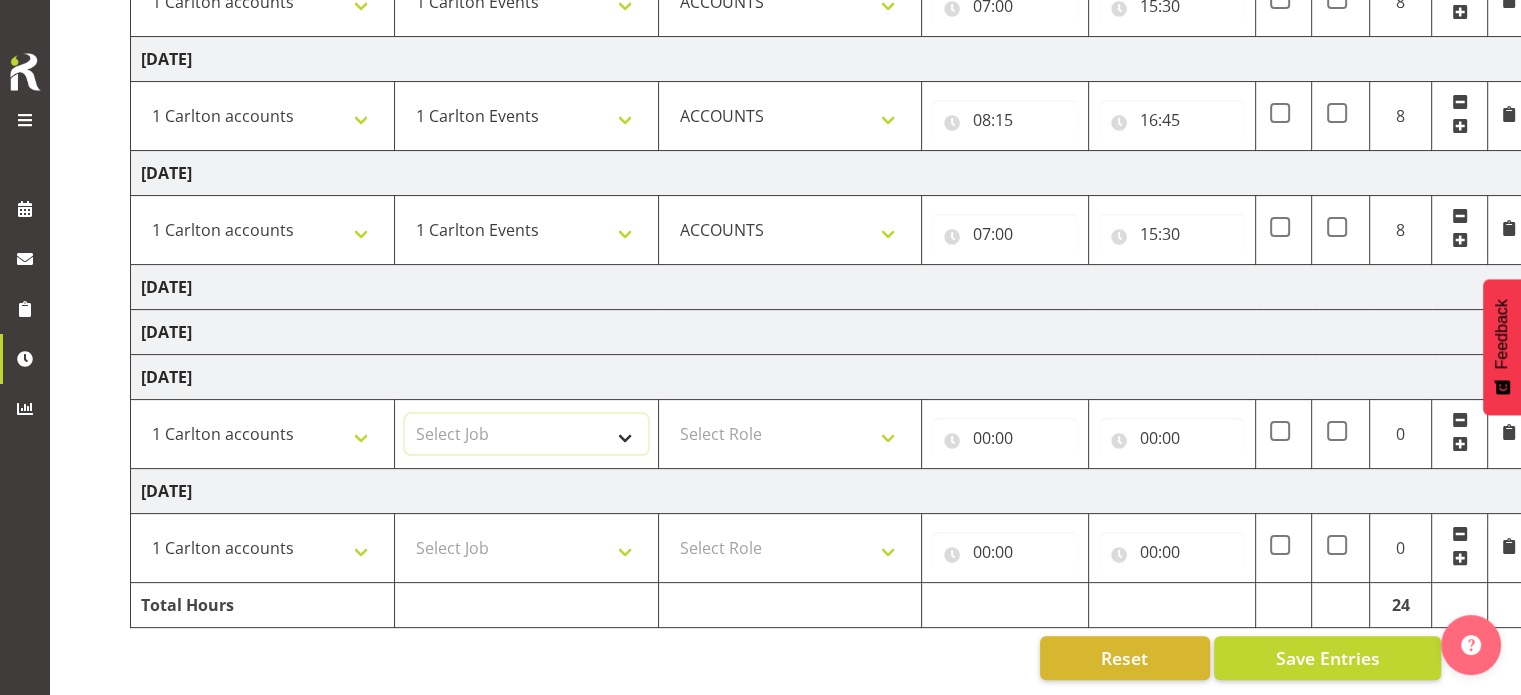select on "7030" 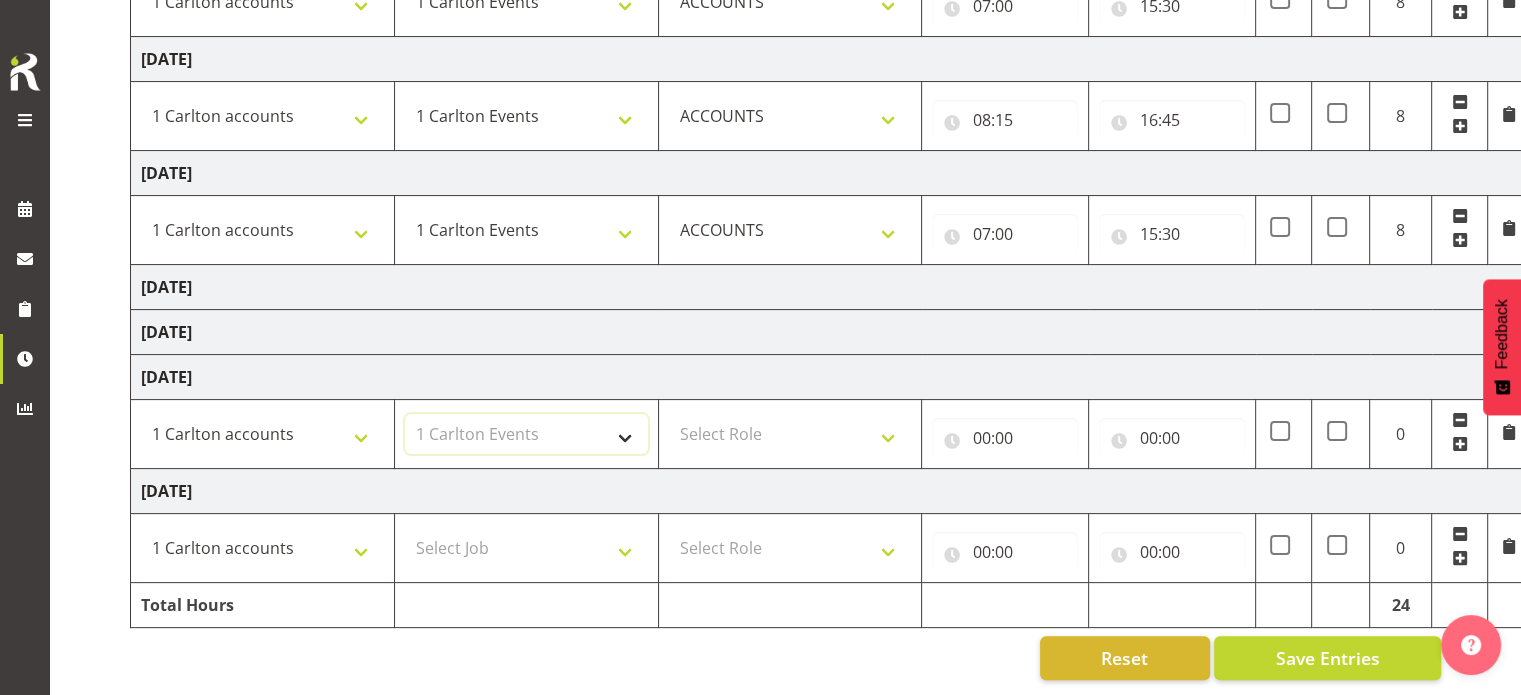 click on "Select Job  1 Carlton Events 1 [PERSON_NAME][GEOGRAPHIC_DATA] 1 [PERSON_NAME][GEOGRAPHIC_DATA] 1 EHS WAREHOUSE/OFFICE 1 GRS 1 SLP Production 1 SLP Tradeshows 12504000 - AKL Casual [DATE] 1250400R - April Casual C&R 2025 12504050 - CDES Engineering and Technology Expo 2025 12504070 - FINZ (National Financial Adviser Conf) 2025 1250407A - Fidelity @ FINZ Conf 2025 1250407B - La Trobe @ FINZ Conf 25 1250407C - Partners Life @ FINZ Conf 25 12504080 - AKL Go Green 2025 12504100 - NZSEE 2025 12504120 - Ester Show 2025 12504150 - Test-[PERSON_NAME]-May 12505000 - AKL Casual [DATE] 1250500R - May Casual C&R 2025 12505020 - Hutchwilco Boat Show 2025 1250502R - [GEOGRAPHIC_DATA] Boat Show 2025 - C&R 12505030 - NZOHS Conference 2025 12505040 - Aotearoa Art Fair 2025 12505060 - Waipa Home Show 2025 12505070 - CAS 2025 1250507A - CAS 2025 - 200 Doors 1250507B - CAS 2025 - Cutera 1250507C - CAS 2025 - Dermocosmetica 12505080 - [GEOGRAPHIC_DATA] Conference 2025 1250508A - Zeiss @ [GEOGRAPHIC_DATA] 25 1250508B - Roche @ [GEOGRAPHIC_DATA] 25 1250508C - Alcon @ [GEOGRAPHIC_DATA] 25 12505130 - Test- [PERSON_NAME] 1" at bounding box center [526, 434] 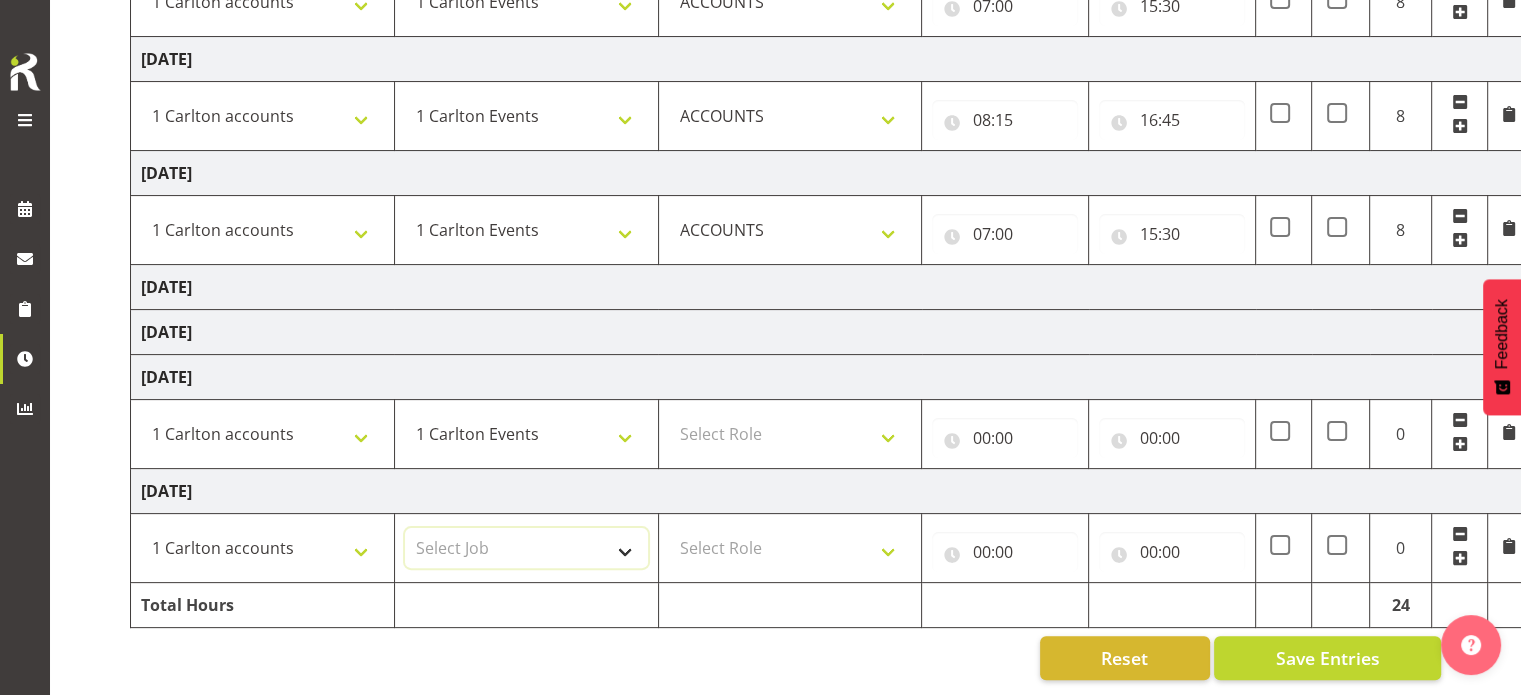 drag, startPoint x: 624, startPoint y: 532, endPoint x: 624, endPoint y: 515, distance: 17 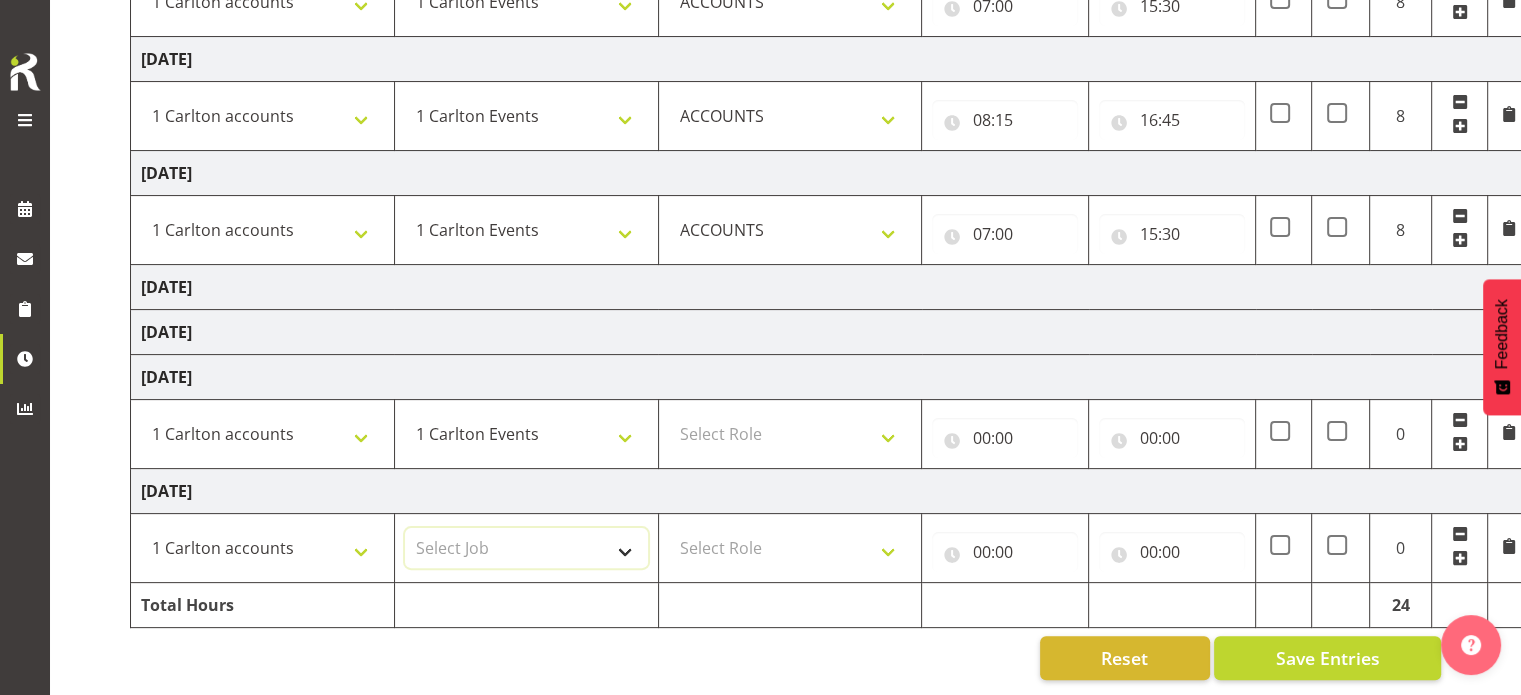 select on "7030" 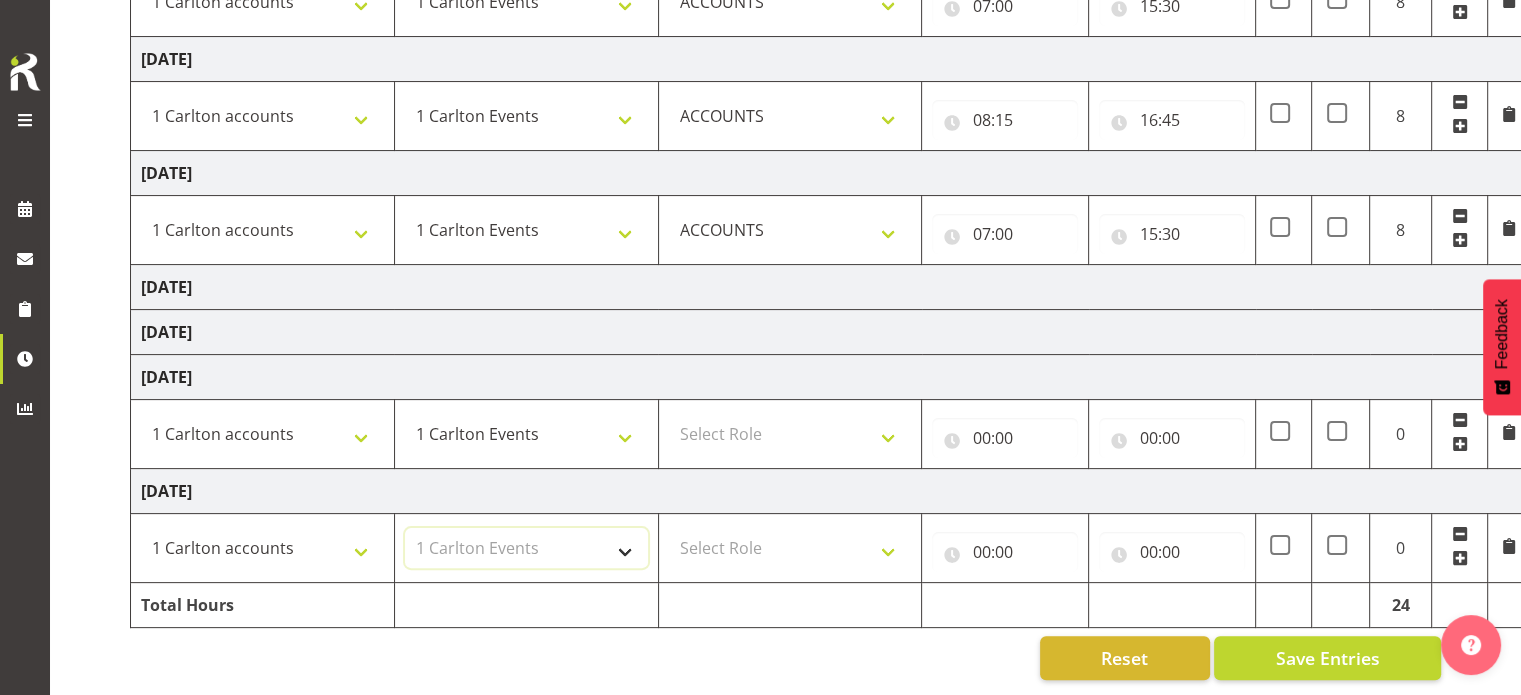 click on "Select Job  1 Carlton Events 1 [PERSON_NAME][GEOGRAPHIC_DATA] 1 [PERSON_NAME][GEOGRAPHIC_DATA] 1 EHS WAREHOUSE/OFFICE 1 GRS 1 SLP Production 1 SLP Tradeshows 12504000 - AKL Casual [DATE] 1250400R - April Casual C&R 2025 12504050 - CDES Engineering and Technology Expo 2025 12504070 - FINZ (National Financial Adviser Conf) 2025 1250407A - Fidelity @ FINZ Conf 2025 1250407B - La Trobe @ FINZ Conf 25 1250407C - Partners Life @ FINZ Conf 25 12504080 - AKL Go Green 2025 12504100 - NZSEE 2025 12504120 - Ester Show 2025 12504150 - Test-[PERSON_NAME]-May 12505000 - AKL Casual [DATE] 1250500R - May Casual C&R 2025 12505020 - Hutchwilco Boat Show 2025 1250502R - [GEOGRAPHIC_DATA] Boat Show 2025 - C&R 12505030 - NZOHS Conference 2025 12505040 - Aotearoa Art Fair 2025 12505060 - Waipa Home Show 2025 12505070 - CAS 2025 1250507A - CAS 2025 - 200 Doors 1250507B - CAS 2025 - Cutera 1250507C - CAS 2025 - Dermocosmetica 12505080 - [GEOGRAPHIC_DATA] Conference 2025 1250508A - Zeiss @ [GEOGRAPHIC_DATA] 25 1250508B - Roche @ [GEOGRAPHIC_DATA] 25 1250508C - Alcon @ [GEOGRAPHIC_DATA] 25 12505130 - Test- [PERSON_NAME] 1" at bounding box center [526, 548] 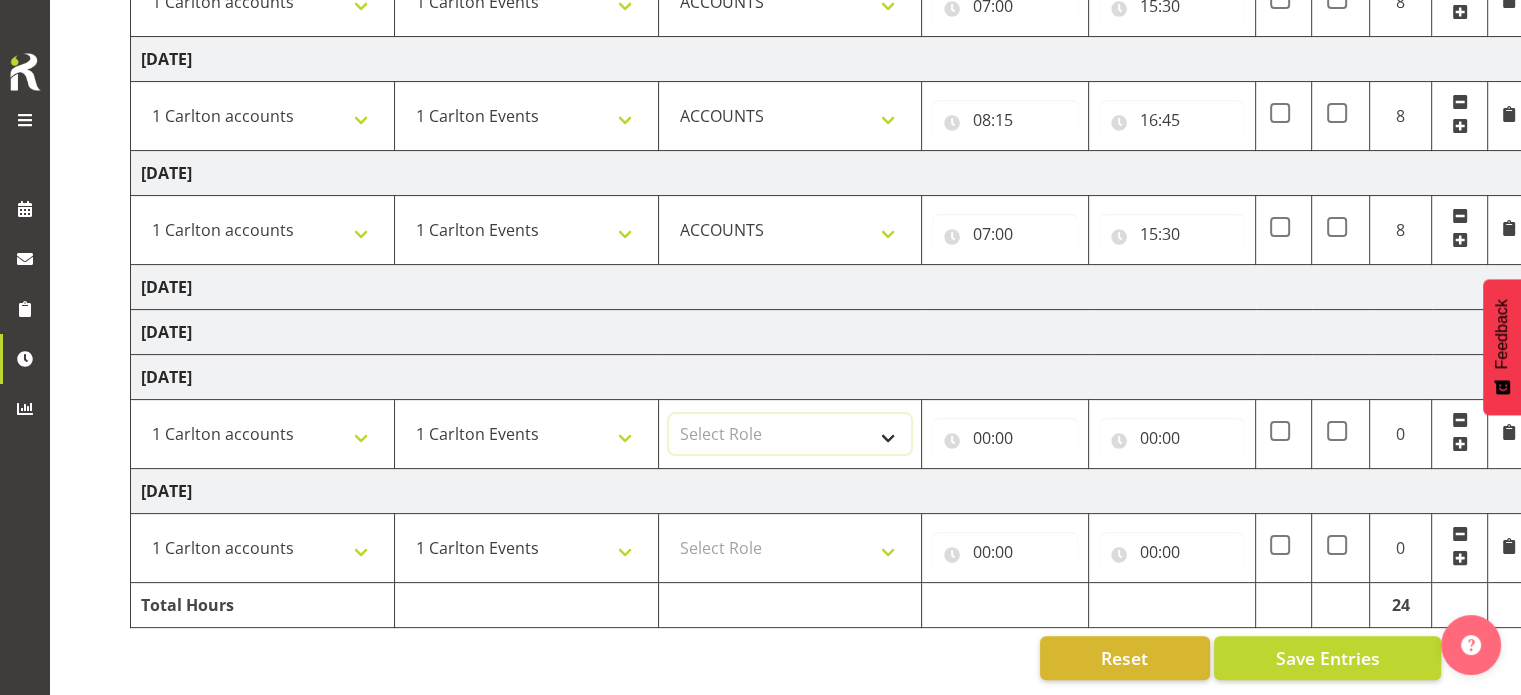 click on "Select Role  ACCOUNTS" at bounding box center (790, 434) 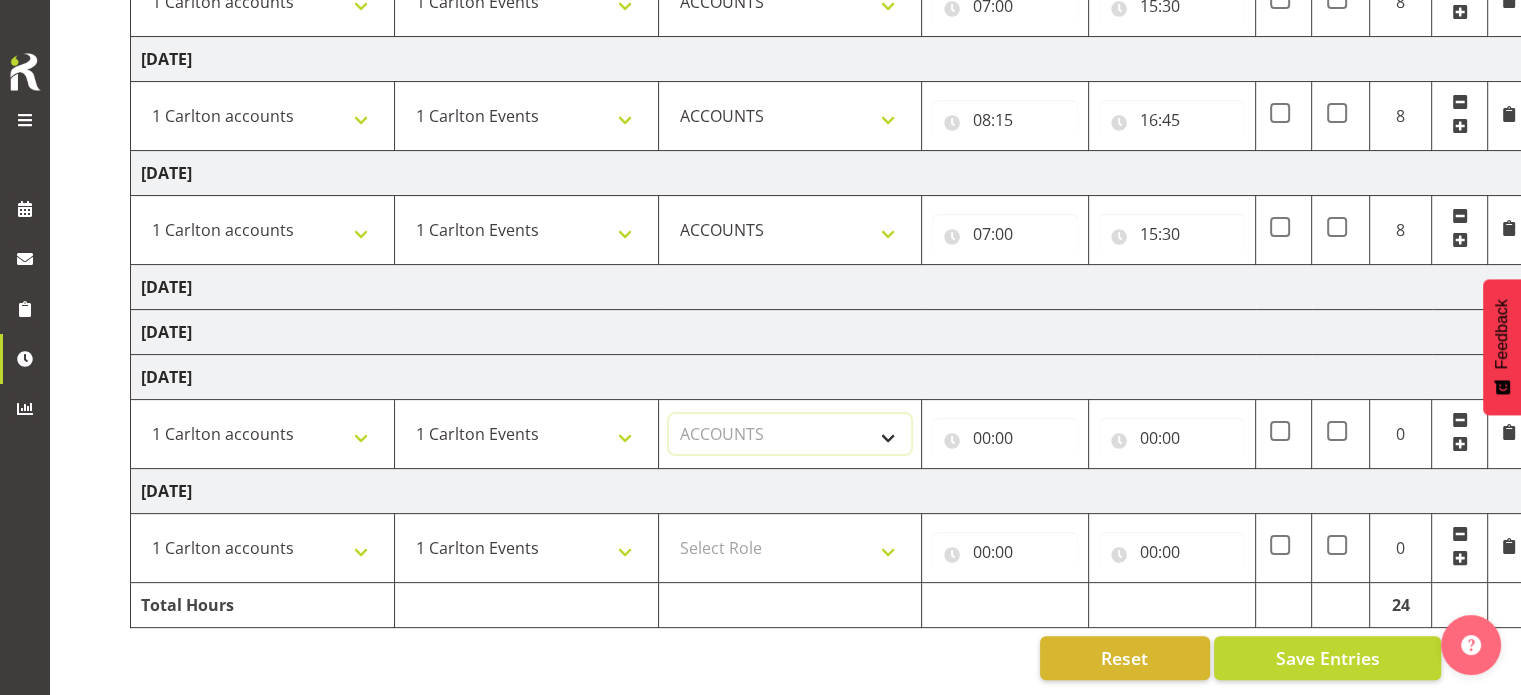 click on "Select Role  ACCOUNTS" at bounding box center (790, 434) 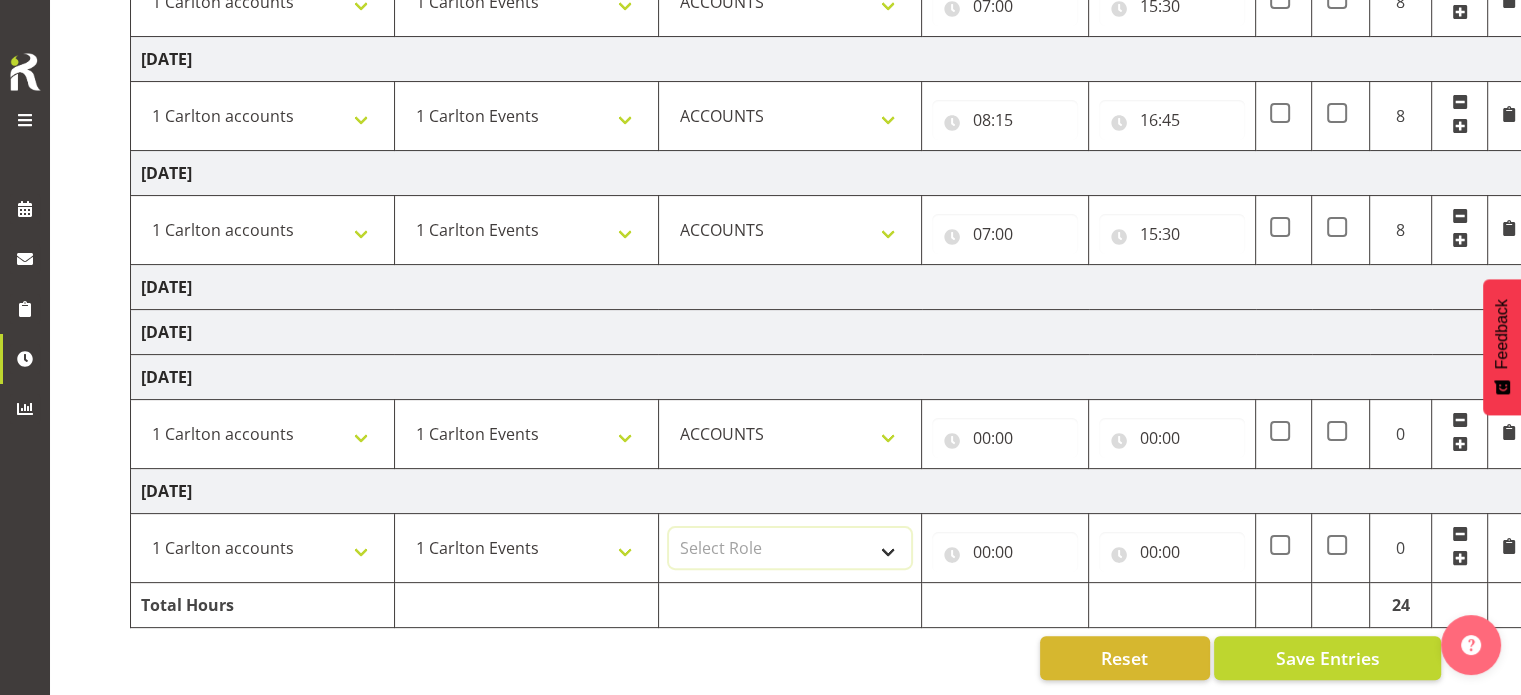 click on "Select Role  ACCOUNTS" at bounding box center [790, 548] 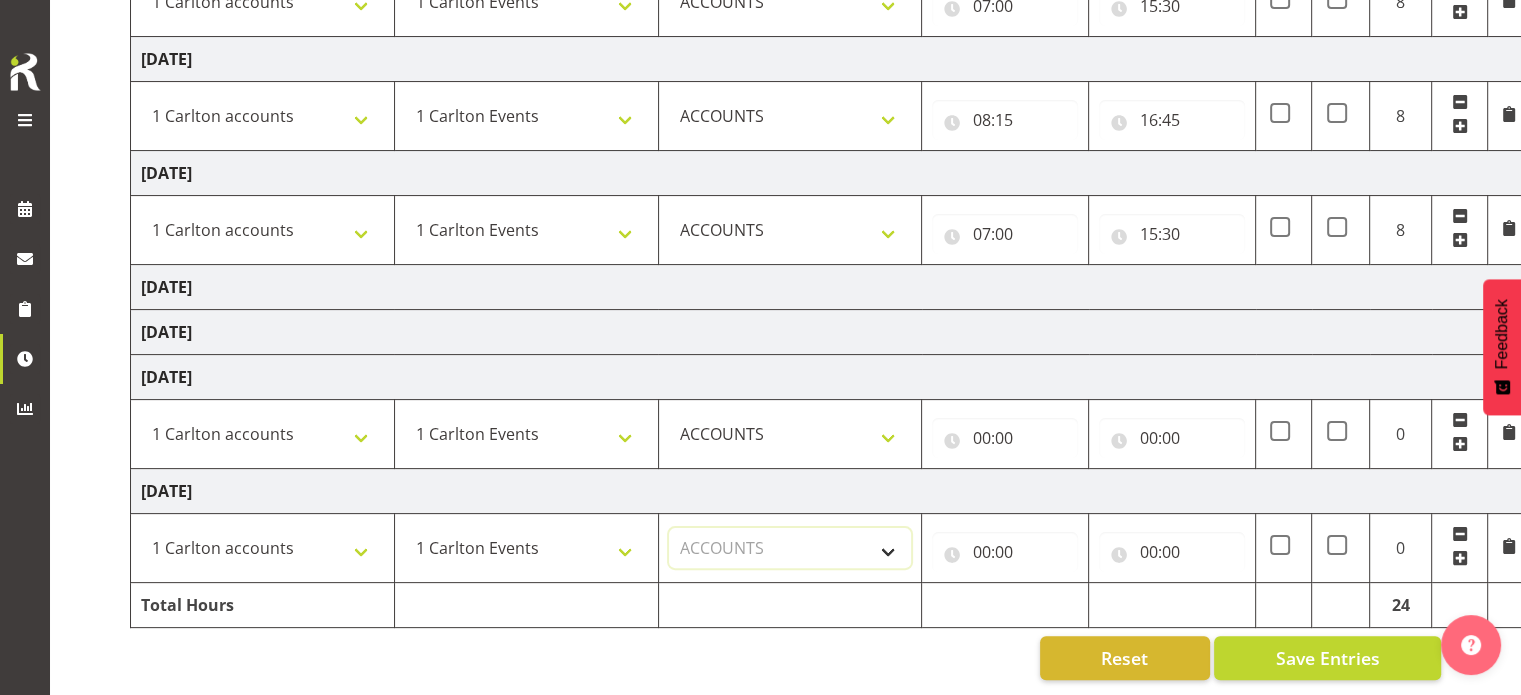 click on "Select Role  ACCOUNTS" at bounding box center (790, 548) 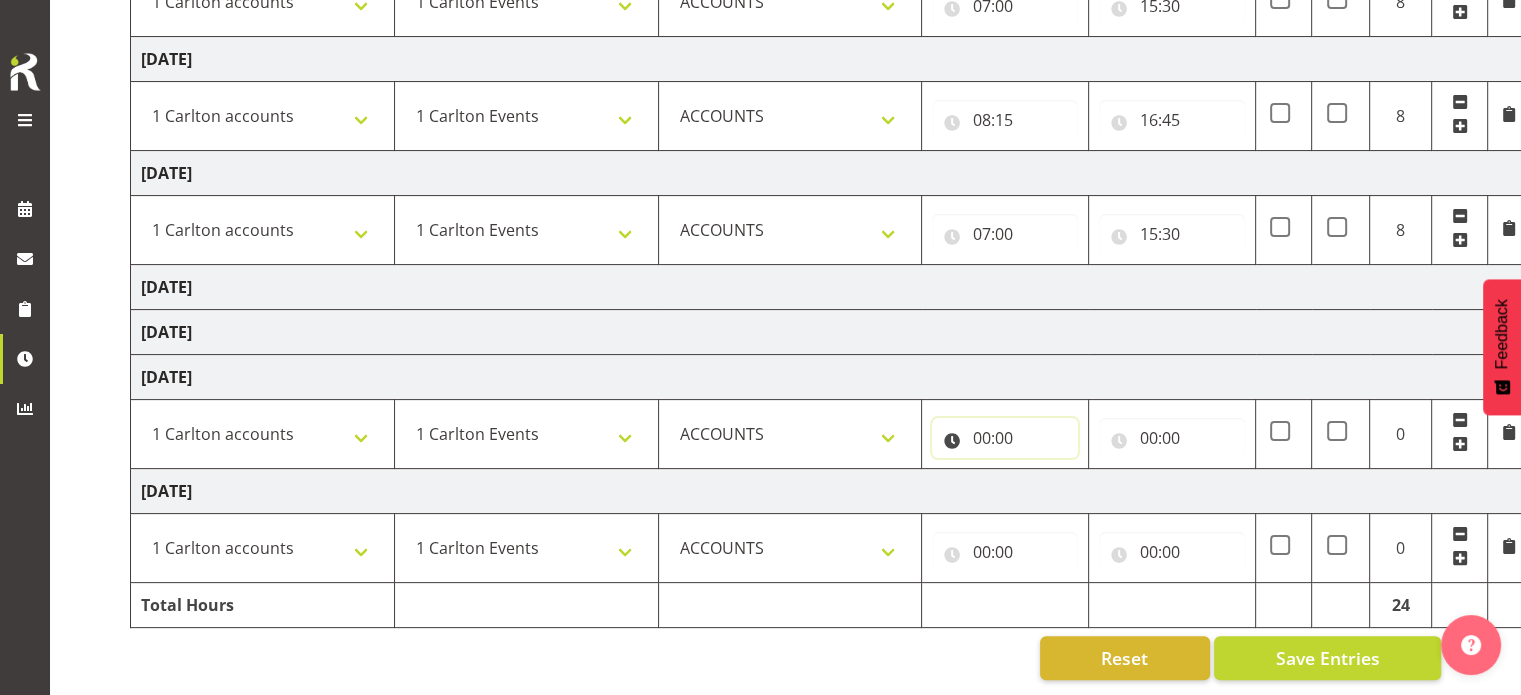 click on "00:00" at bounding box center (1005, 438) 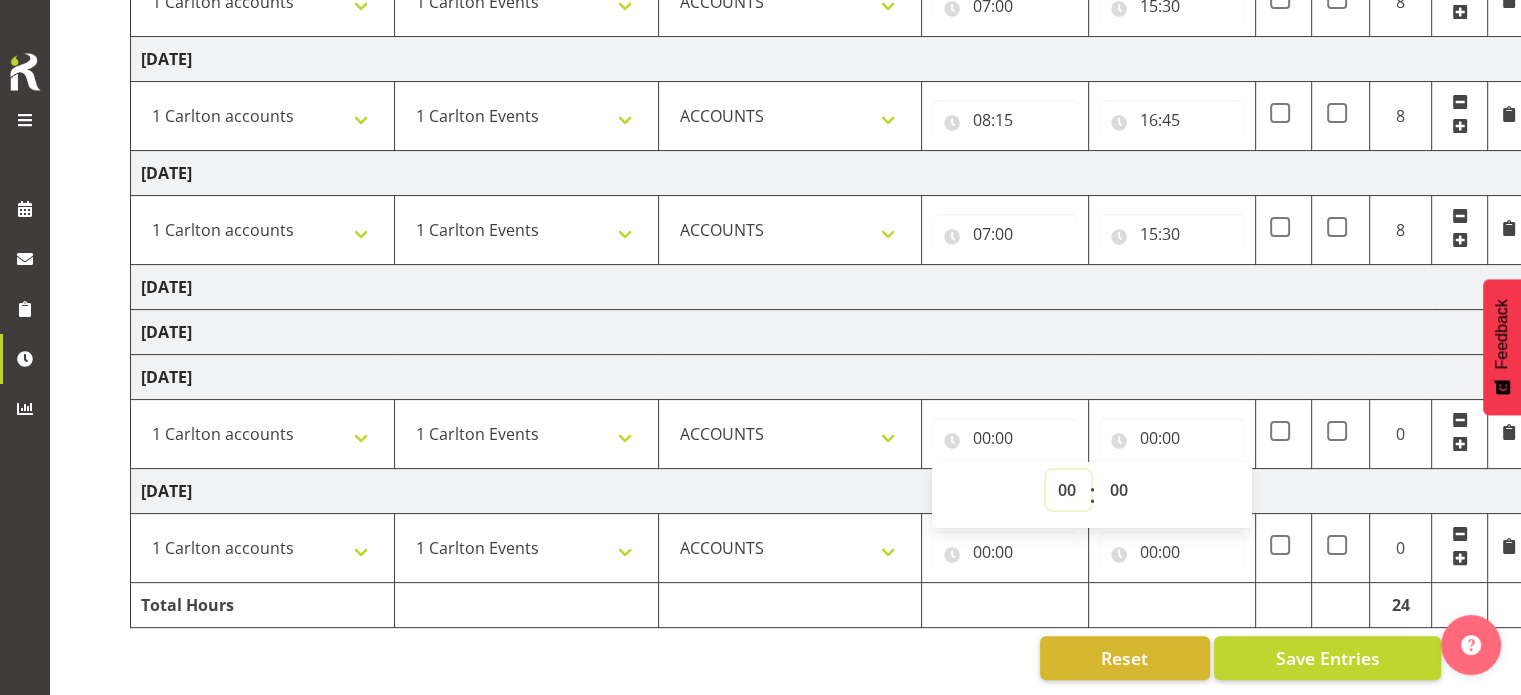 click on "00   01   02   03   04   05   06   07   08   09   10   11   12   13   14   15   16   17   18   19   20   21   22   23" at bounding box center [1068, 490] 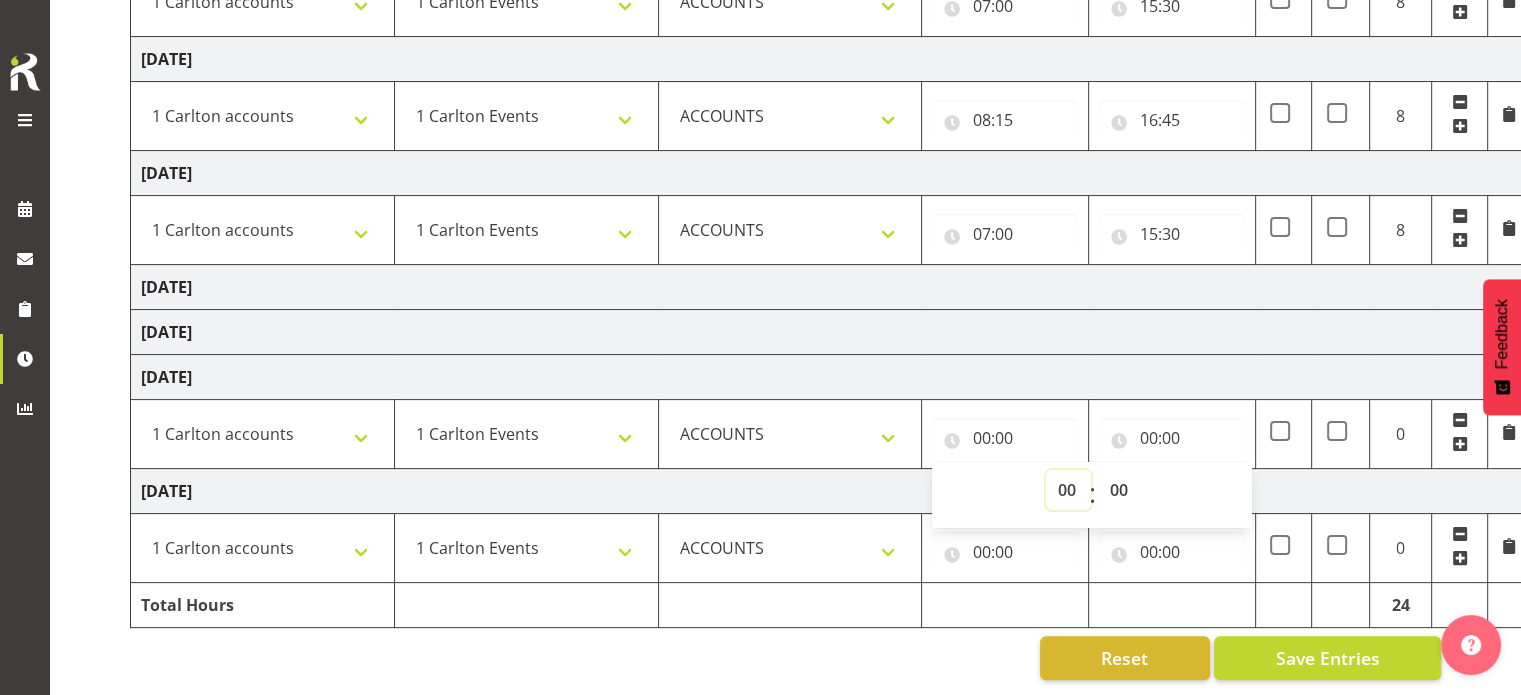 select on "7" 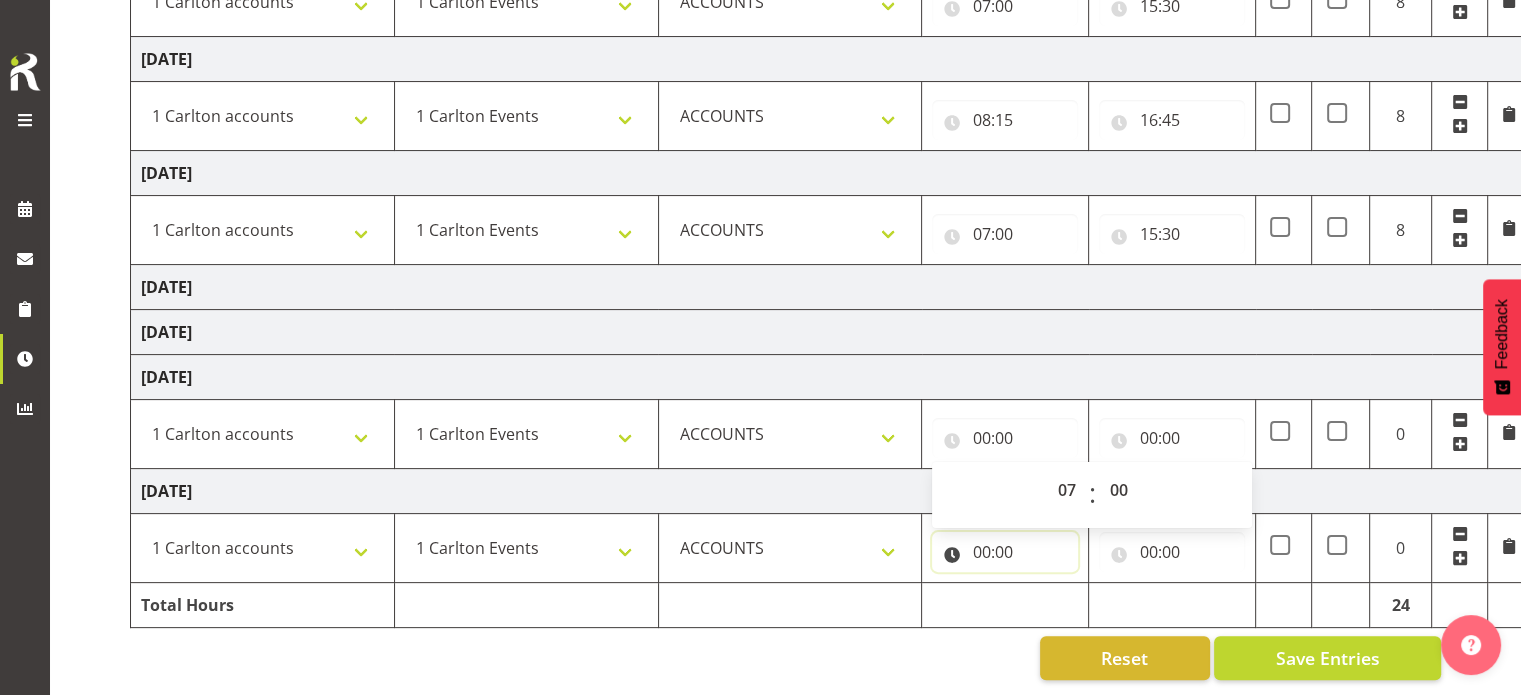 type on "07:00" 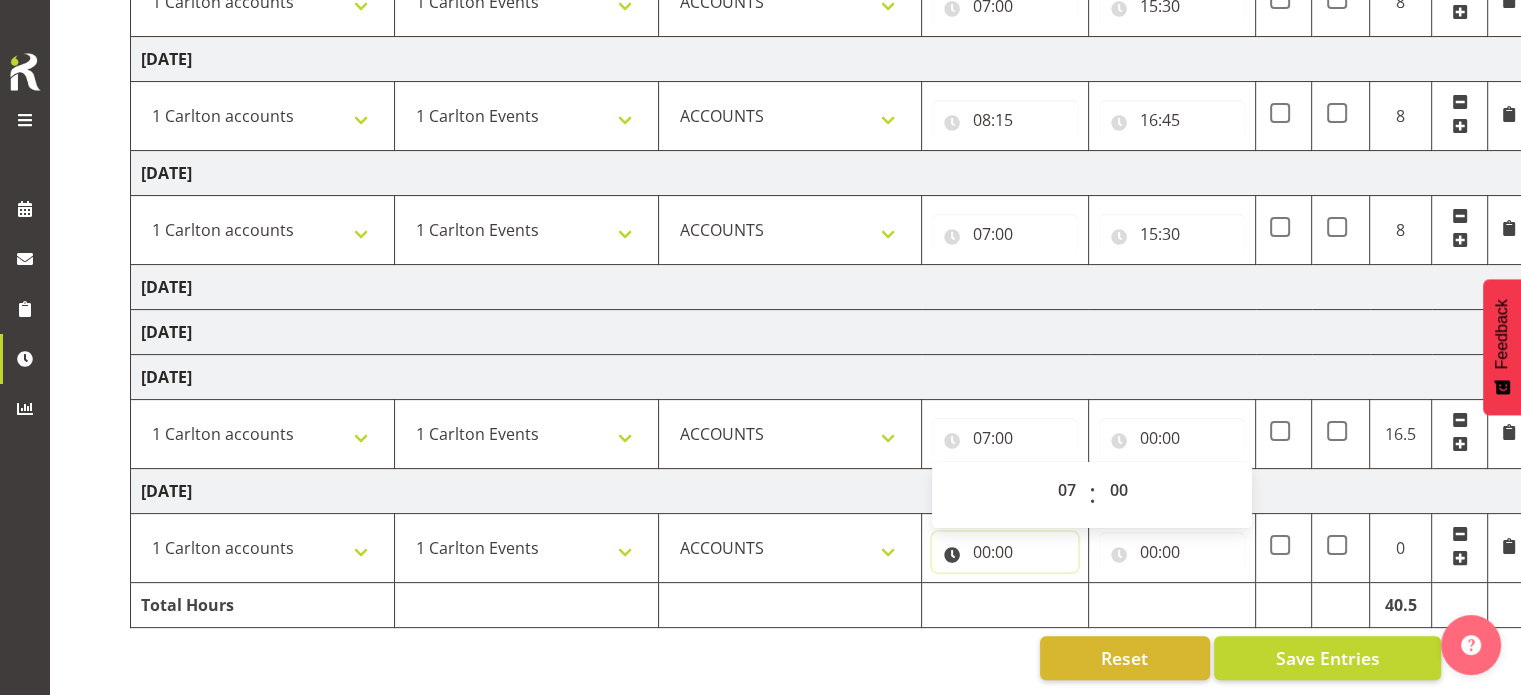 click on "00:00" at bounding box center [1005, 552] 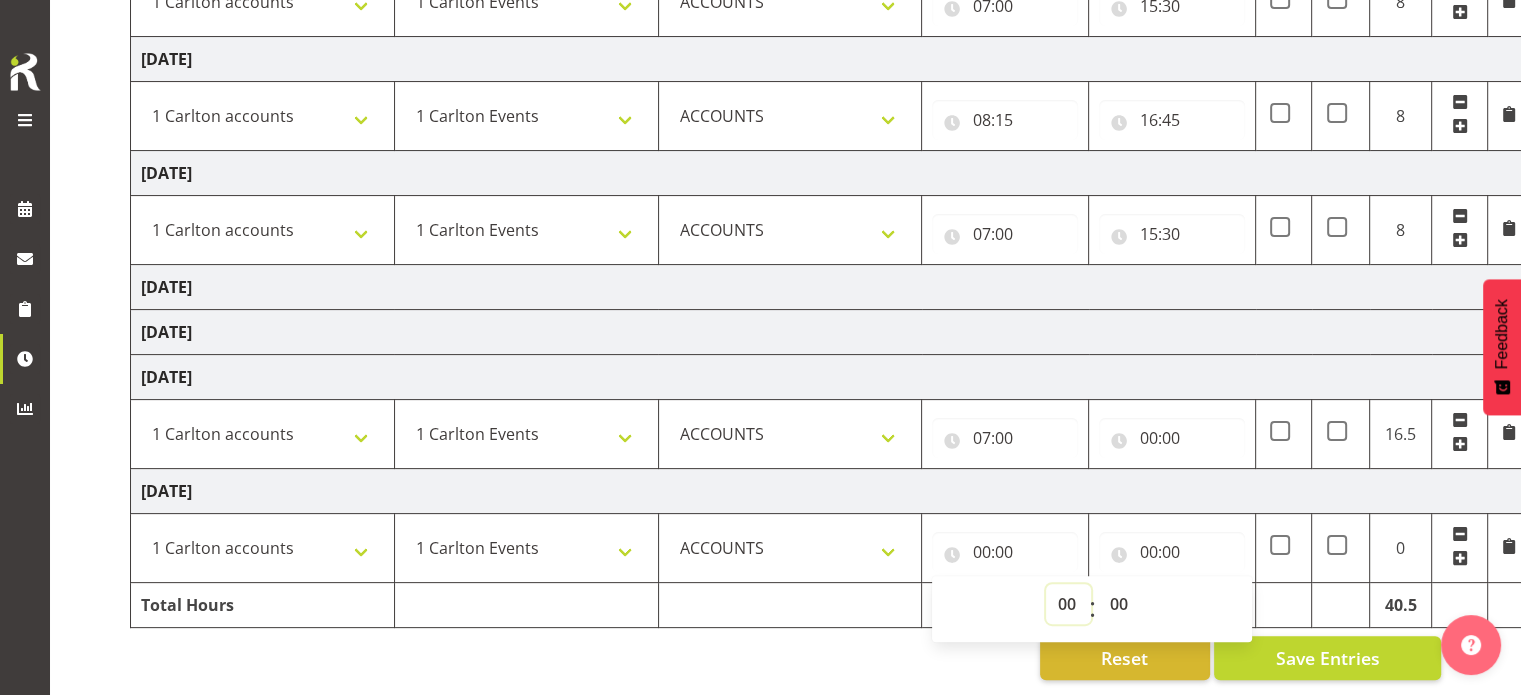 click on "00   01   02   03   04   05   06   07   08   09   10   11   12   13   14   15   16   17   18   19   20   21   22   23" at bounding box center (1068, 604) 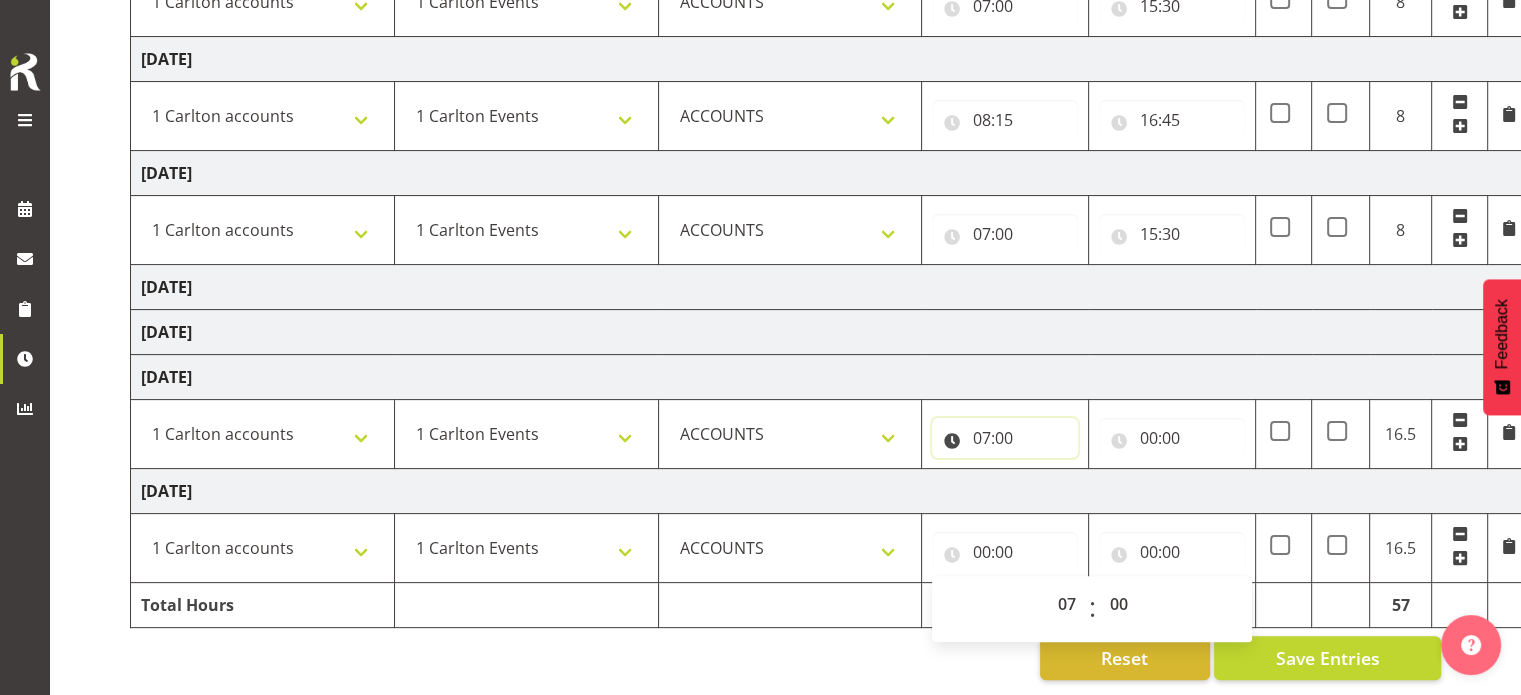 type on "07:00" 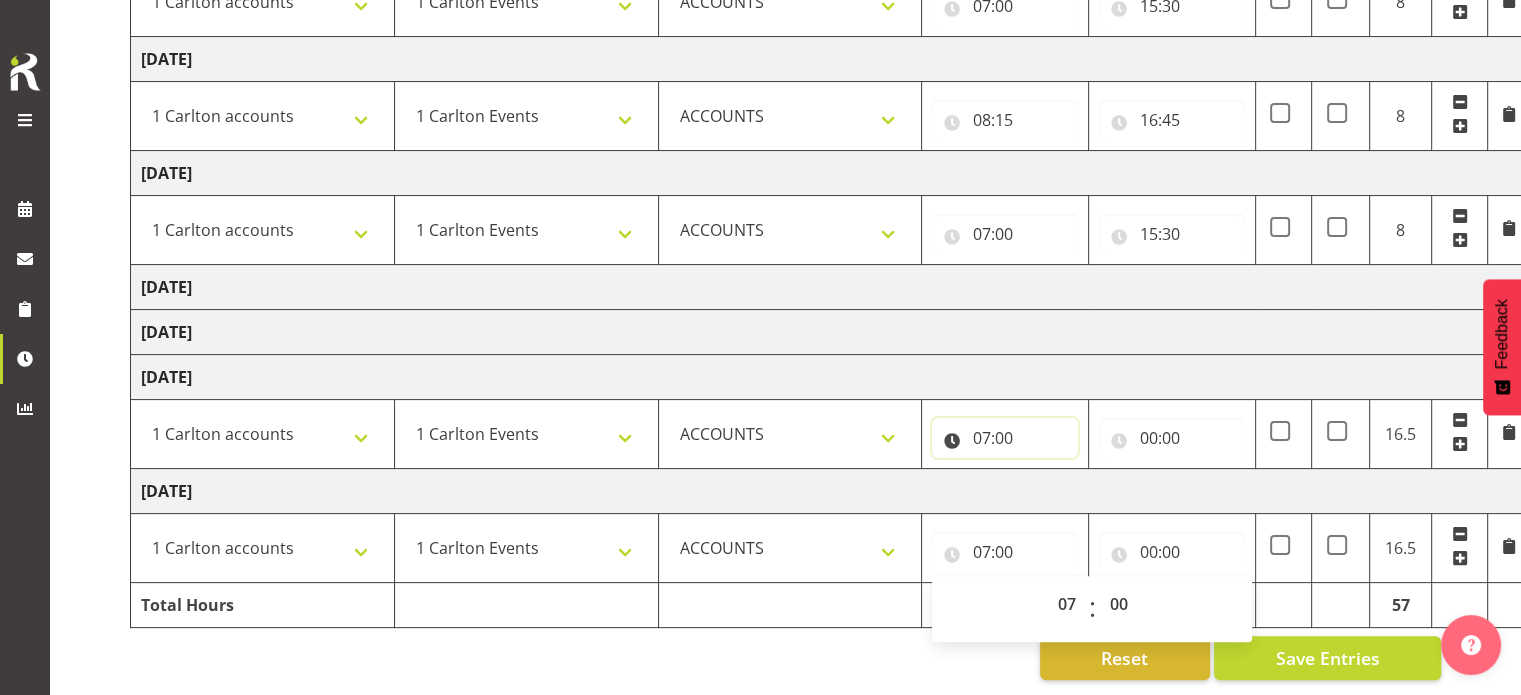 click on "07:00" at bounding box center [1005, 438] 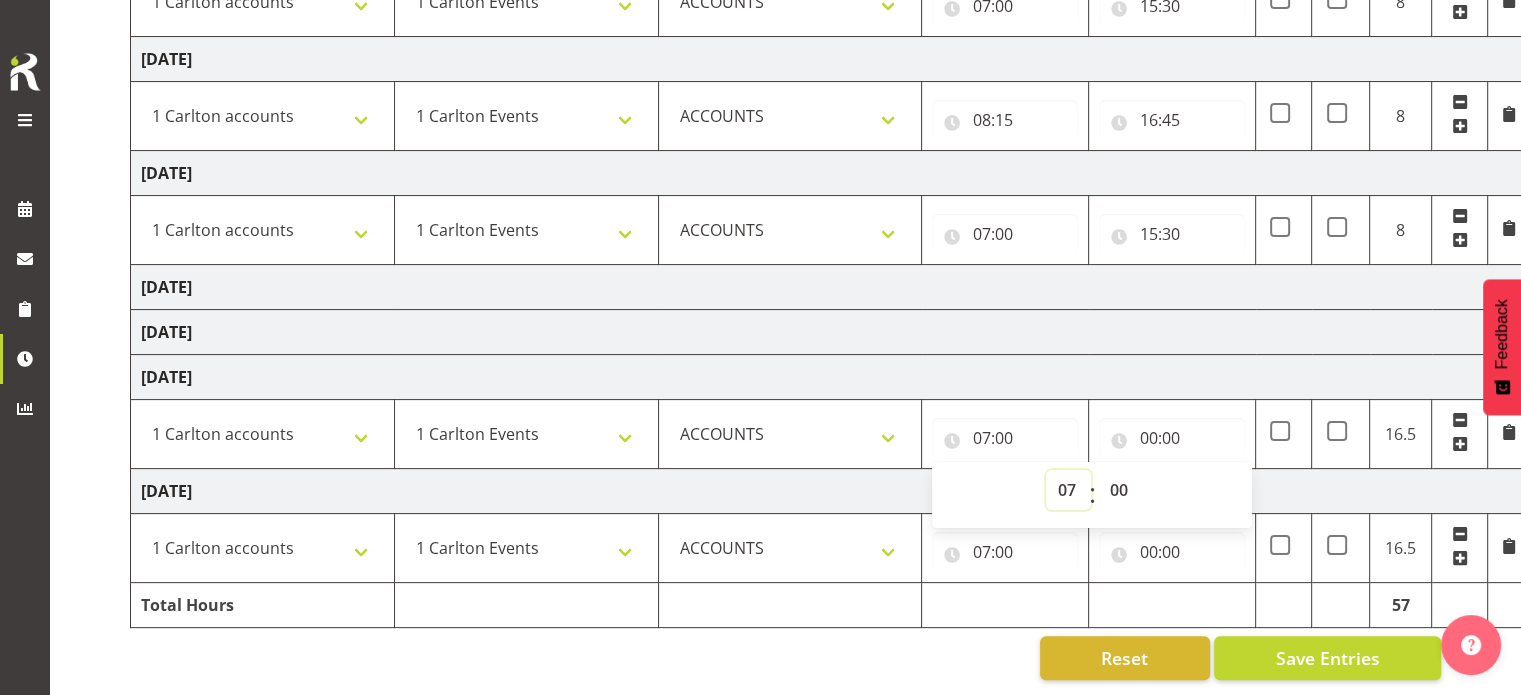 click on "00   01   02   03   04   05   06   07   08   09   10   11   12   13   14   15   16   17   18   19   20   21   22   23" at bounding box center [1068, 490] 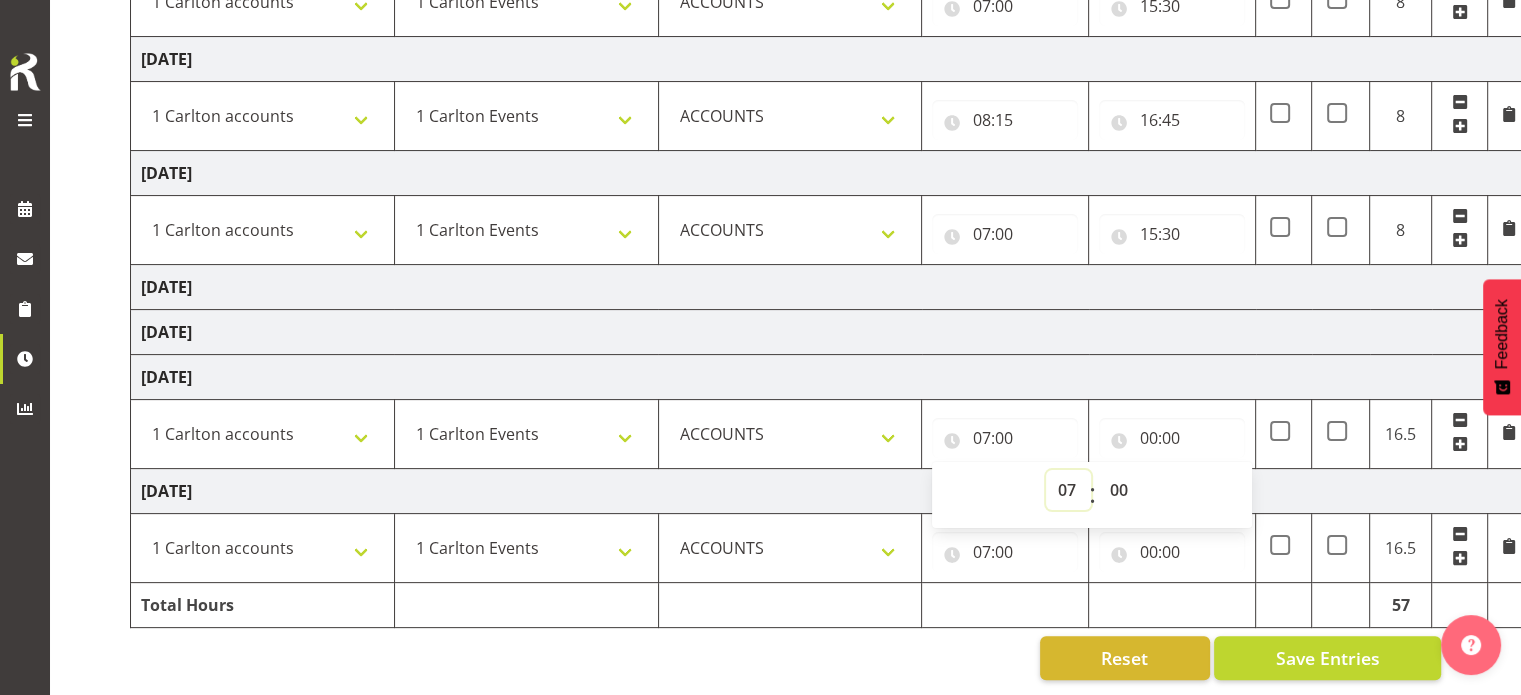 select on "8" 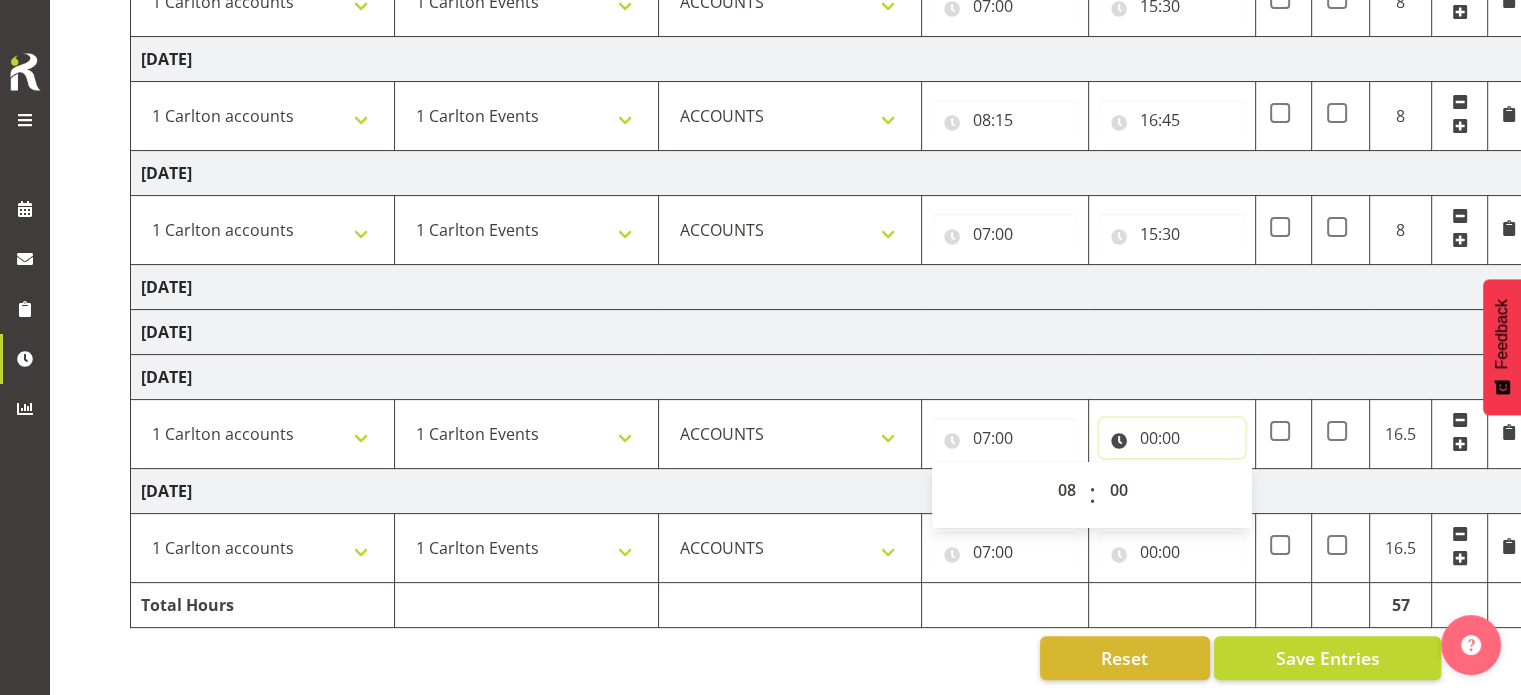 type on "08:00" 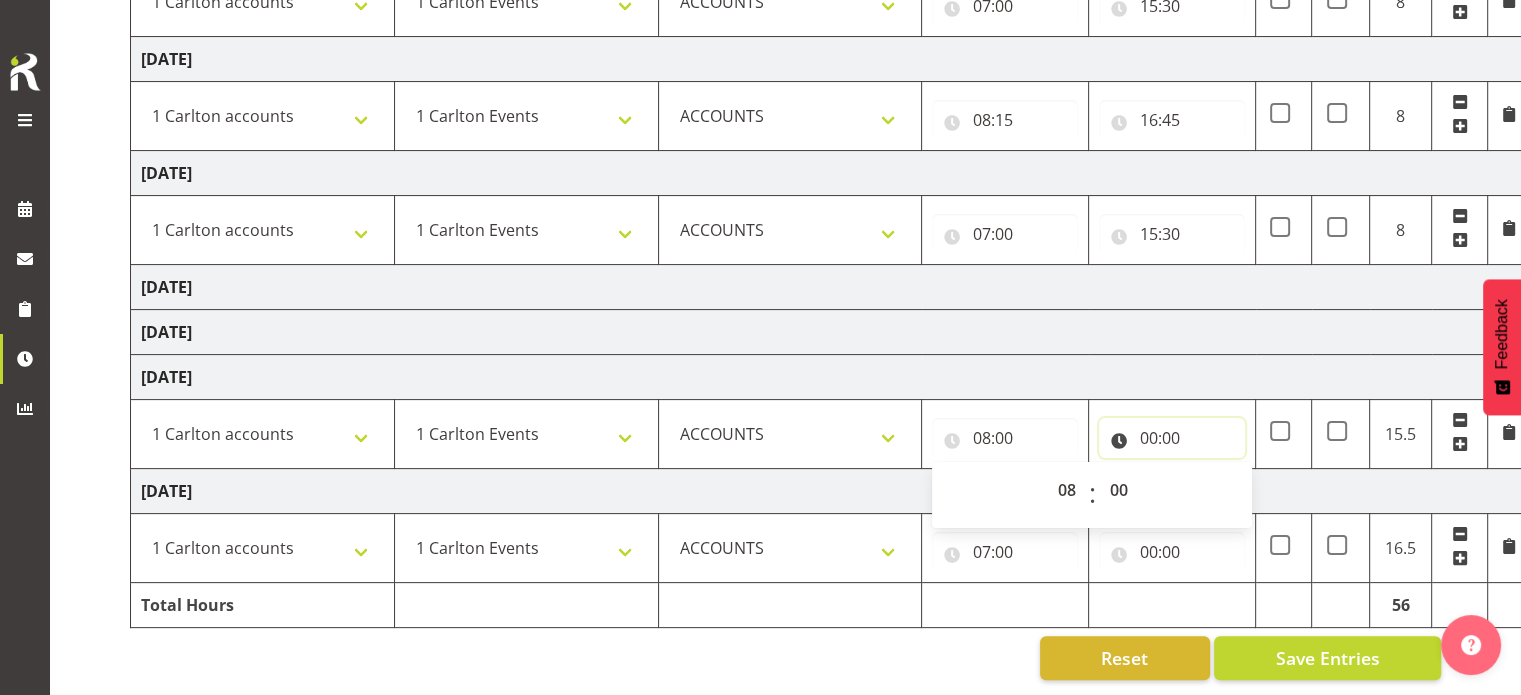 click on "00:00" at bounding box center [1172, 438] 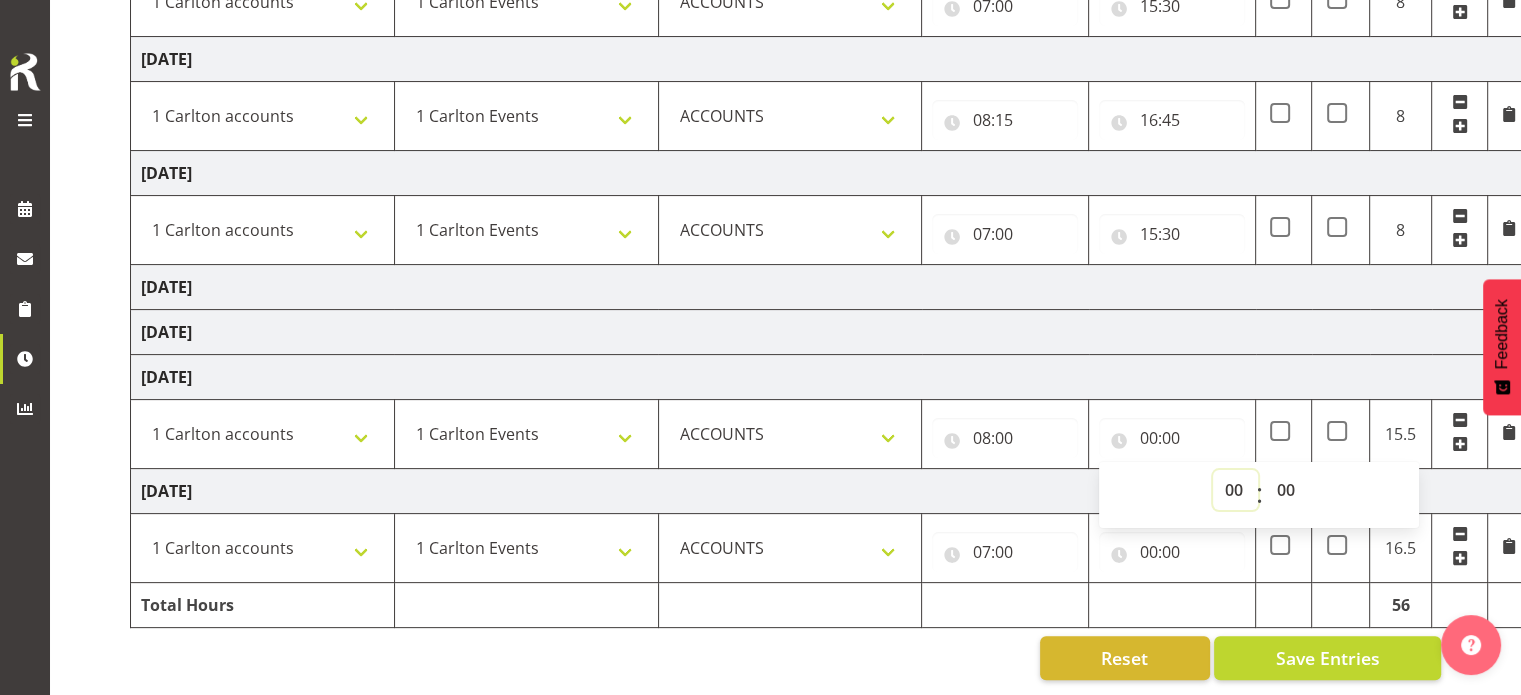 click on "00   01   02   03   04   05   06   07   08   09   10   11   12   13   14   15   16   17   18   19   20   21   22   23" at bounding box center (1235, 490) 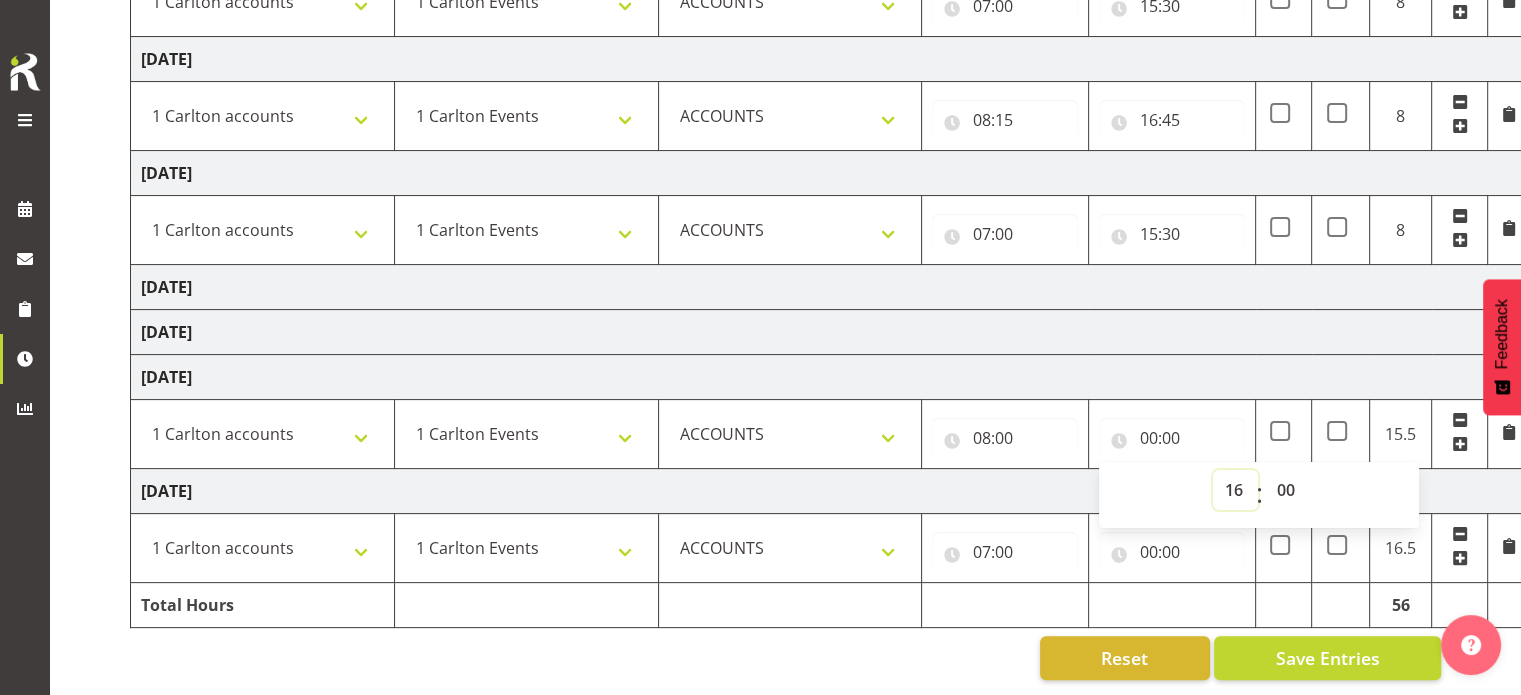 click on "00   01   02   03   04   05   06   07   08   09   10   11   12   13   14   15   16   17   18   19   20   21   22   23" at bounding box center [1235, 490] 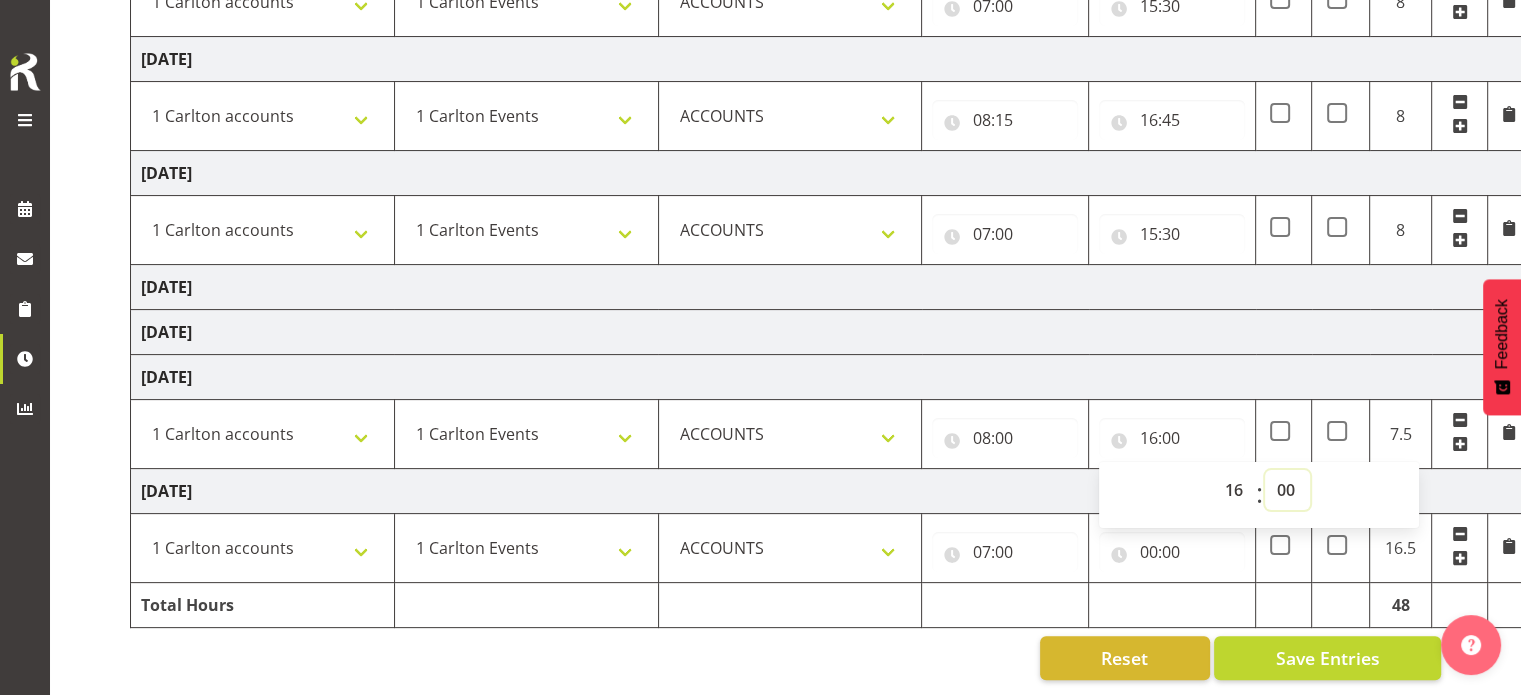 select on "30" 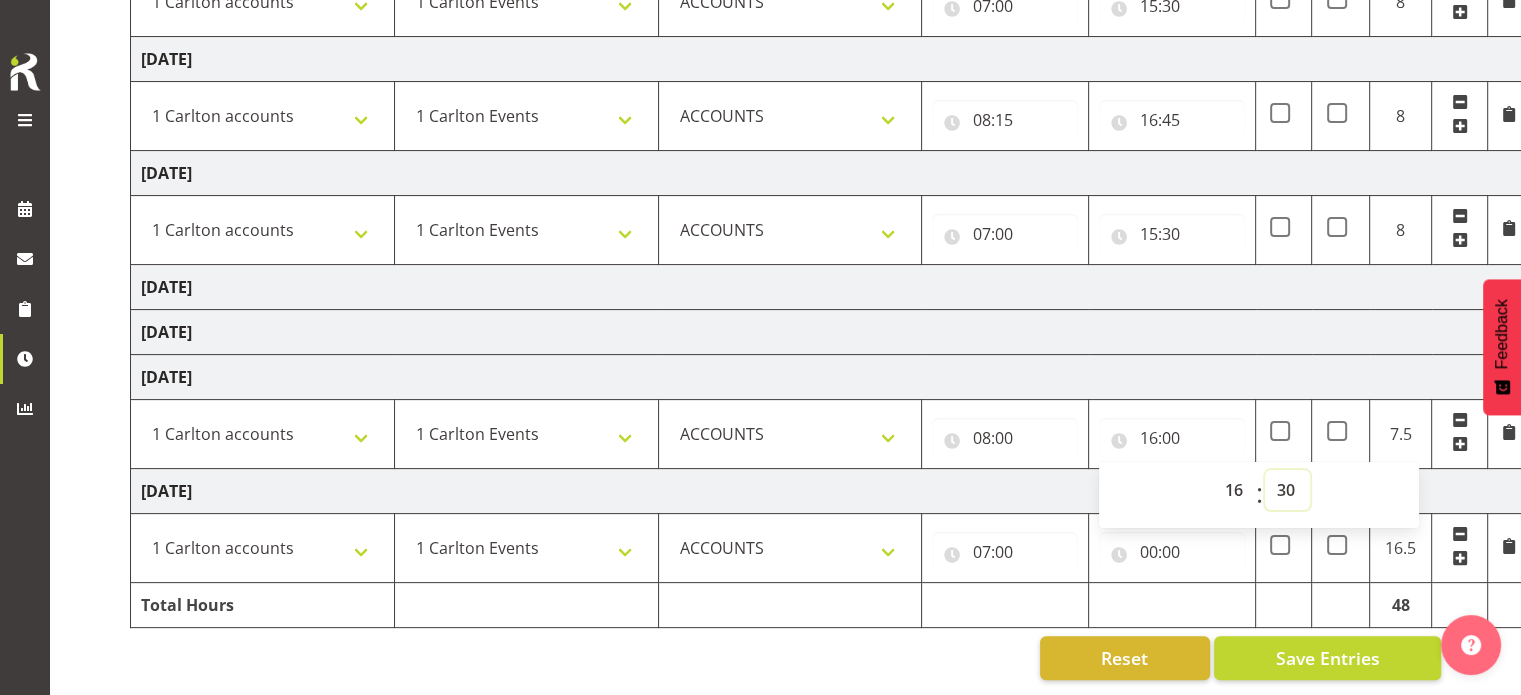 type on "16:30" 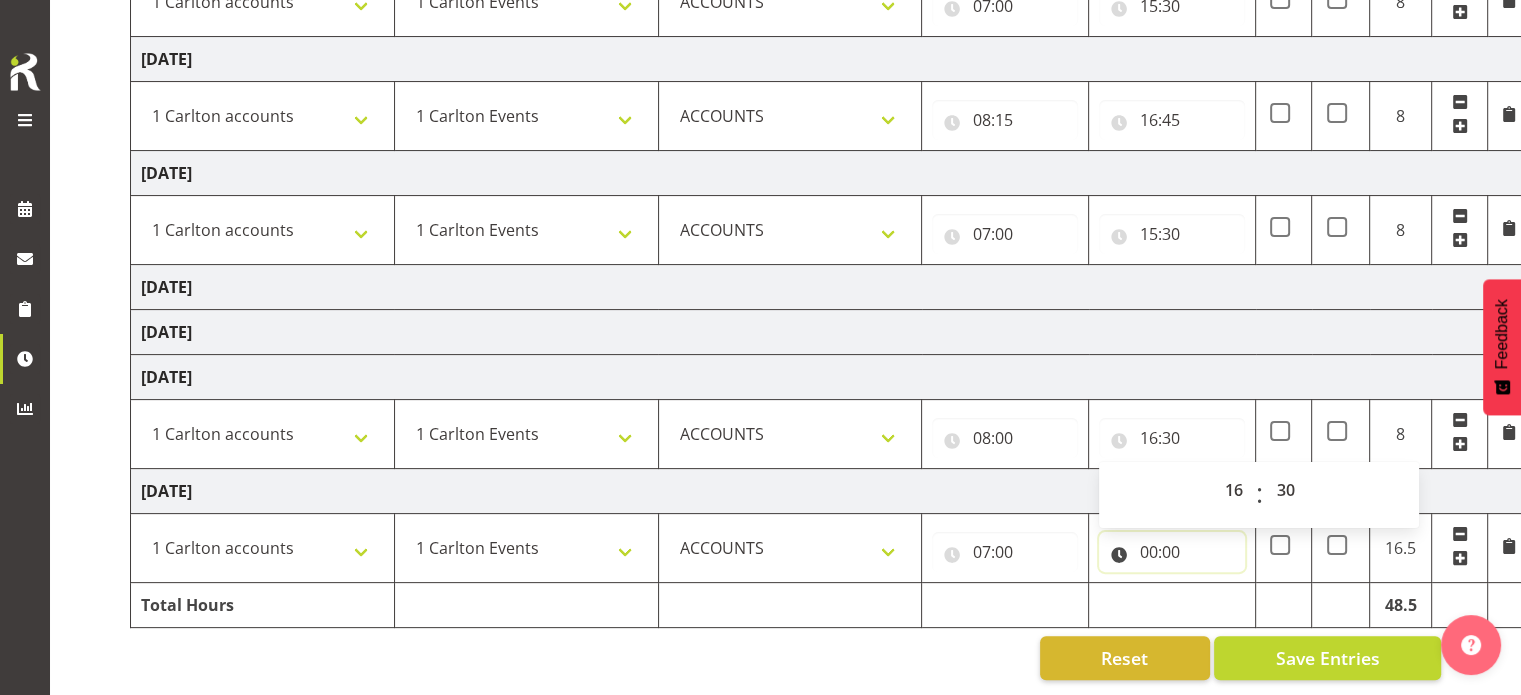 click on "00:00" at bounding box center (1172, 552) 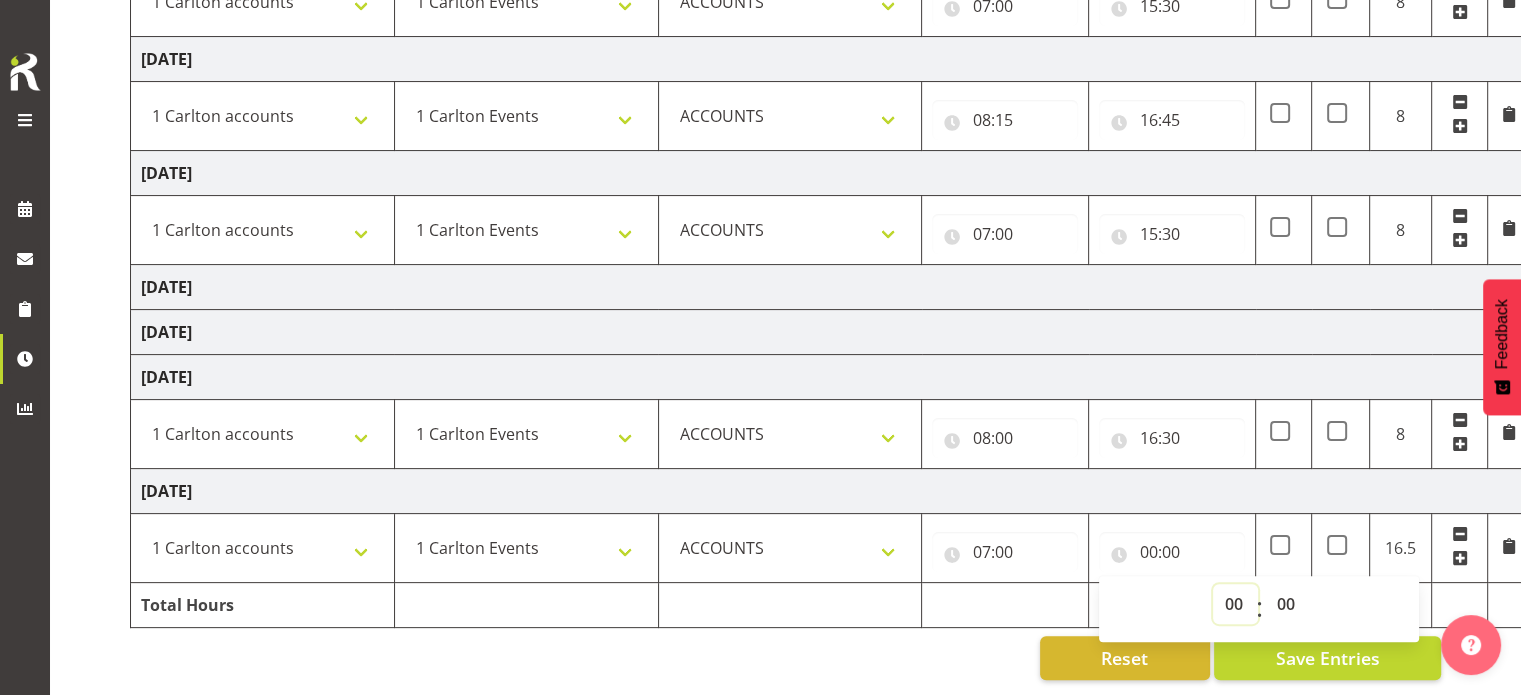 click on "00   01   02   03   04   05   06   07   08   09   10   11   12   13   14   15   16   17   18   19   20   21   22   23" at bounding box center (1235, 604) 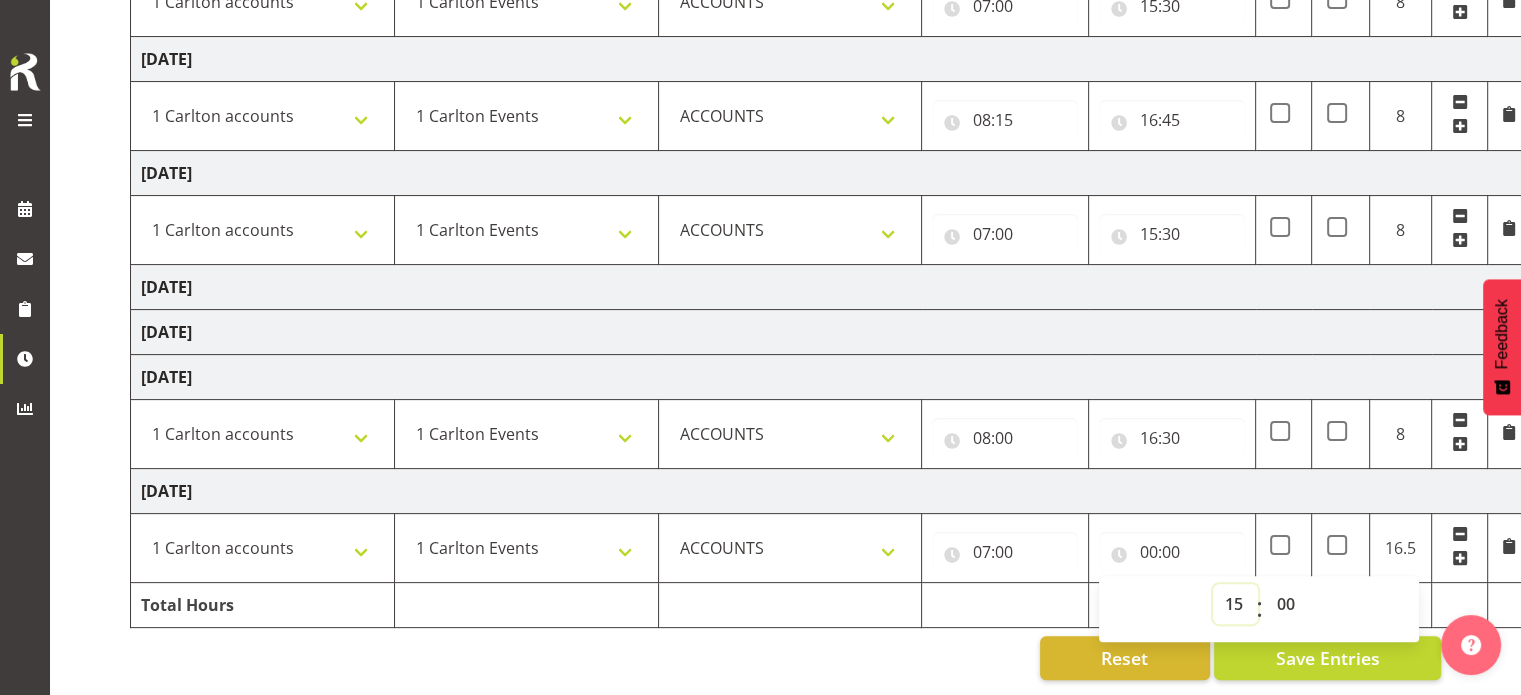 click on "00   01   02   03   04   05   06   07   08   09   10   11   12   13   14   15   16   17   18   19   20   21   22   23" at bounding box center (1235, 604) 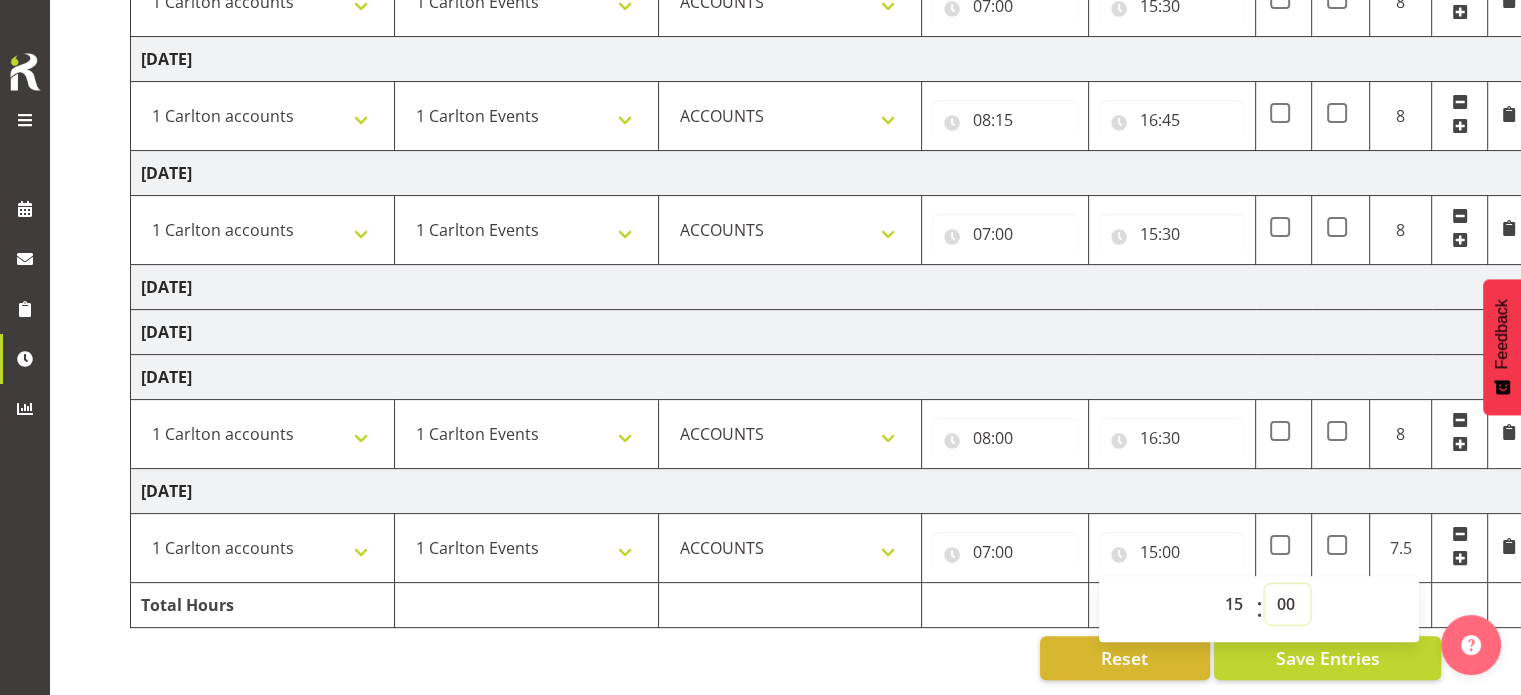 select on "30" 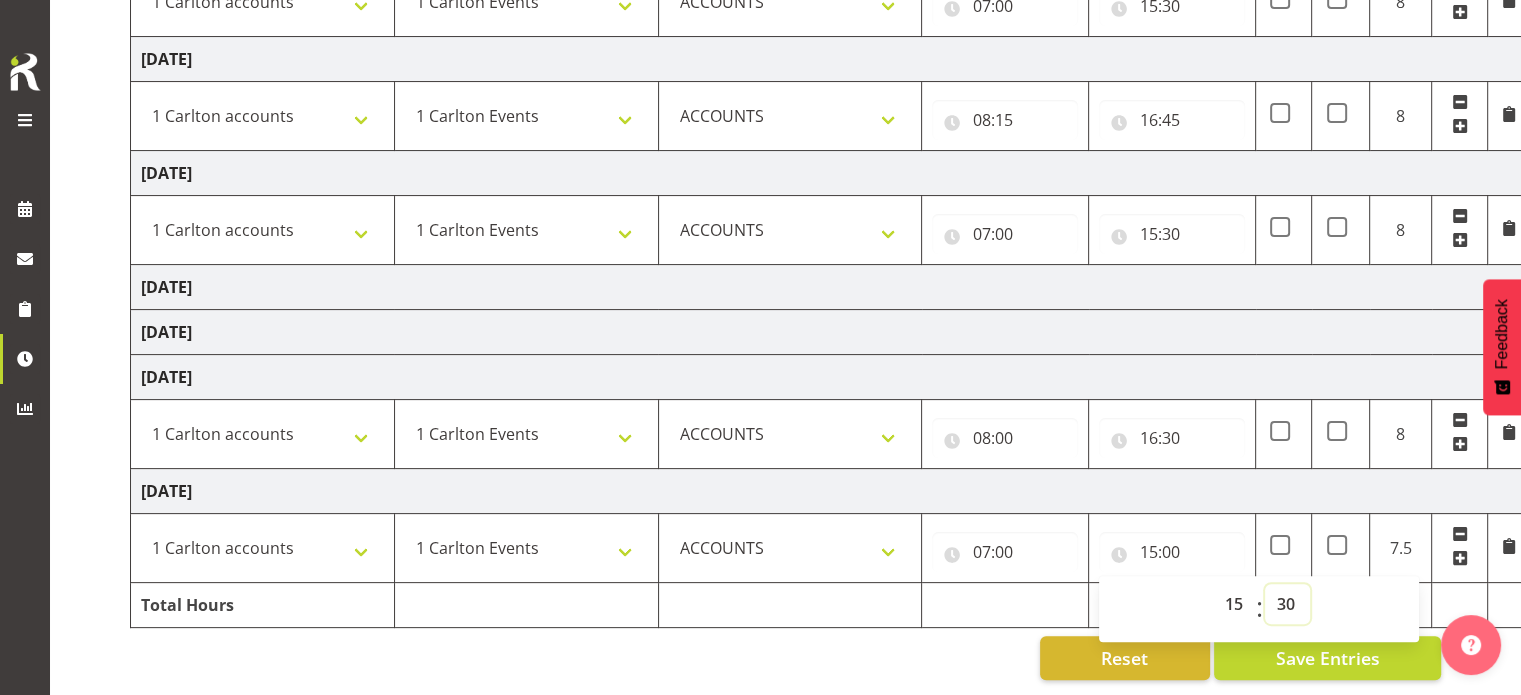 type on "15:30" 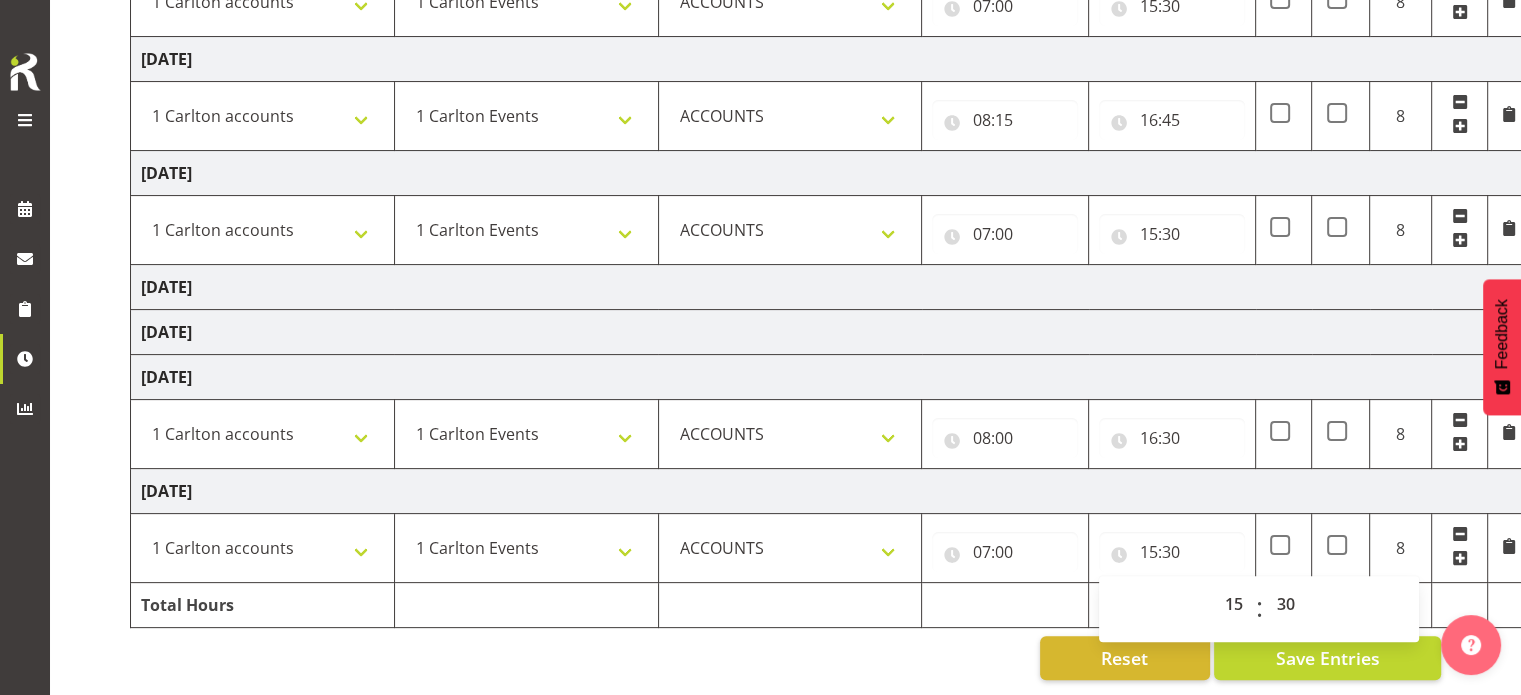 click on "[DATE]" at bounding box center (830, 332) 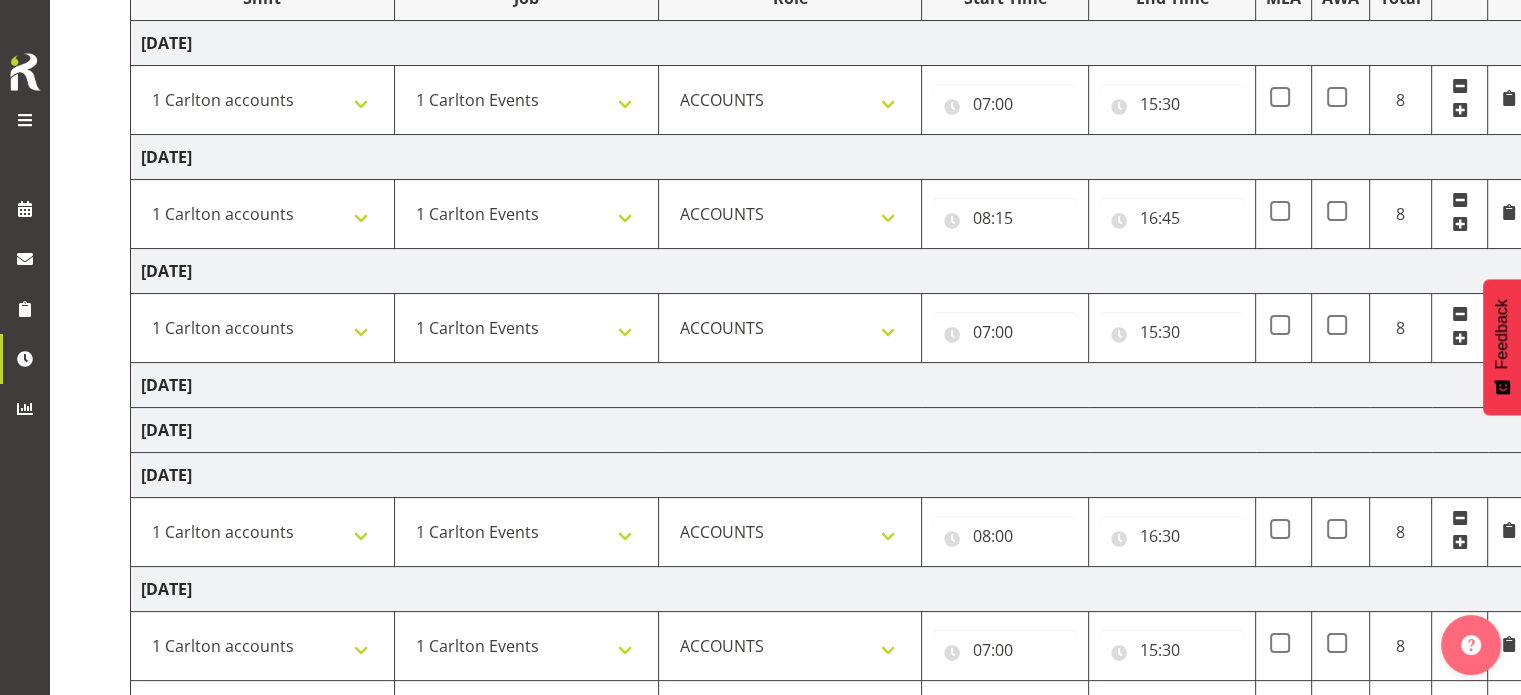scroll, scrollTop: 404, scrollLeft: 0, axis: vertical 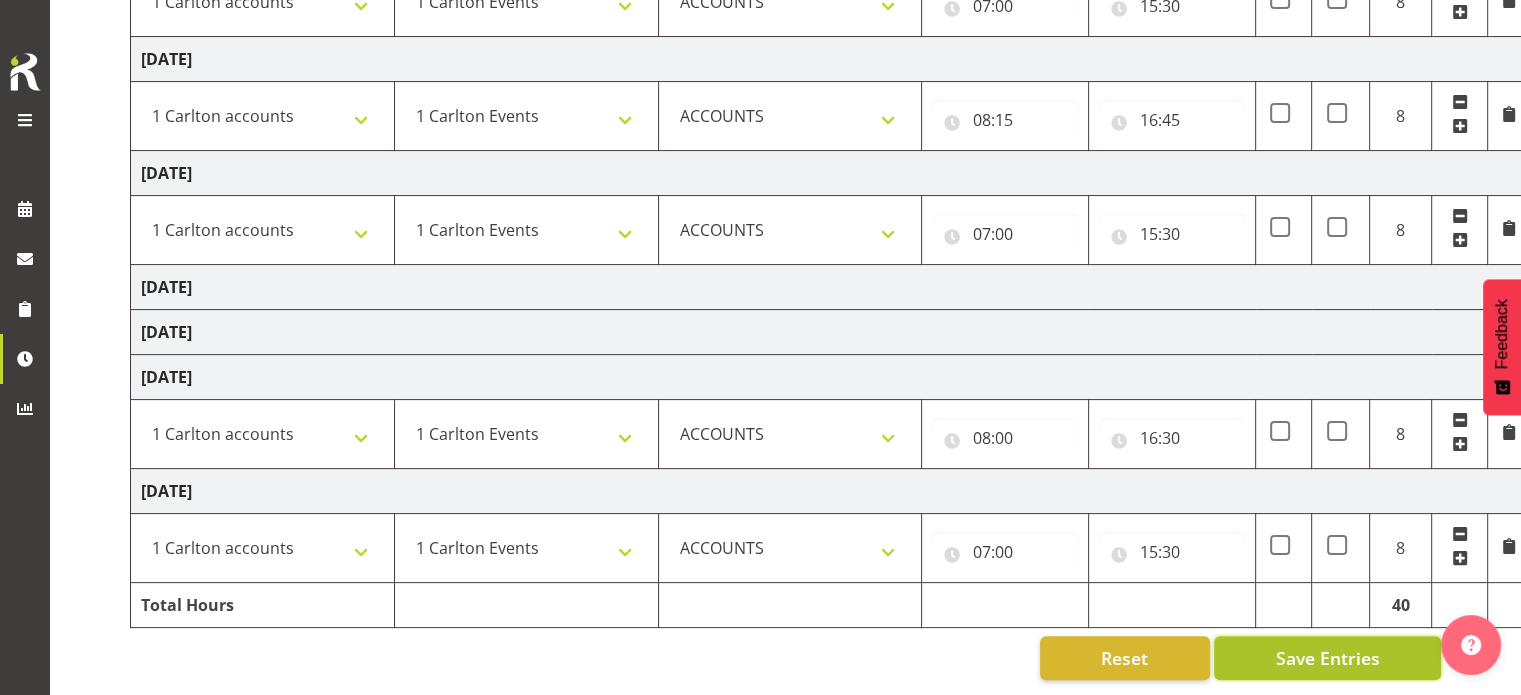 click on "Save
Entries" at bounding box center [1327, 658] 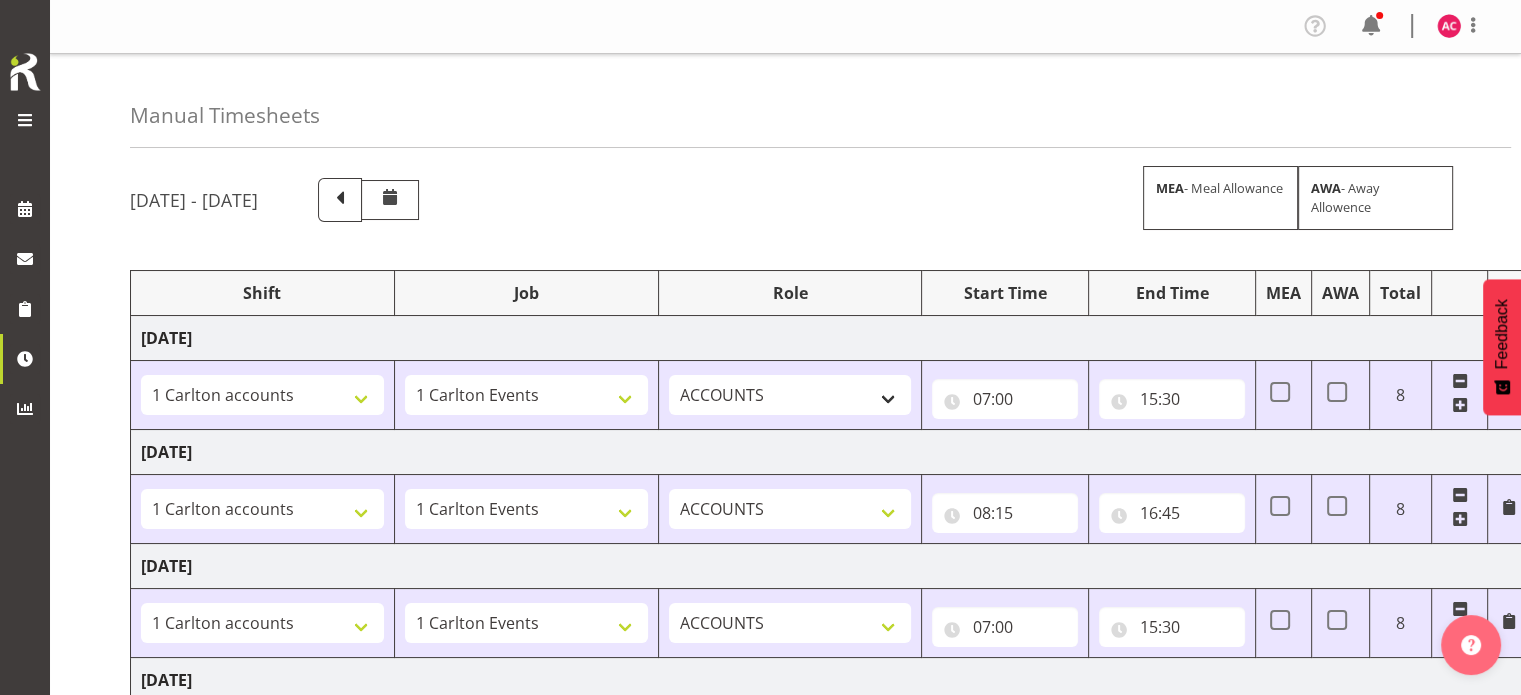 scroll, scrollTop: 0, scrollLeft: 0, axis: both 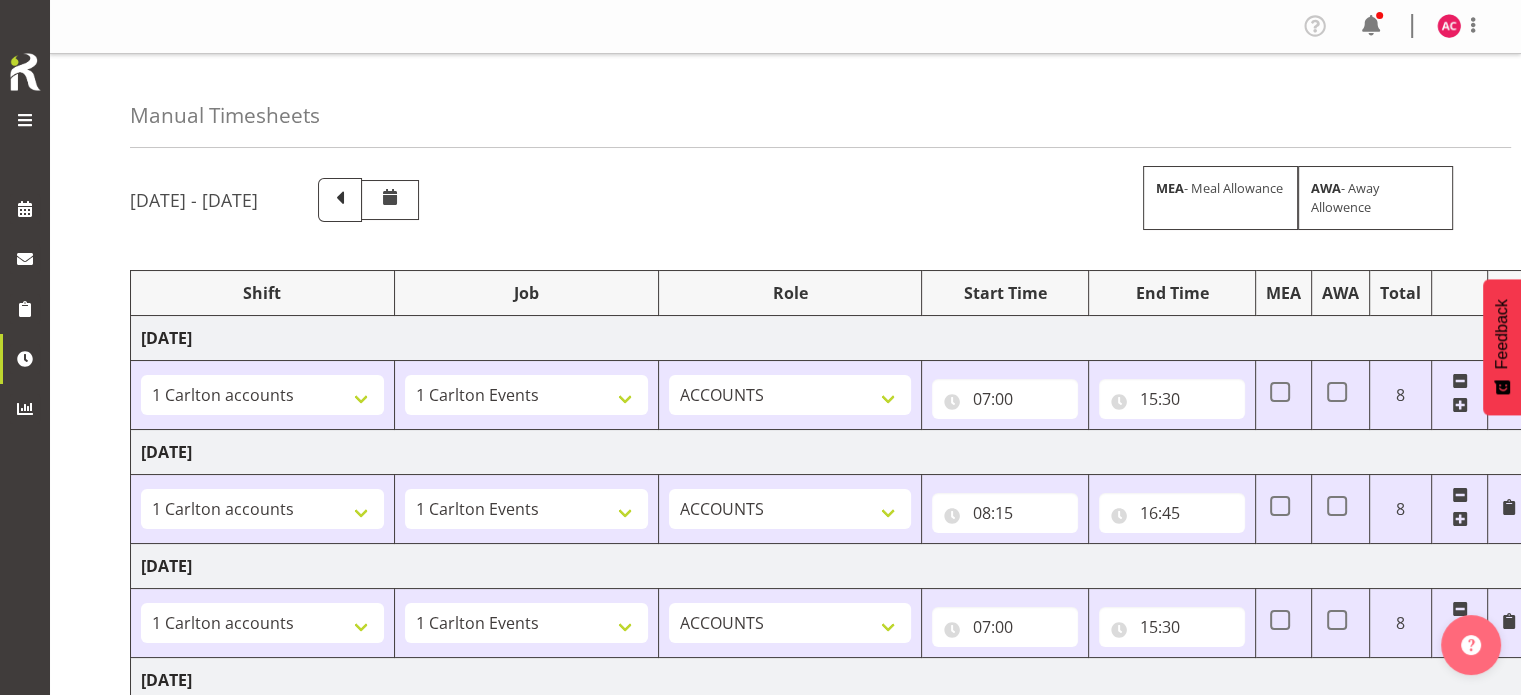 click at bounding box center [25, 120] 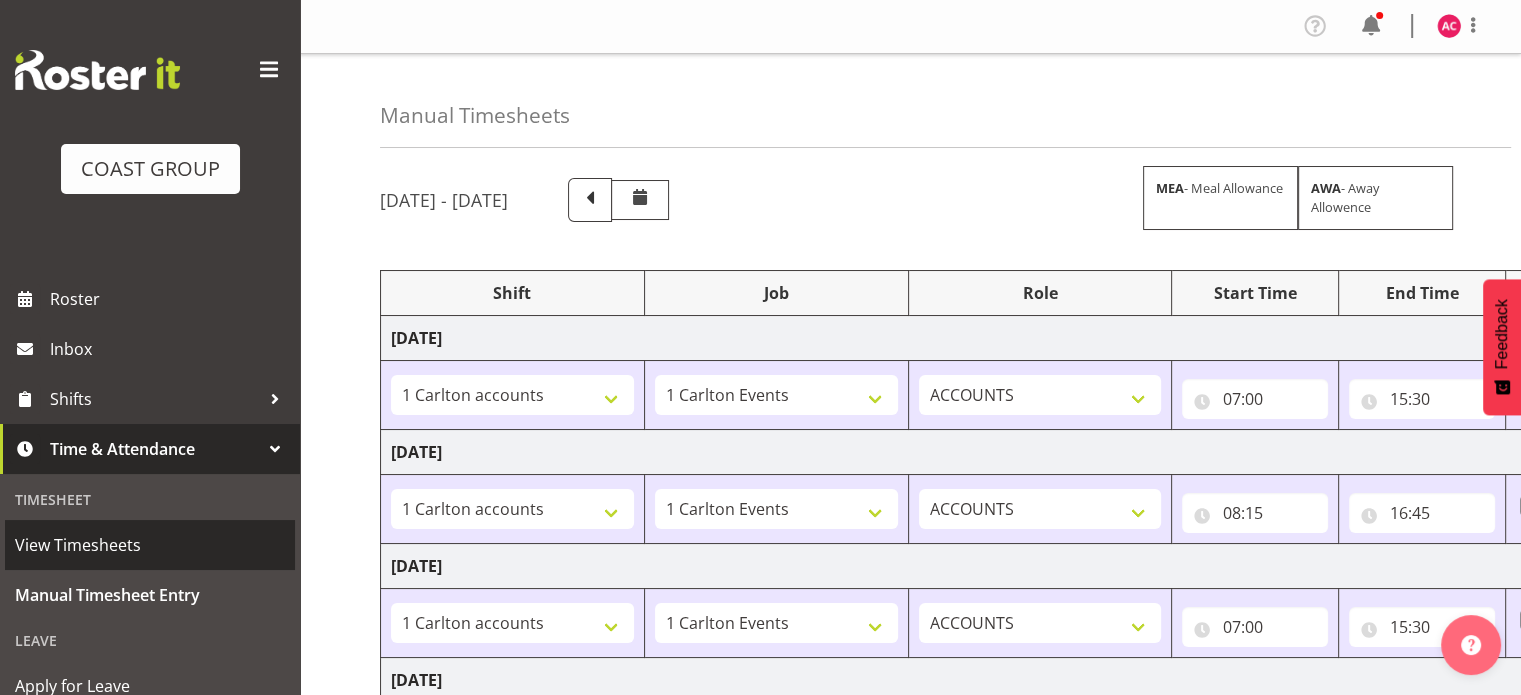 click on "View Timesheets" at bounding box center [150, 545] 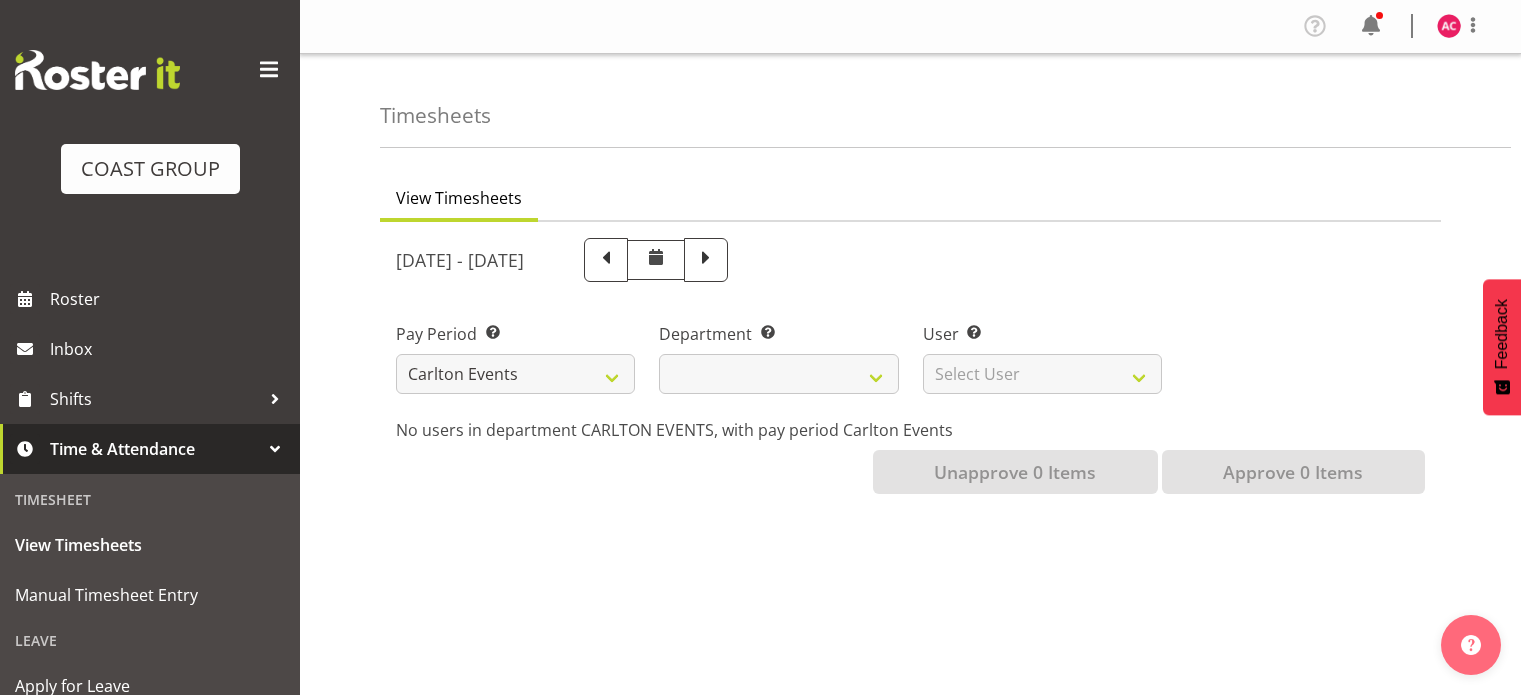 scroll, scrollTop: 0, scrollLeft: 0, axis: both 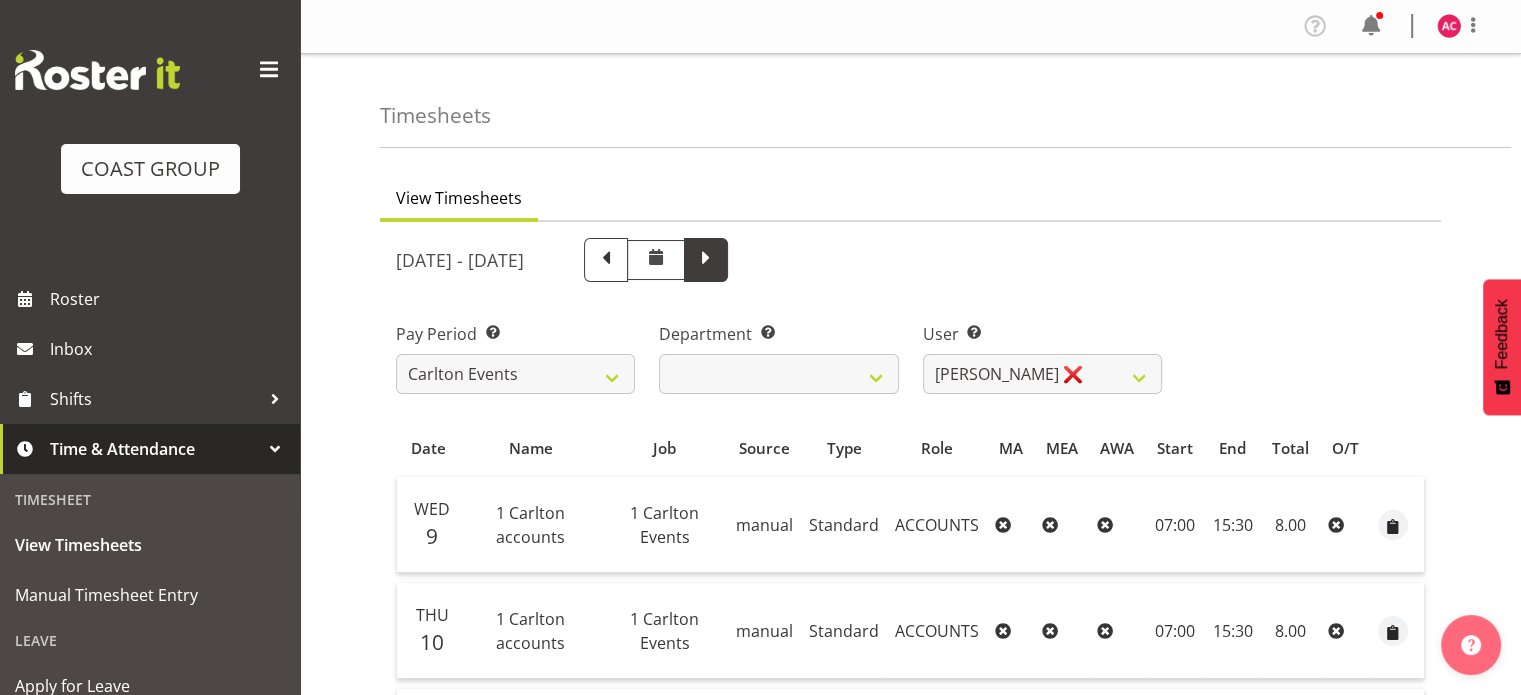 drag, startPoint x: 773, startPoint y: 259, endPoint x: 812, endPoint y: 281, distance: 44.777225 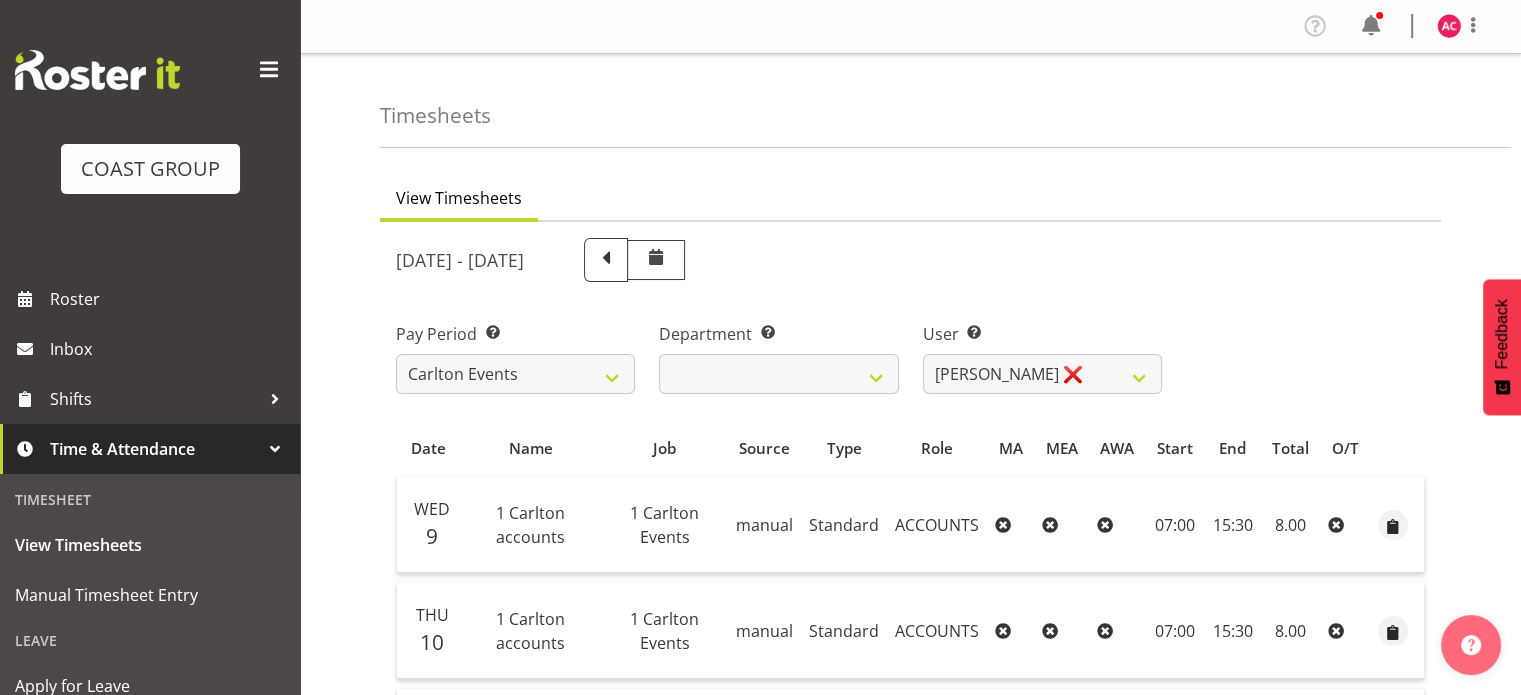 select 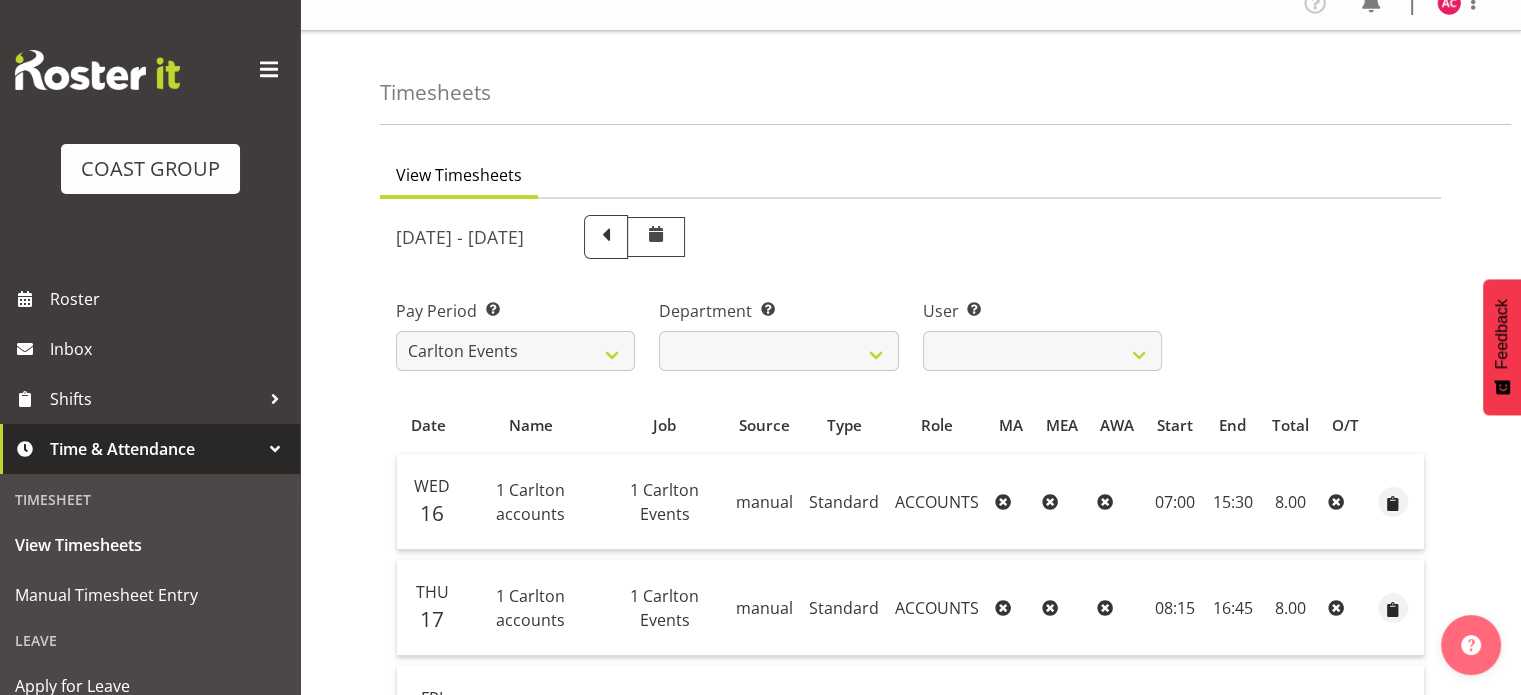 scroll, scrollTop: 0, scrollLeft: 0, axis: both 